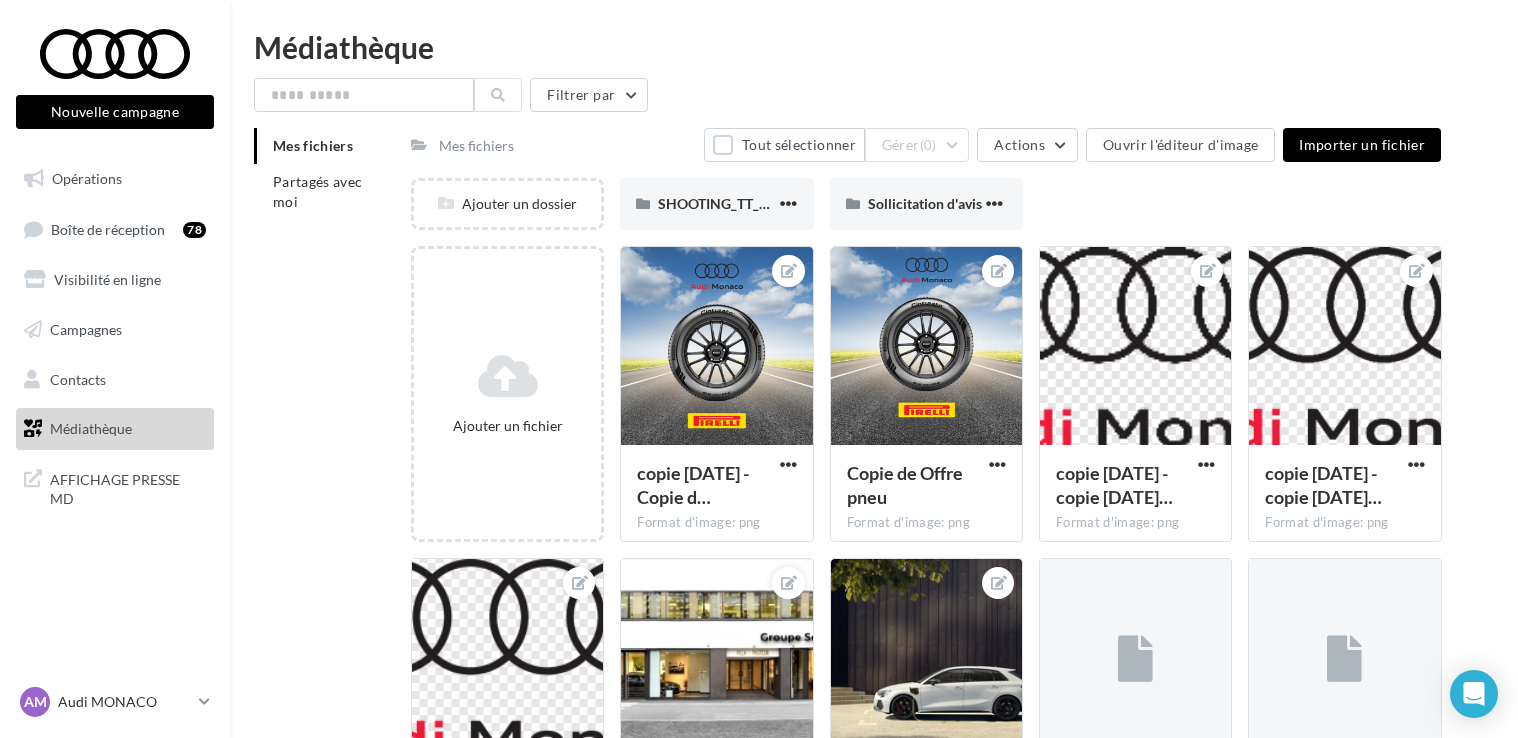 scroll, scrollTop: 0, scrollLeft: 0, axis: both 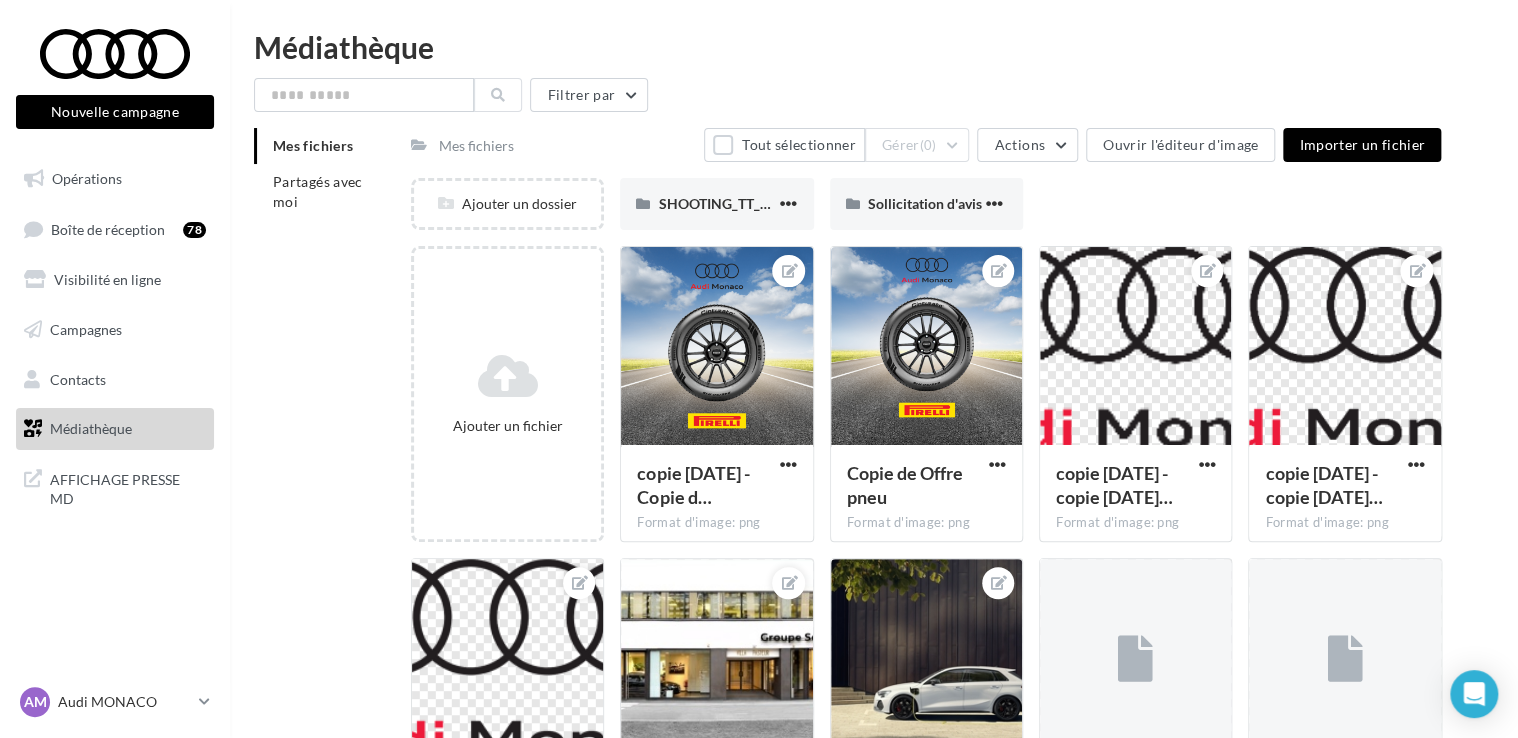 click on "Nouvelle campagne" at bounding box center [115, 112] 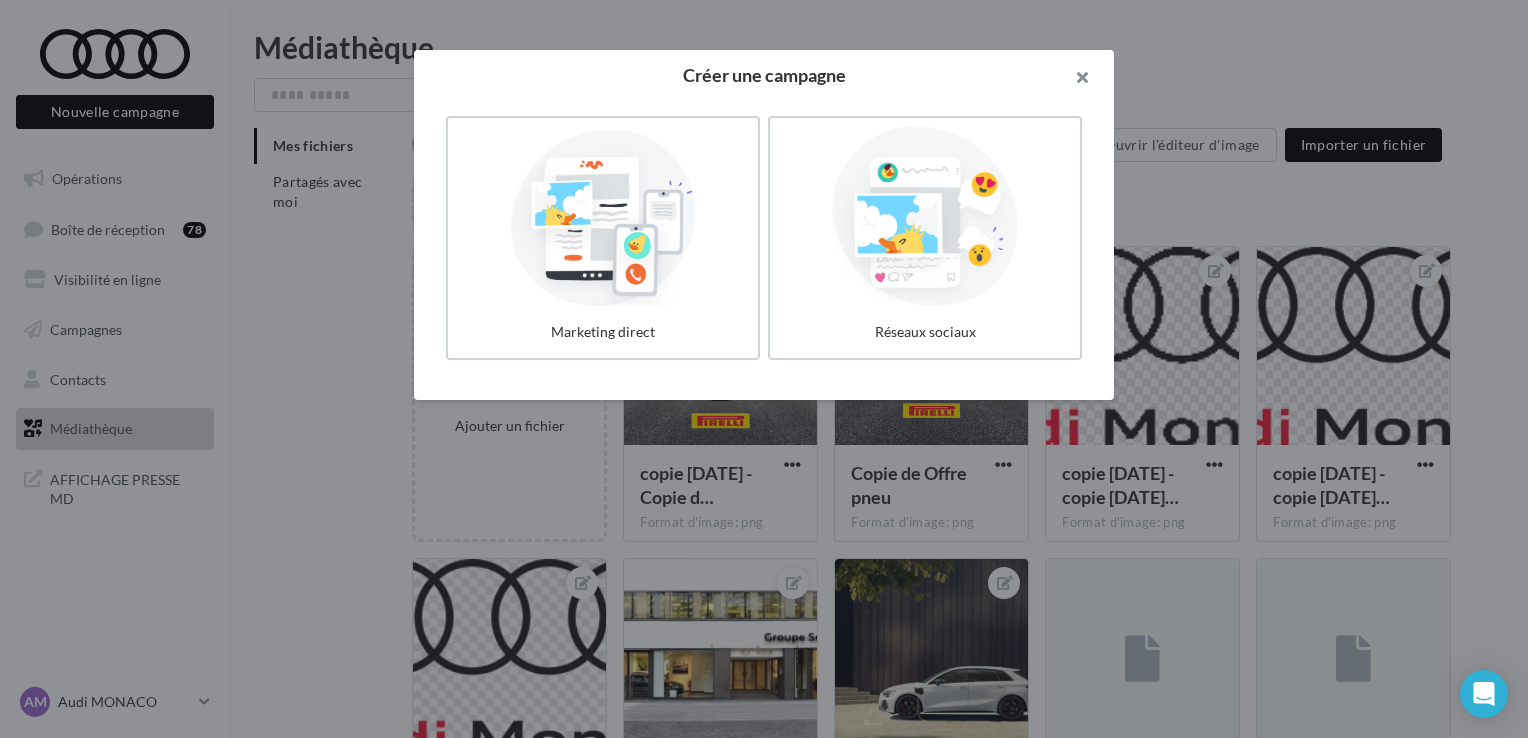 click at bounding box center (1074, 80) 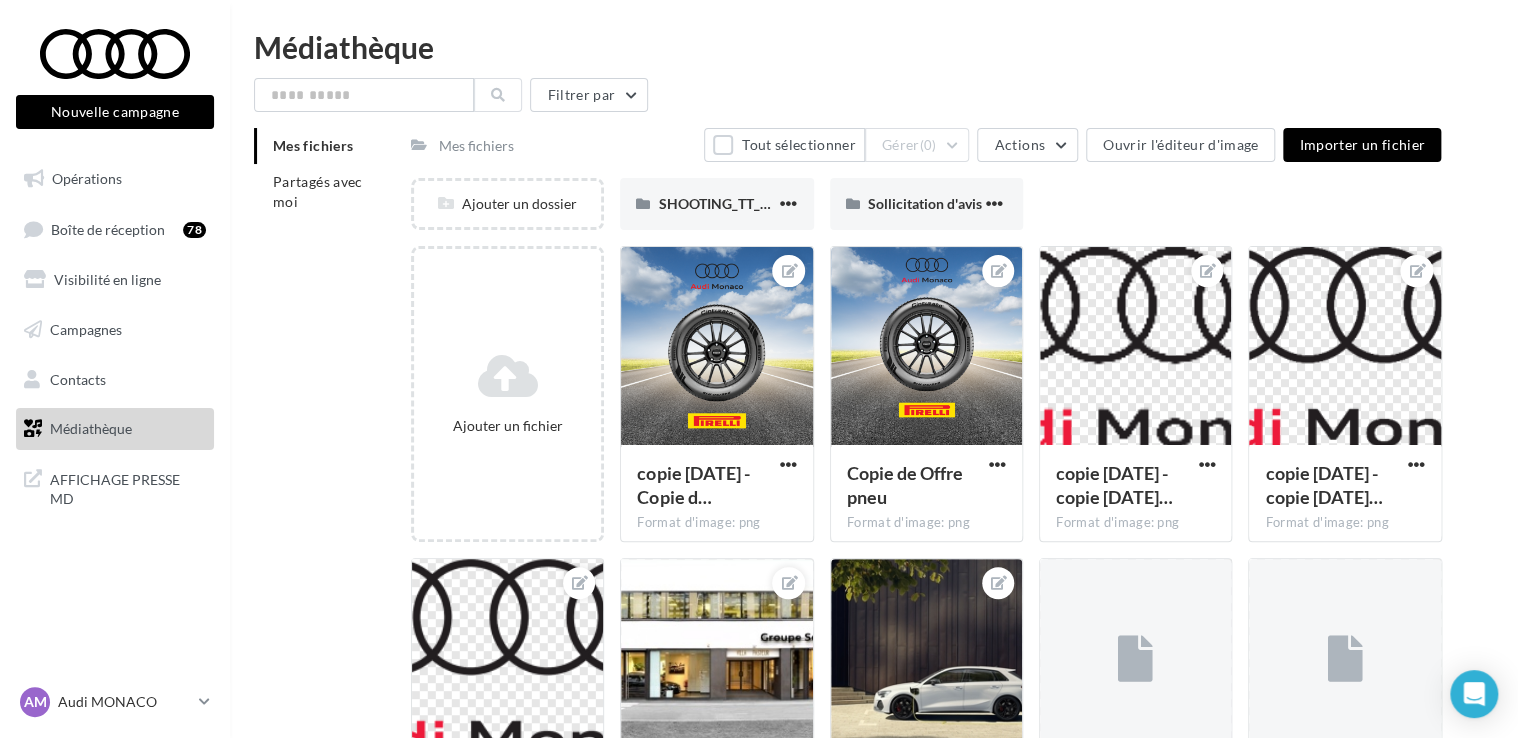 click on "Nouvelle campagne" at bounding box center (115, 112) 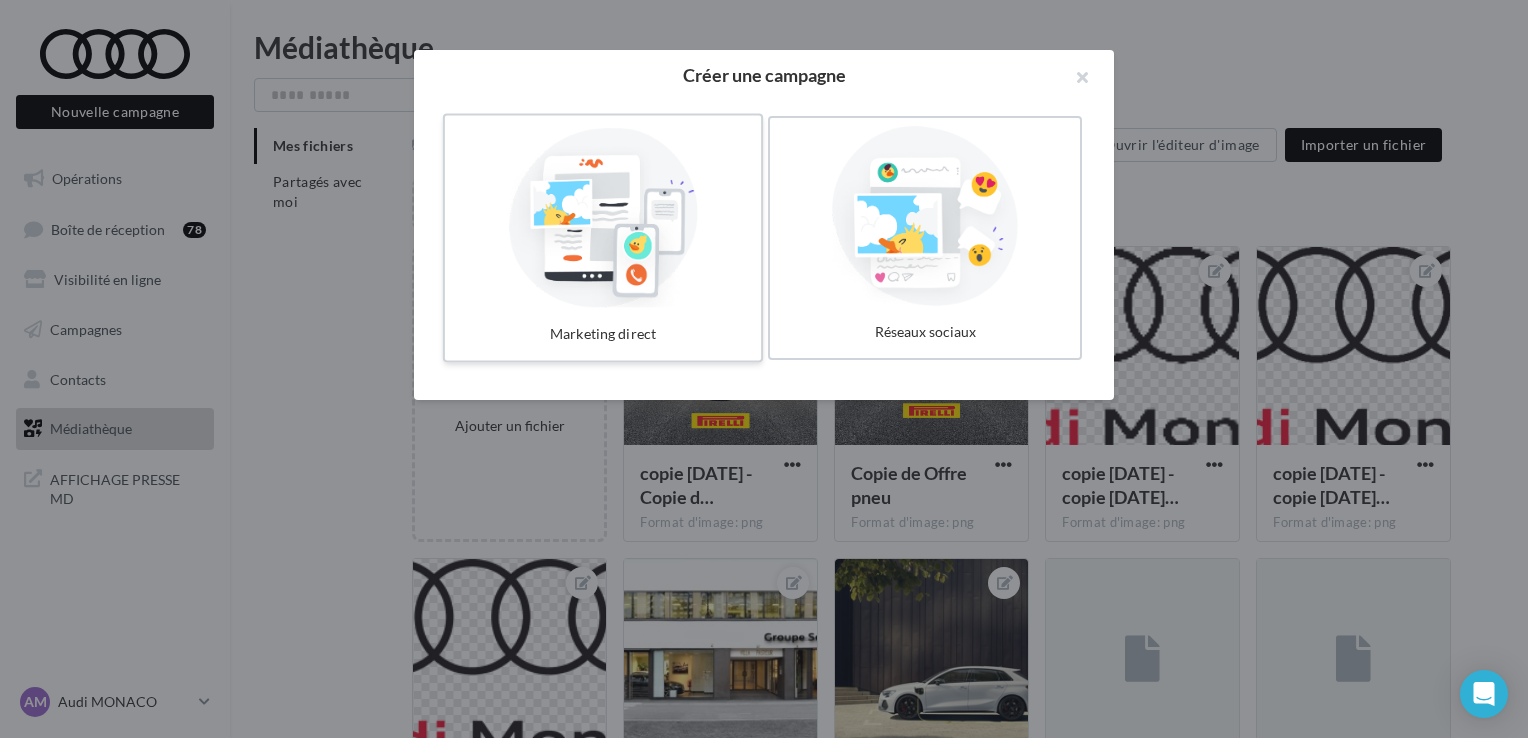 click at bounding box center [603, 216] 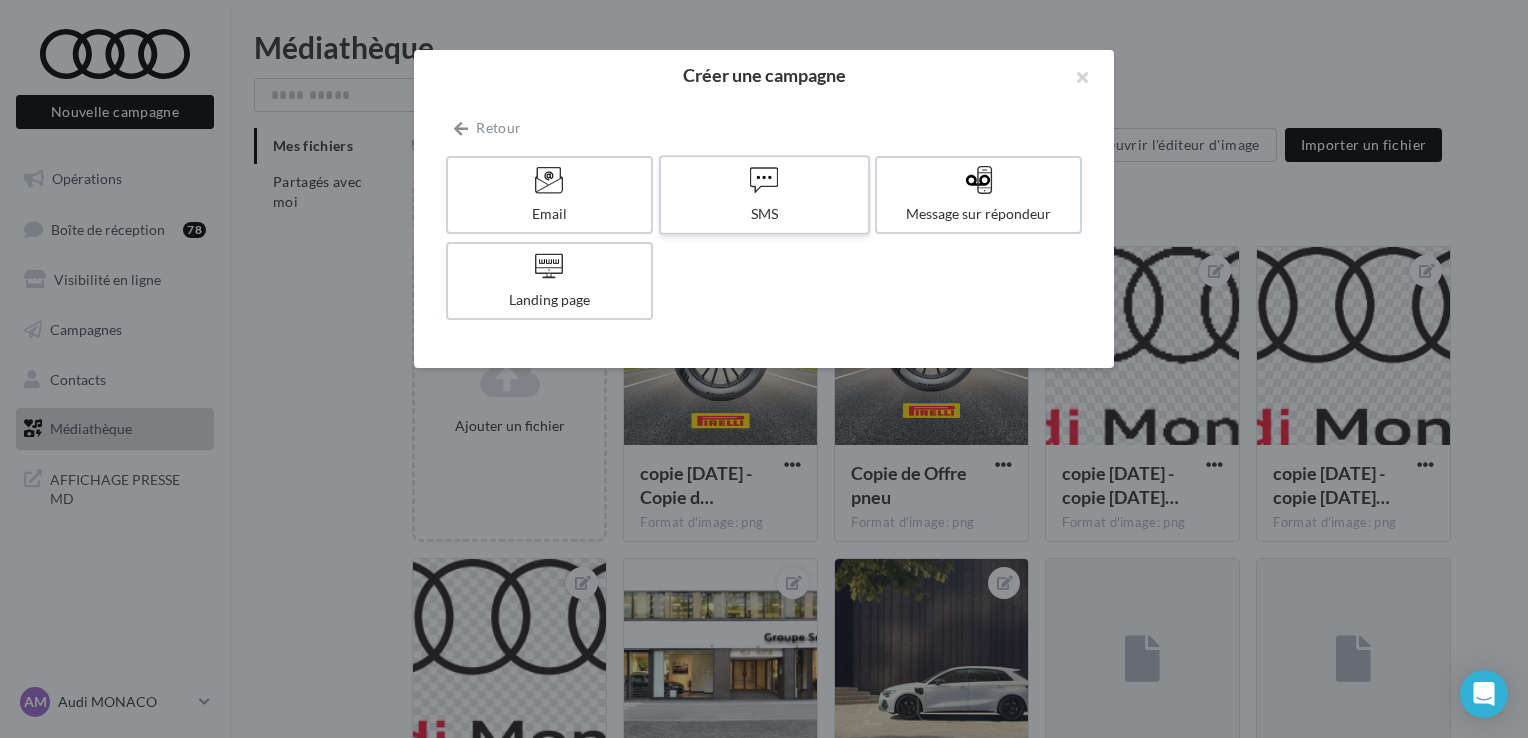 click at bounding box center [764, 179] 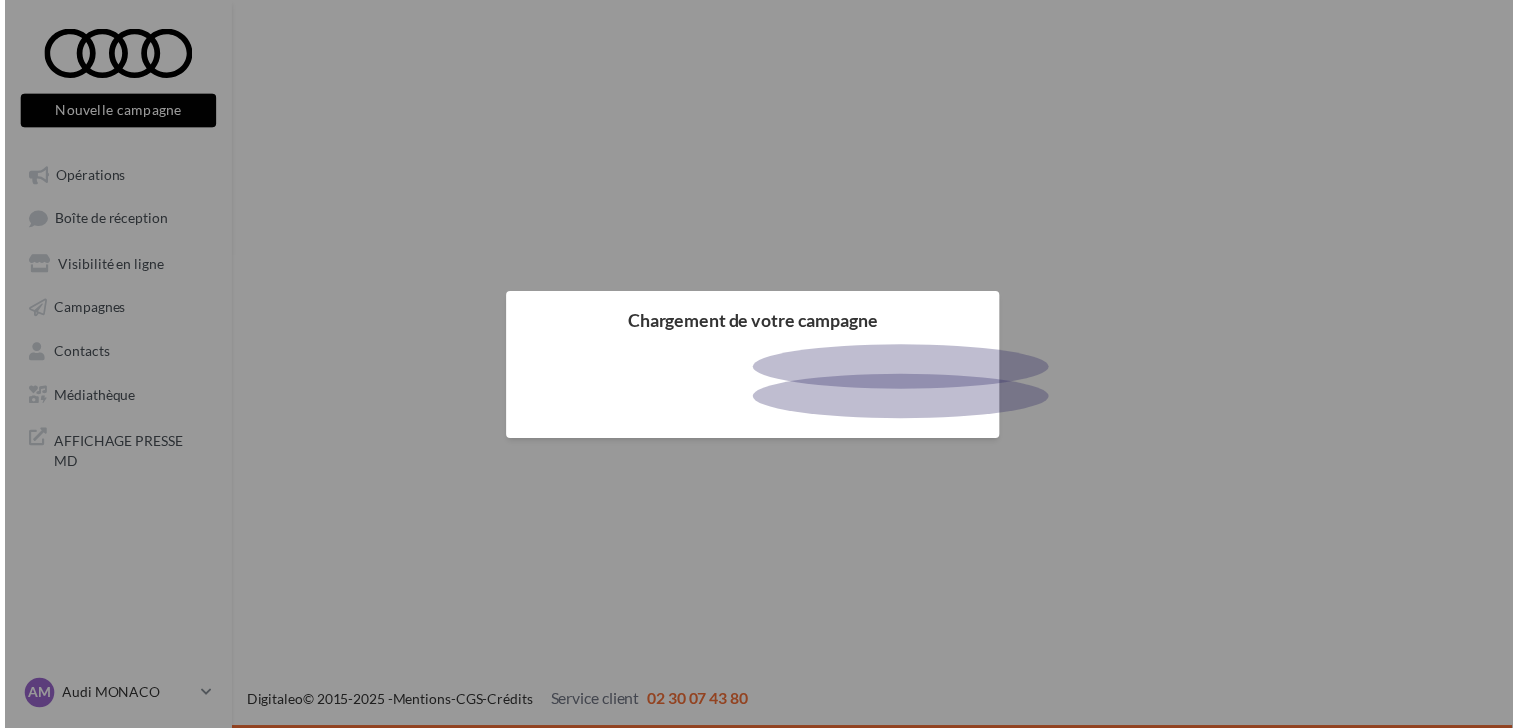 scroll, scrollTop: 0, scrollLeft: 0, axis: both 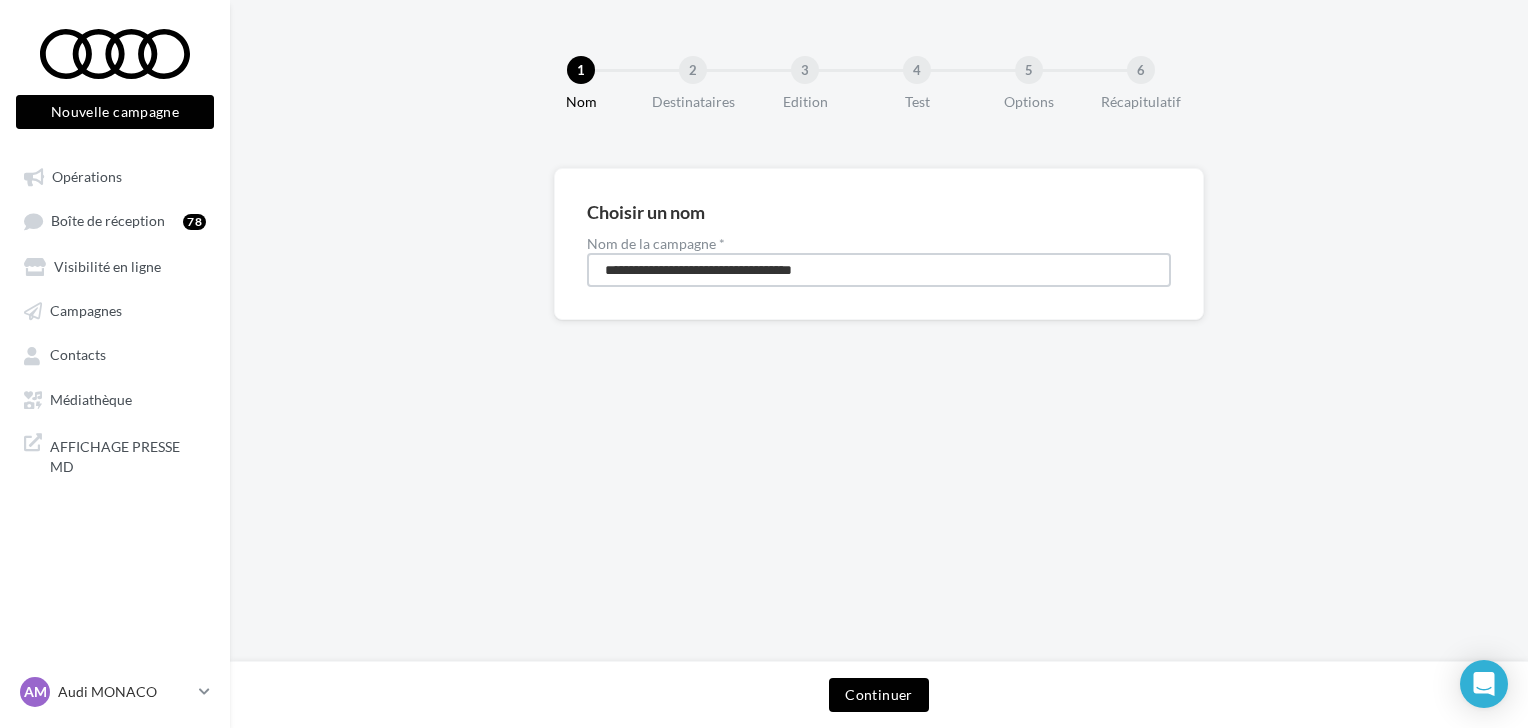 click on "**********" at bounding box center [879, 270] 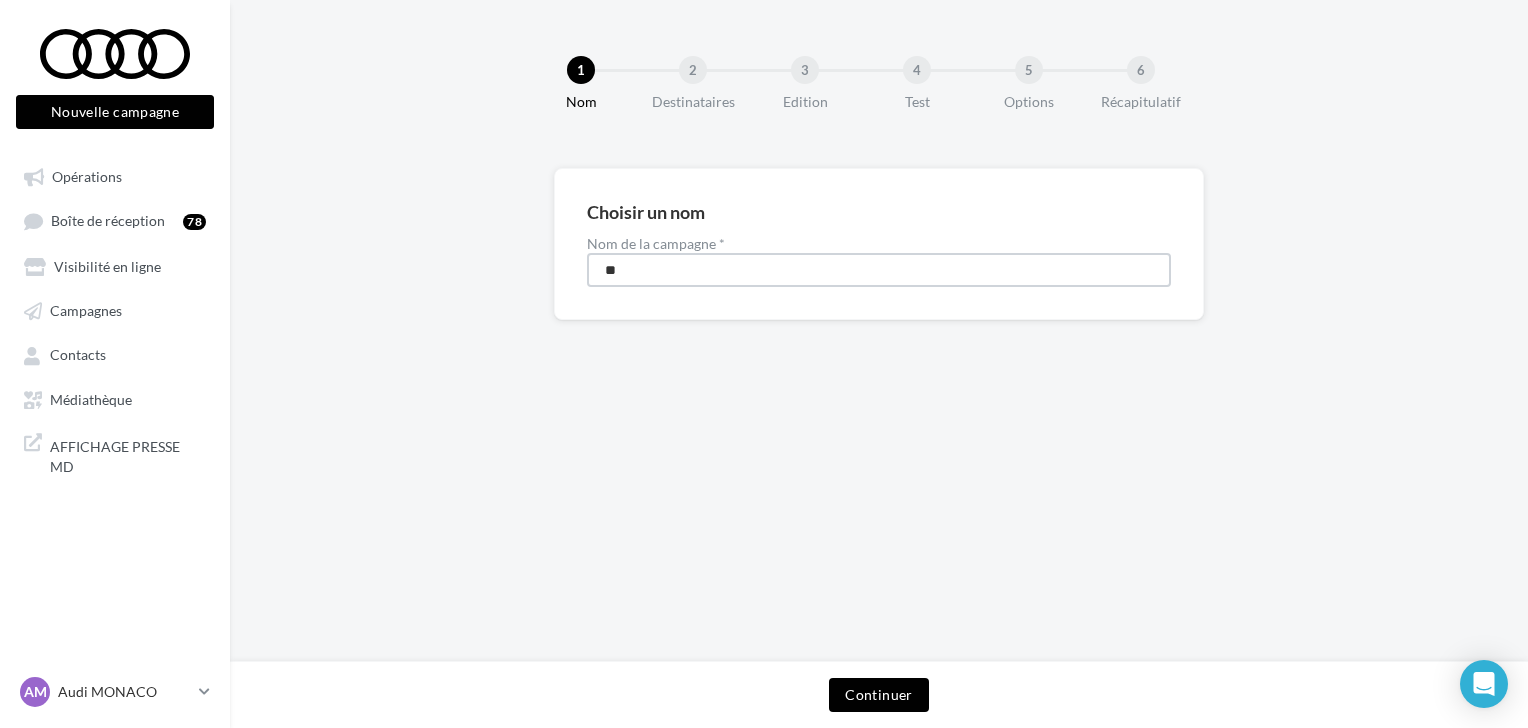 type on "*" 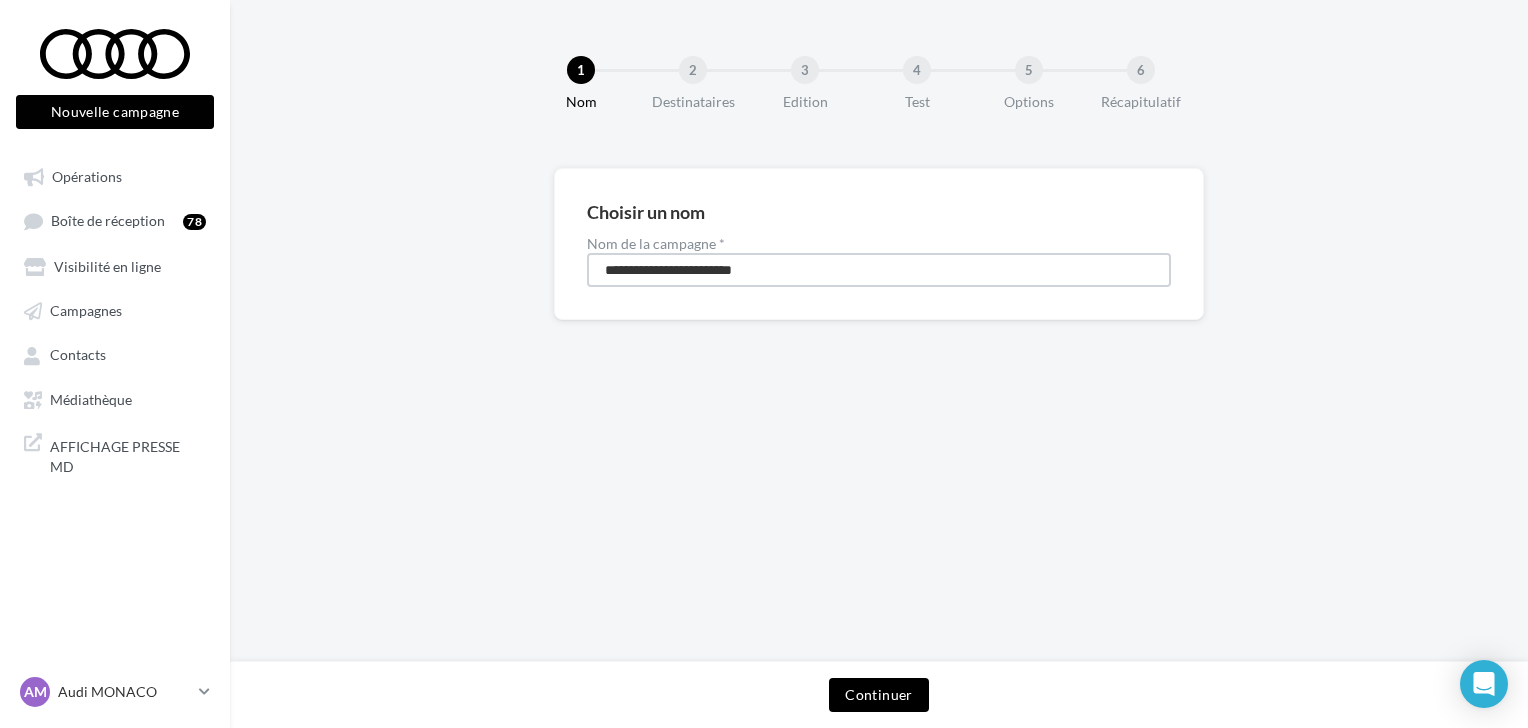 type on "**********" 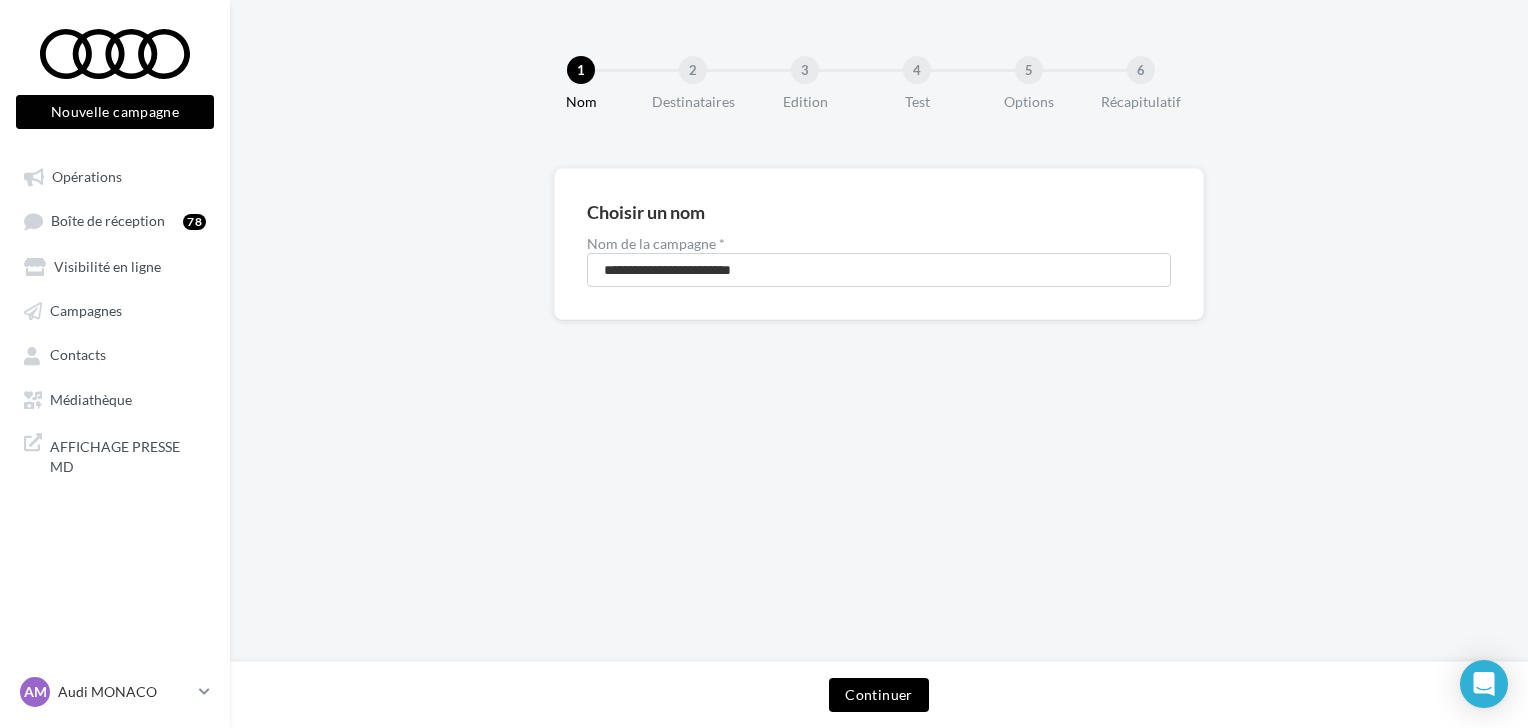 click on "Continuer" at bounding box center [878, 695] 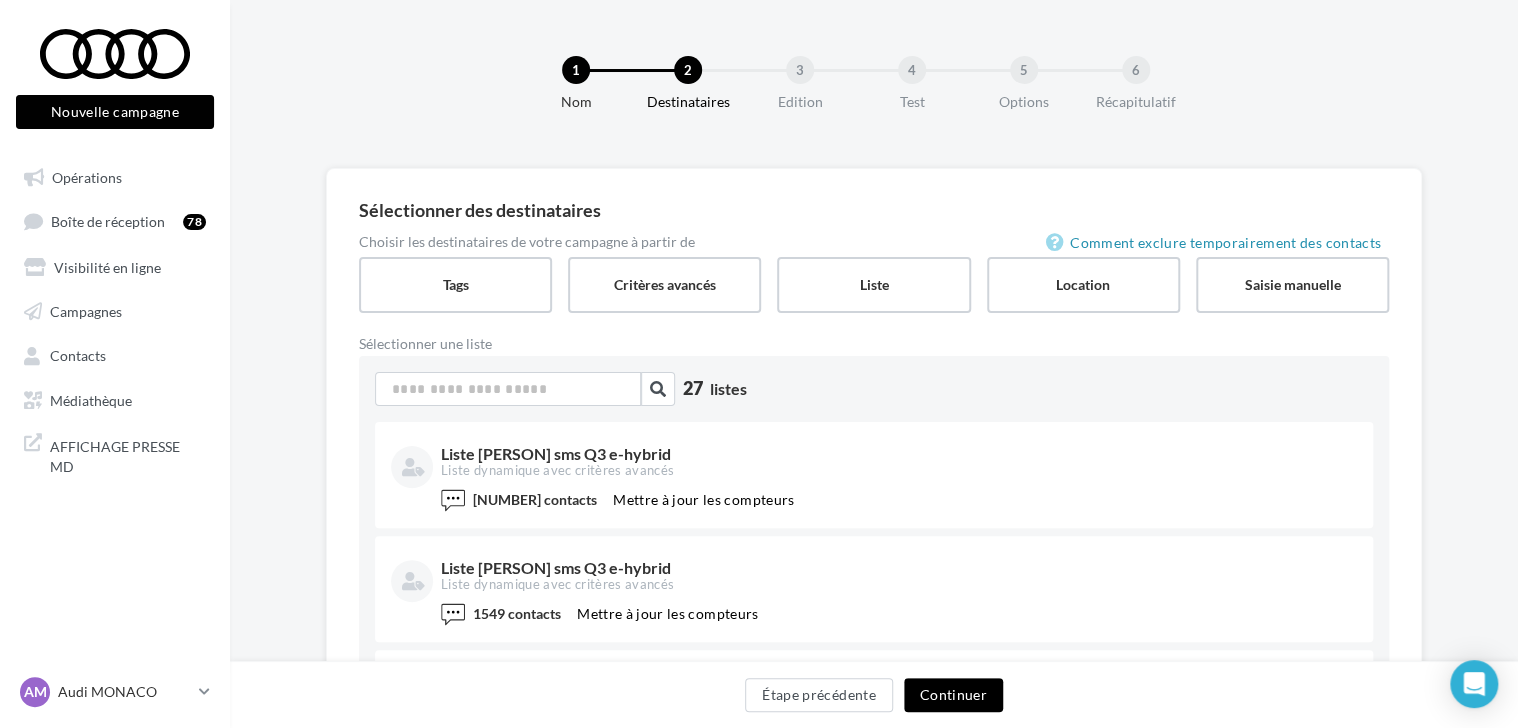click on "Continuer" at bounding box center [953, 695] 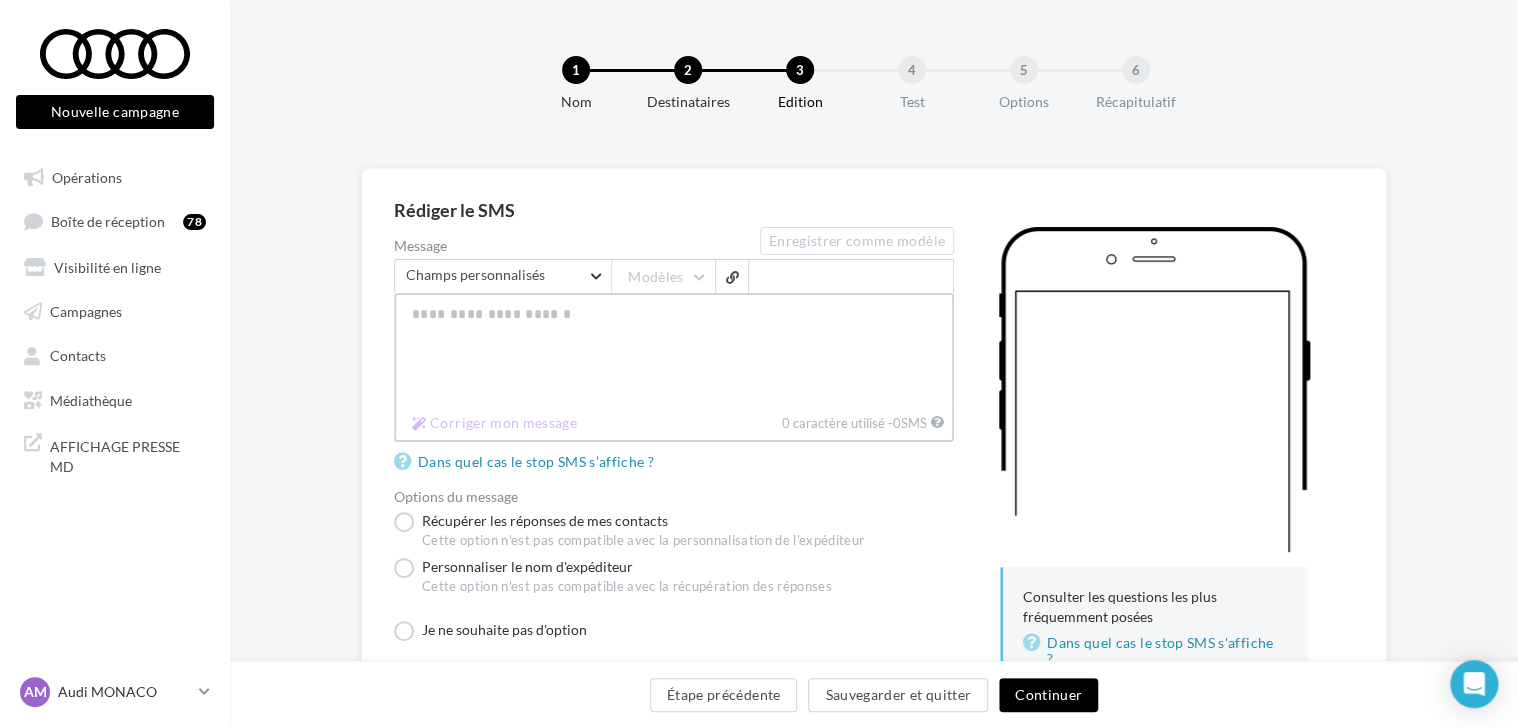 click on "Message" at bounding box center (674, 350) 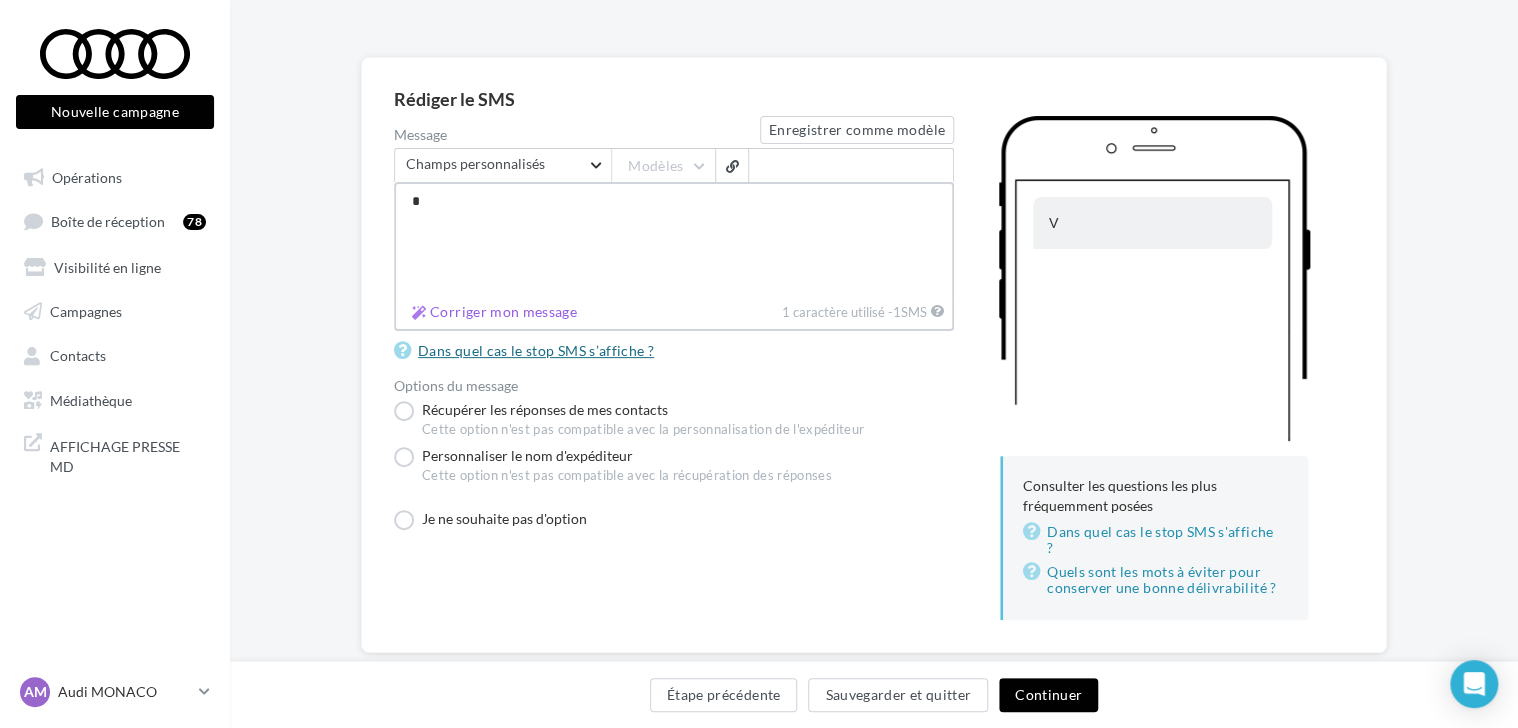 scroll, scrollTop: 112, scrollLeft: 0, axis: vertical 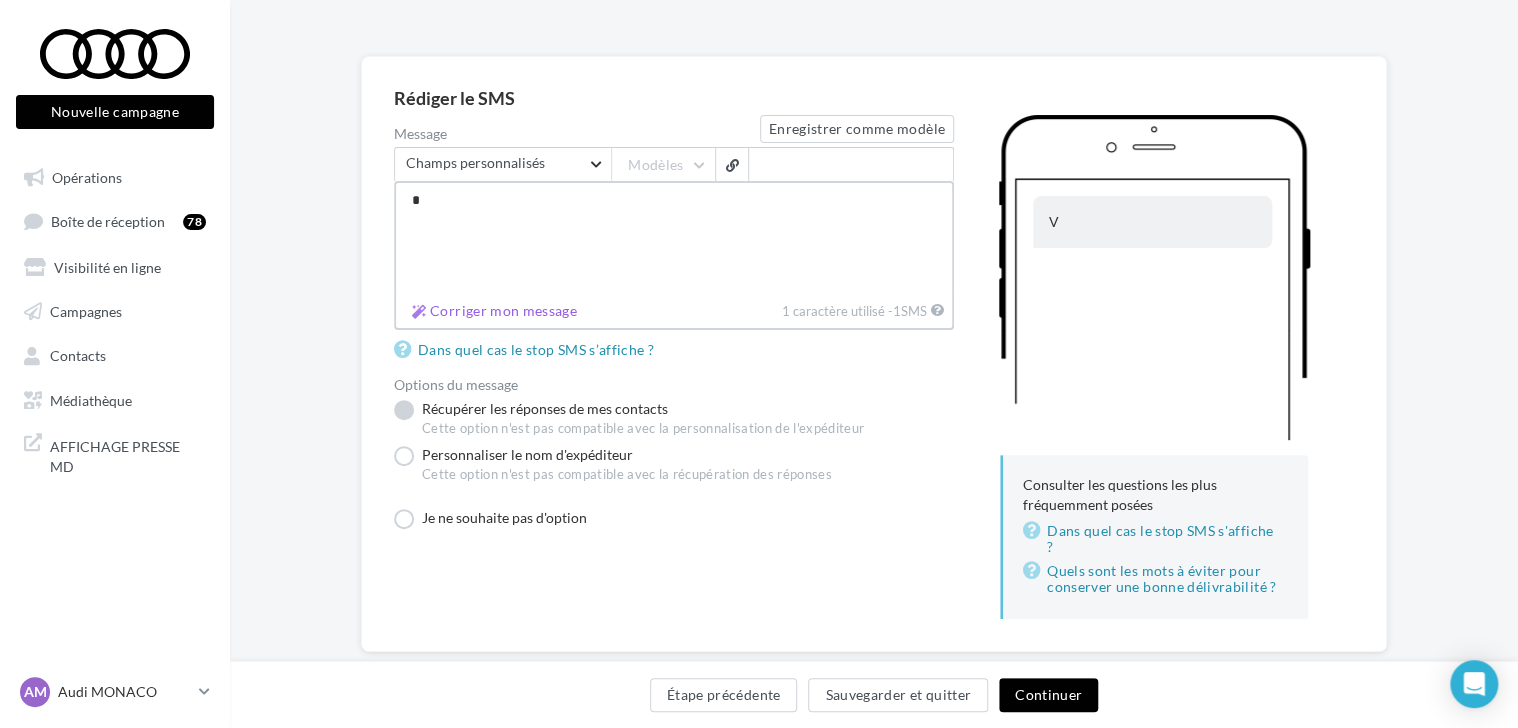 type on "*" 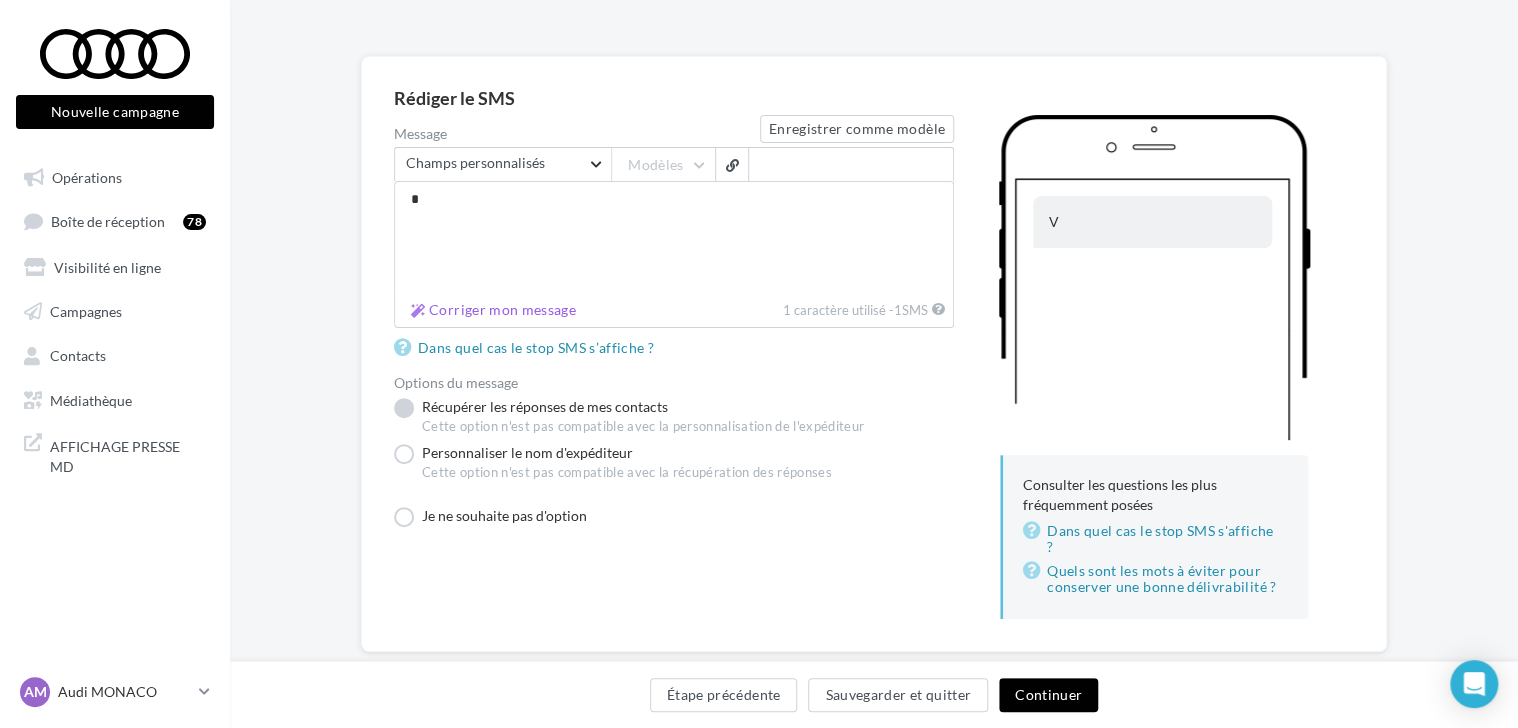 click on "Récupérer les réponses de mes contacts Cette option n'est pas compatible avec la personnalisation de l'expéditeur" at bounding box center (629, 417) 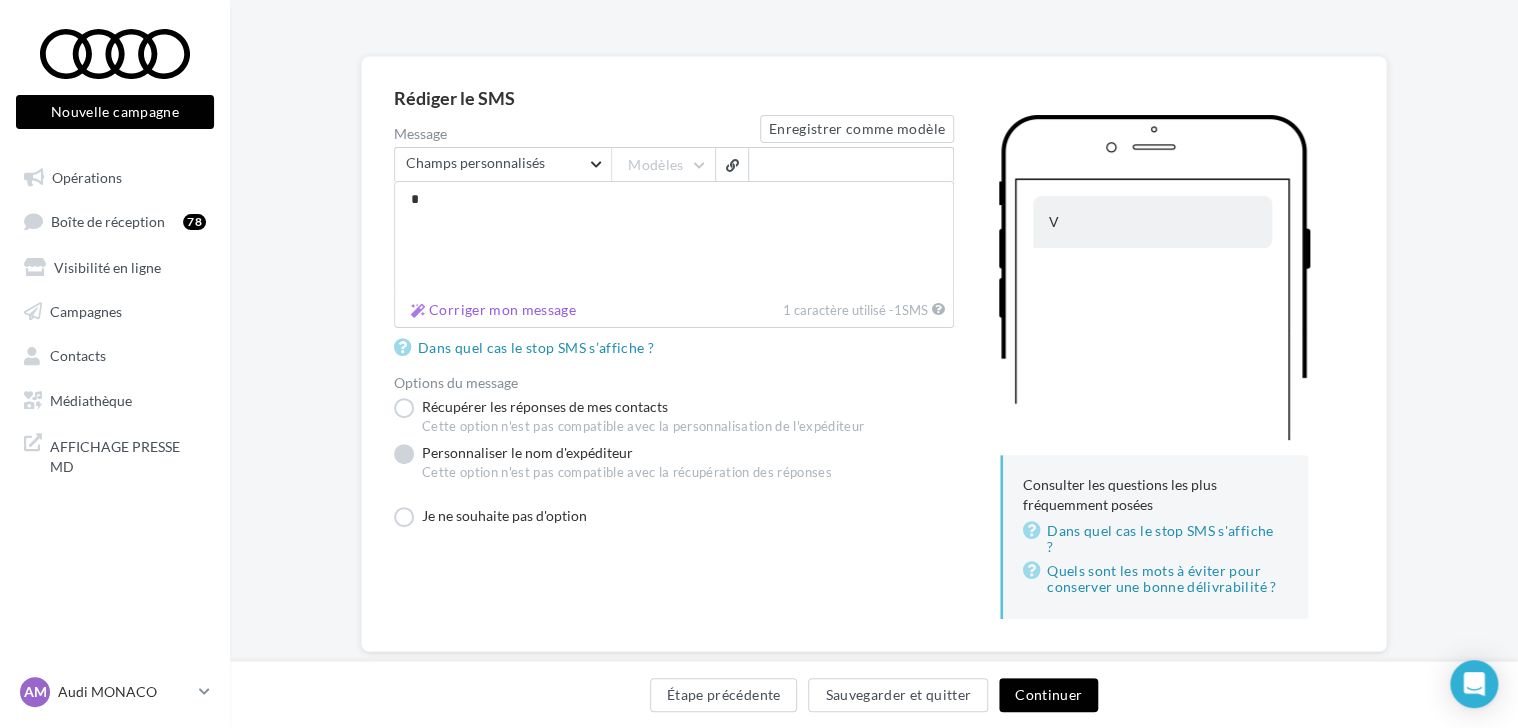 click on "Personnaliser le nom d'expéditeur Cette option n'est pas compatible avec la récupération des réponses" at bounding box center (613, 467) 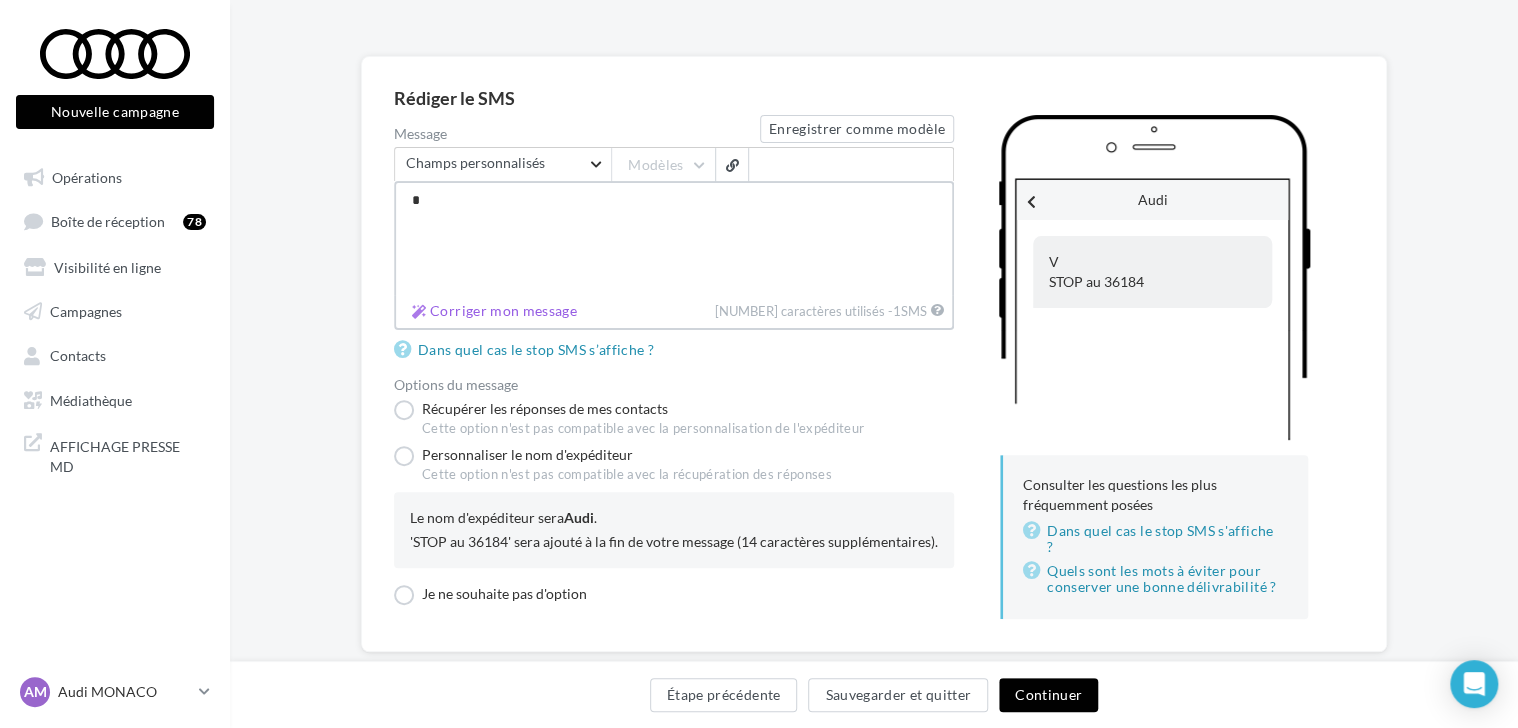 click on "*" at bounding box center (674, 238) 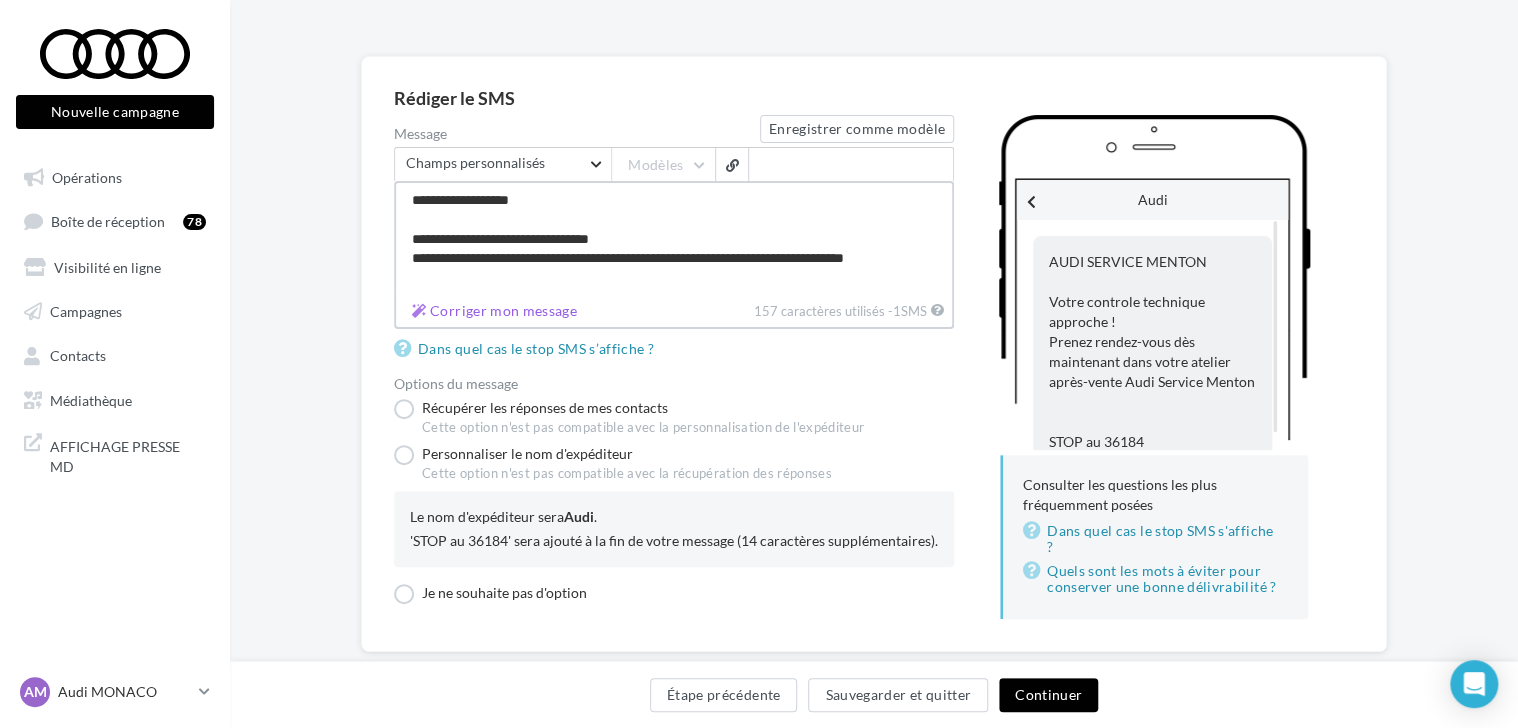 scroll, scrollTop: 0, scrollLeft: 0, axis: both 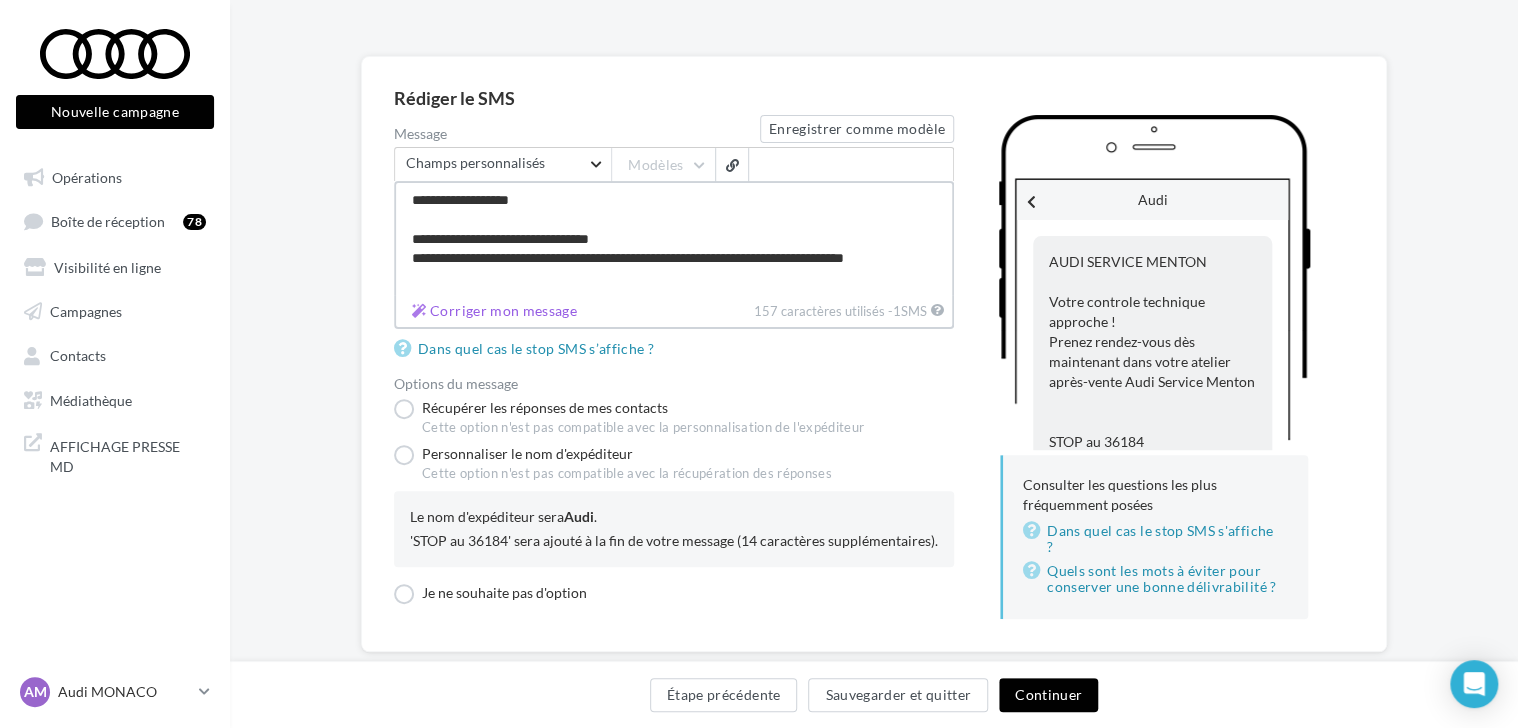 click on "**********" at bounding box center (674, 238) 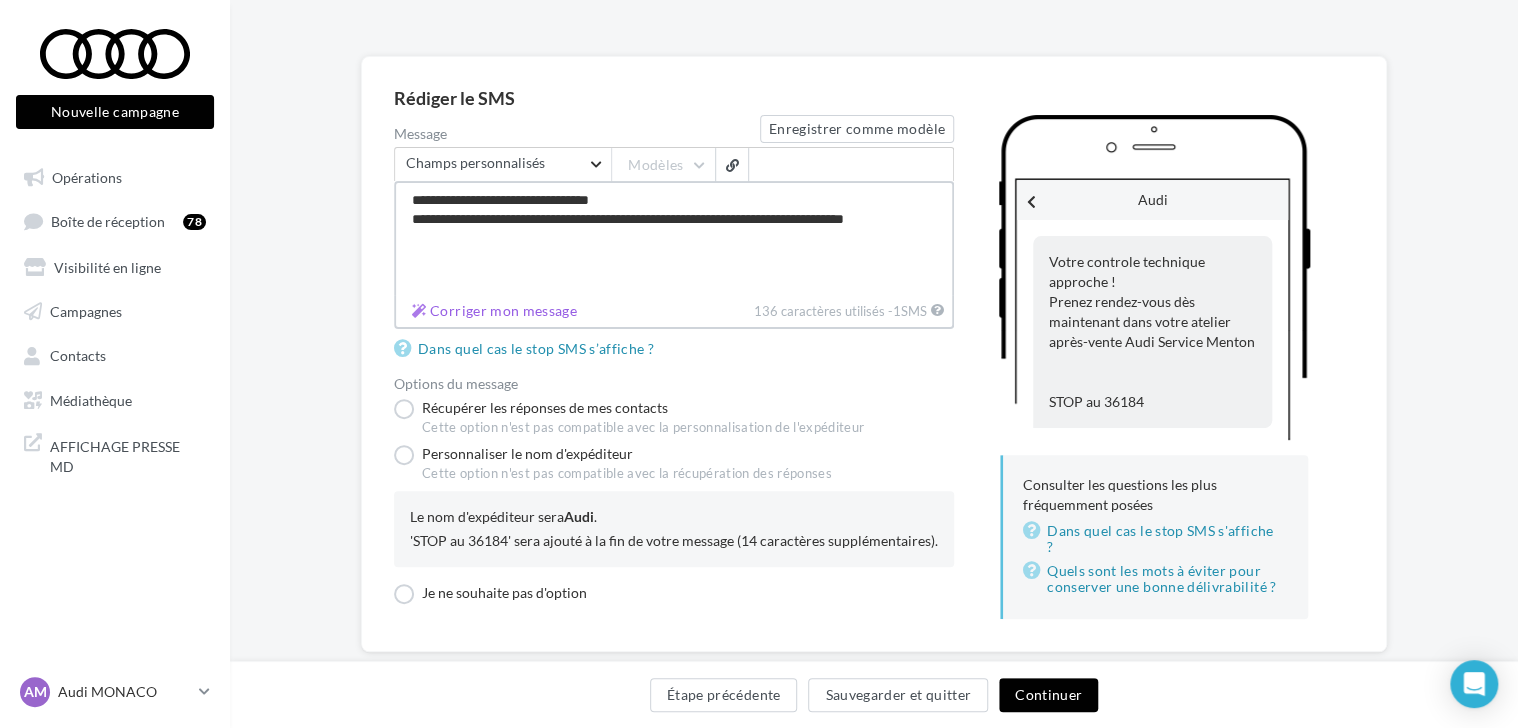click on "**********" at bounding box center (674, 238) 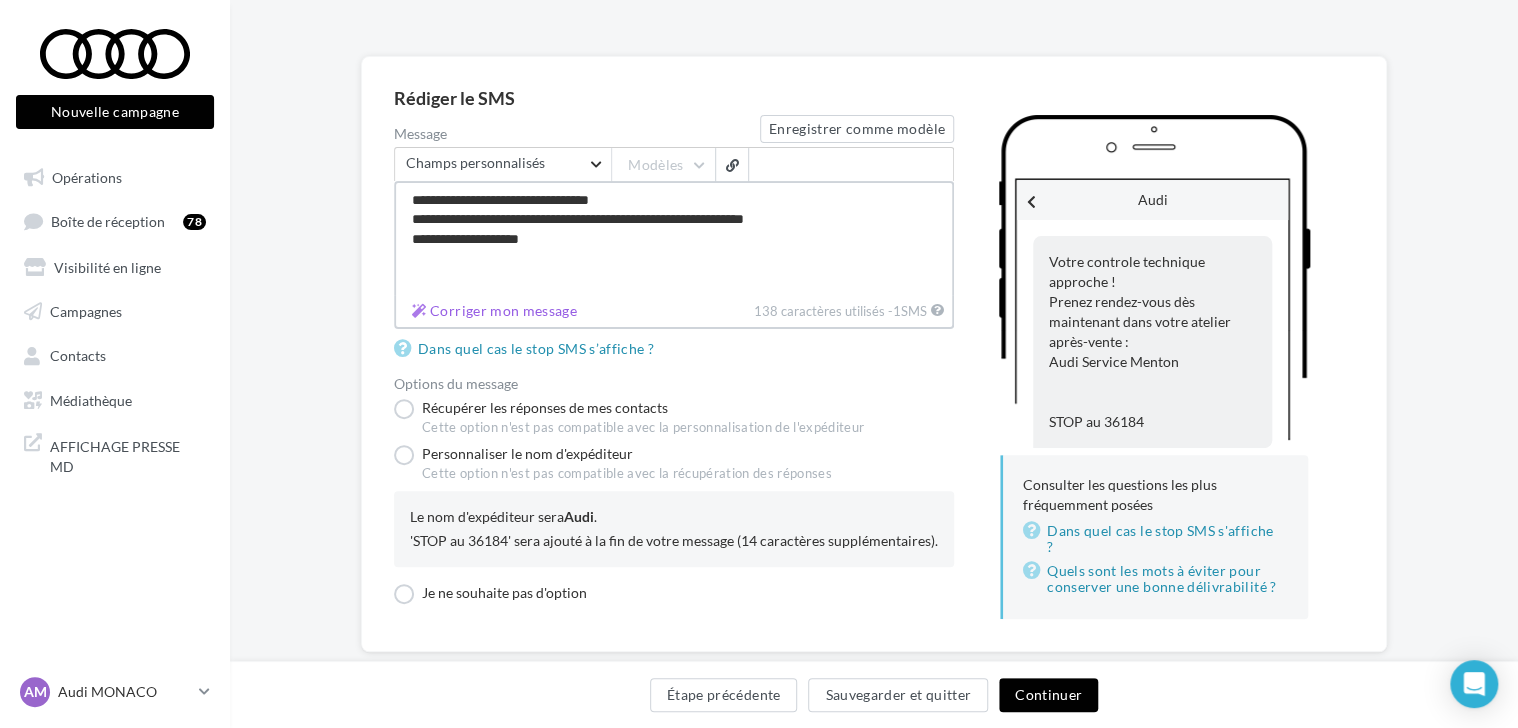 click on "**********" at bounding box center [674, 238] 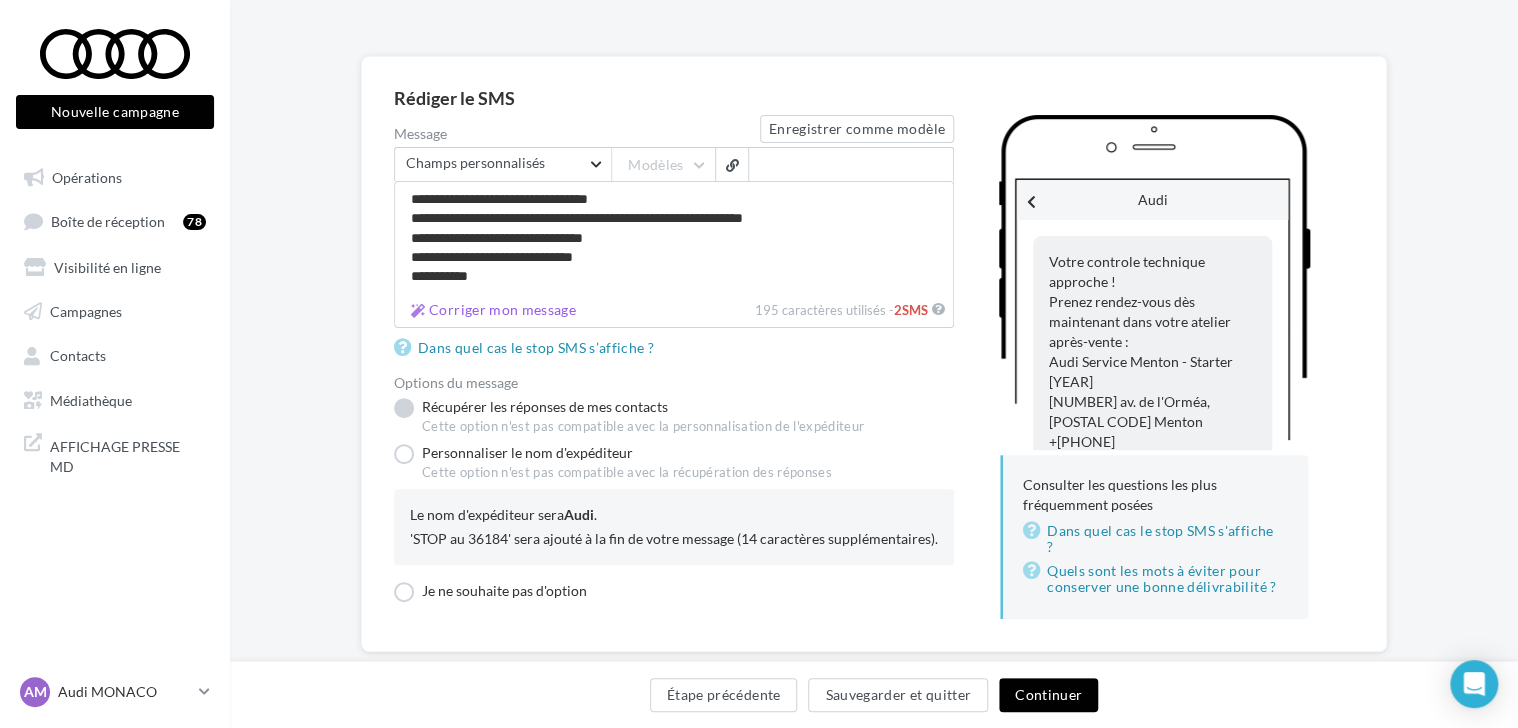 click on "Récupérer les réponses de mes contacts Cette option n'est pas compatible avec la personnalisation de l'expéditeur" at bounding box center (629, 417) 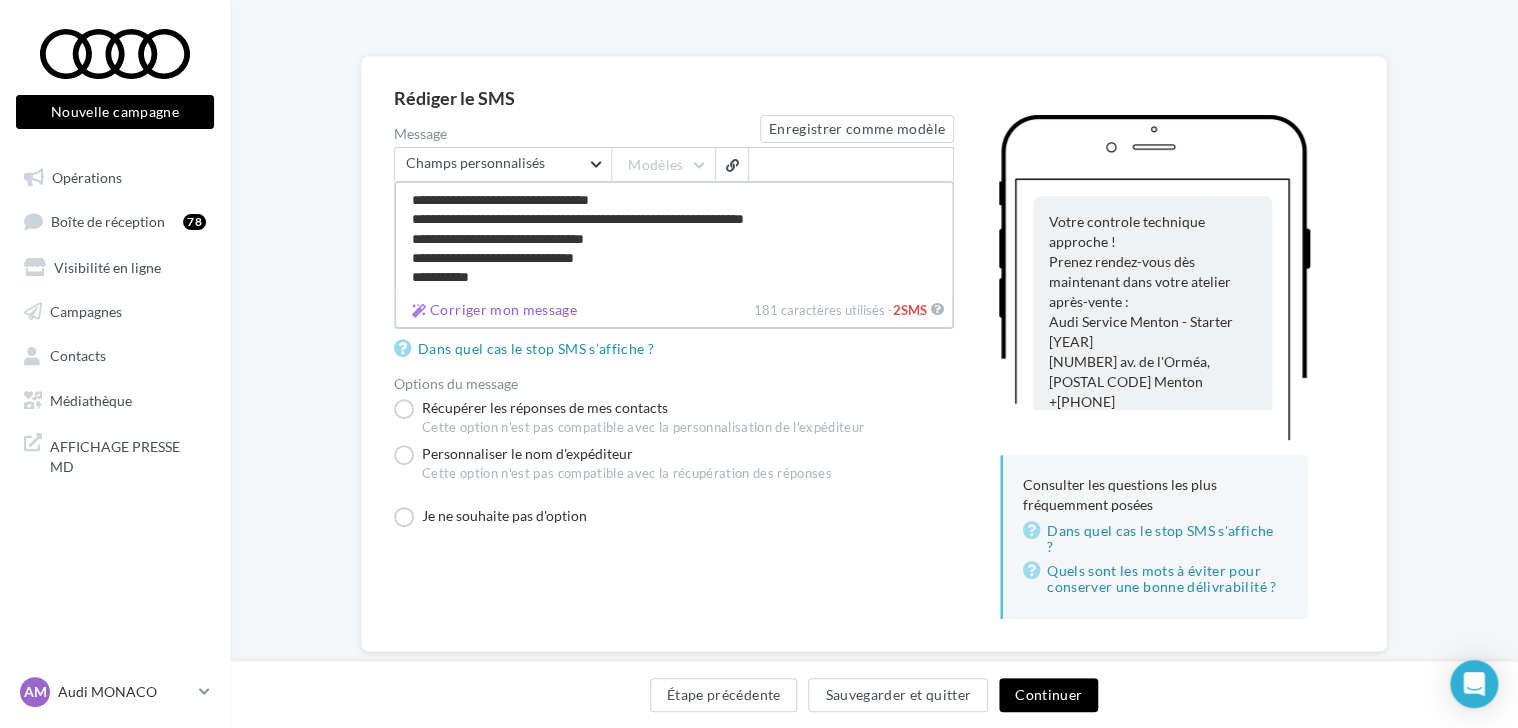 click on "**********" at bounding box center (674, 237) 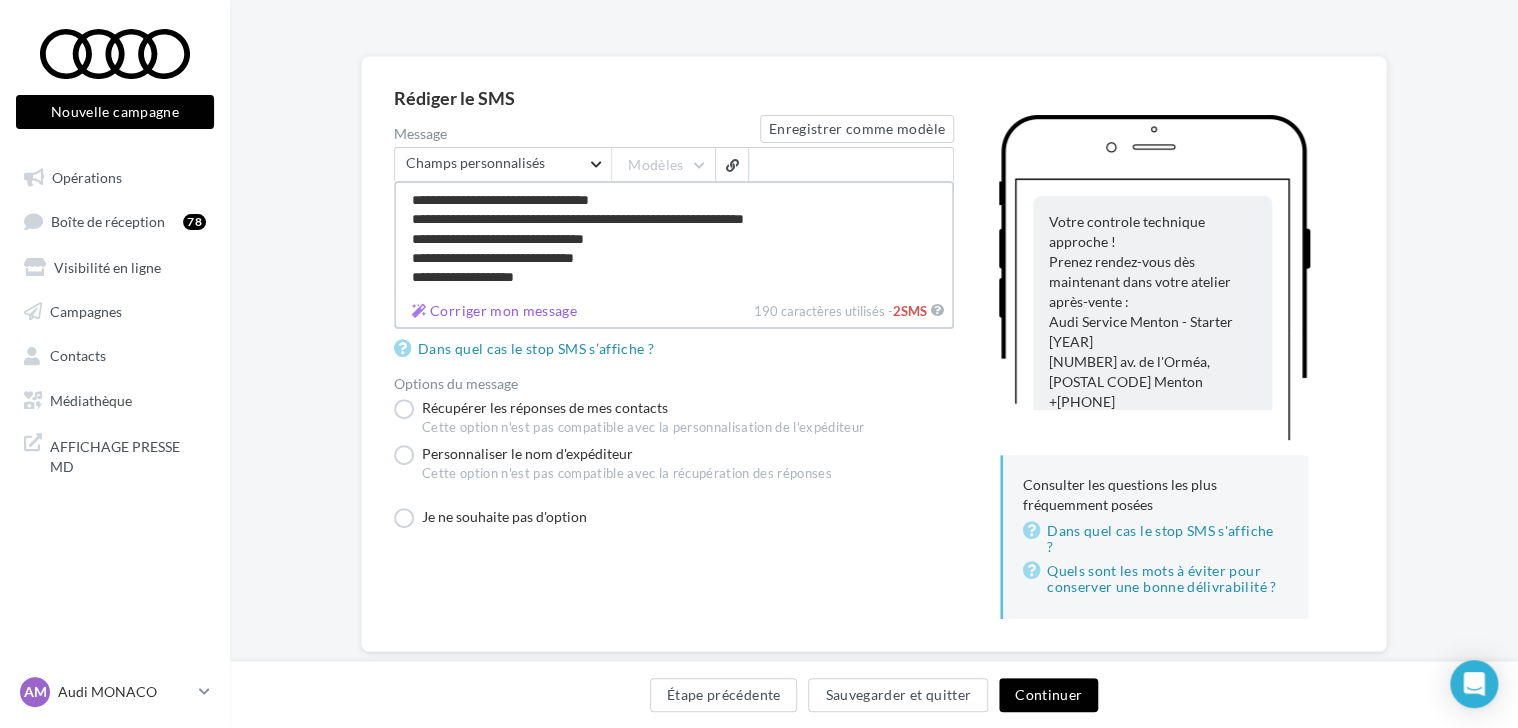 click on "**********" at bounding box center (674, 238) 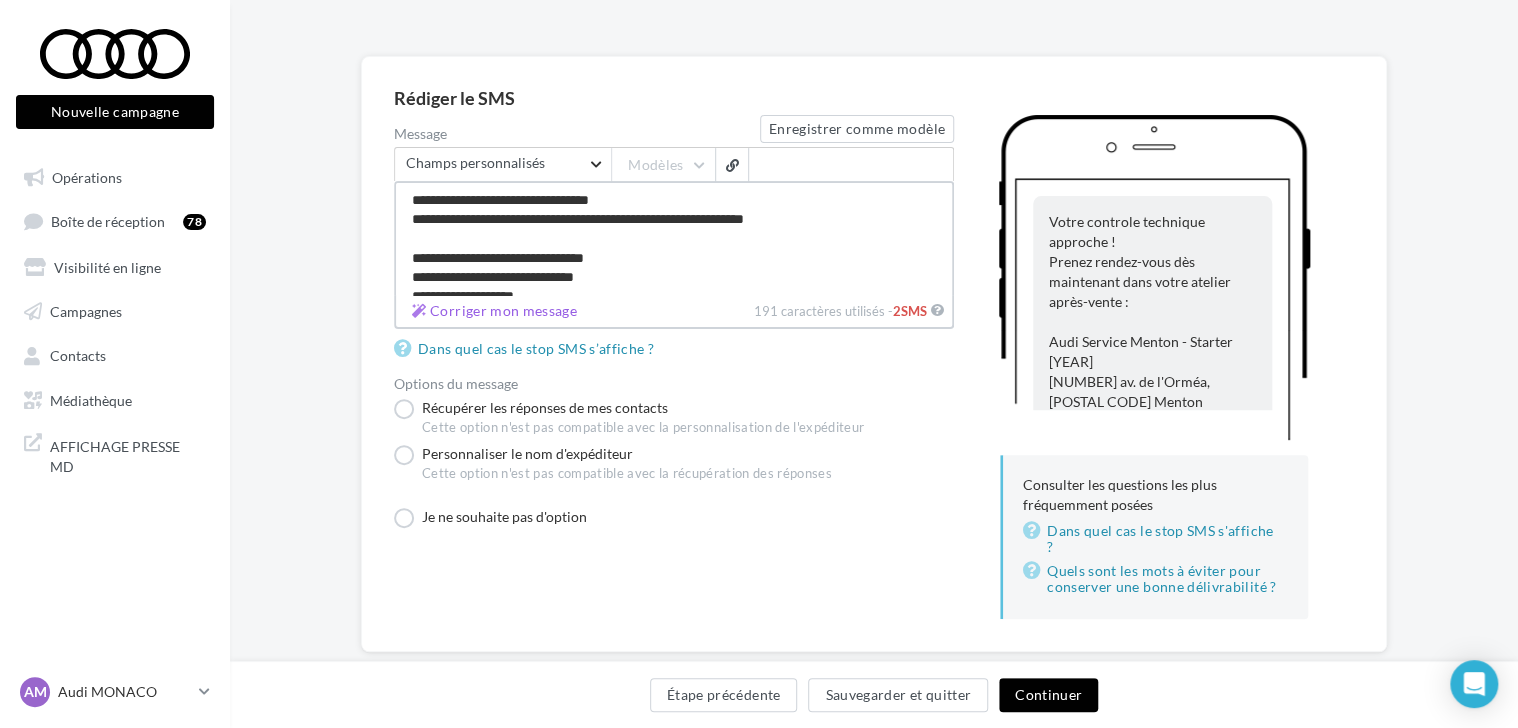 paste on "**********" 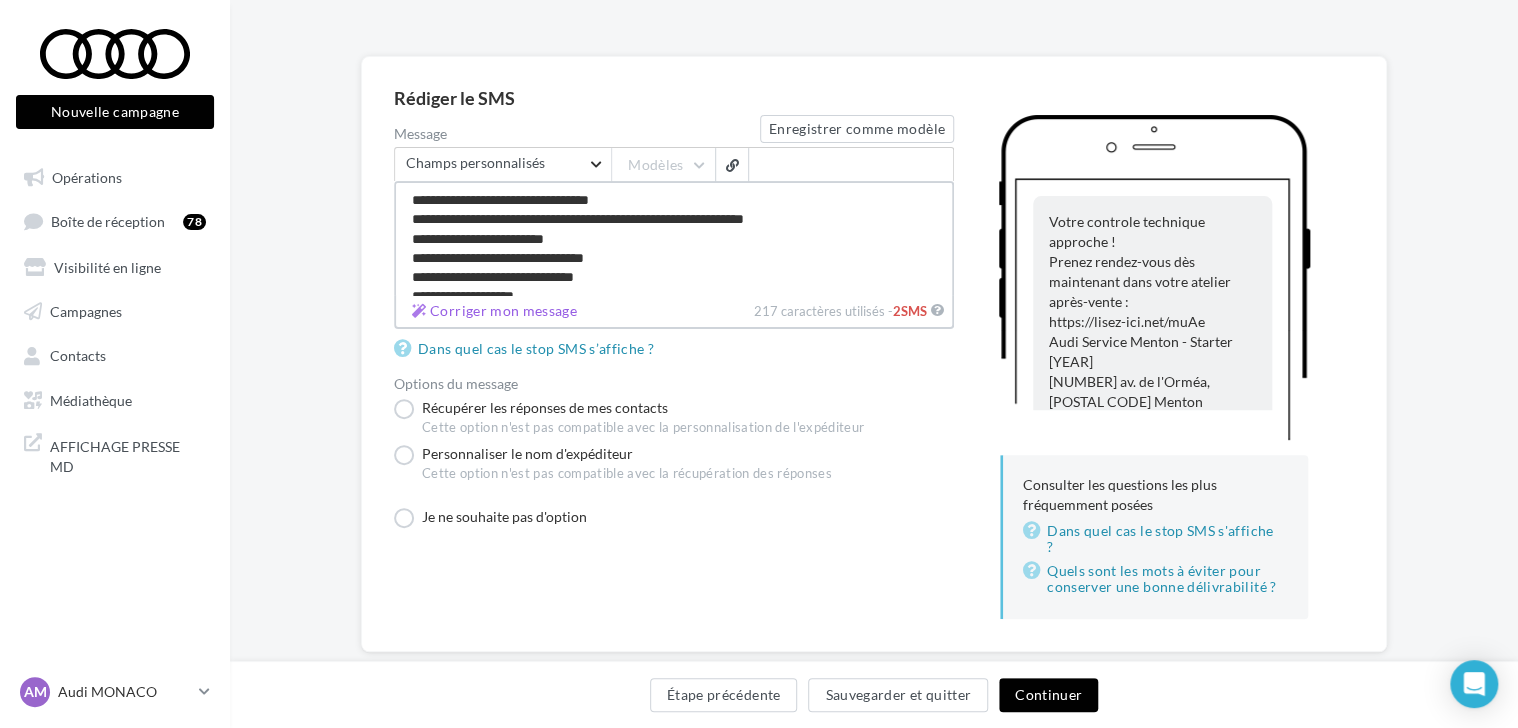 drag, startPoint x: 586, startPoint y: 232, endPoint x: 362, endPoint y: 245, distance: 224.37692 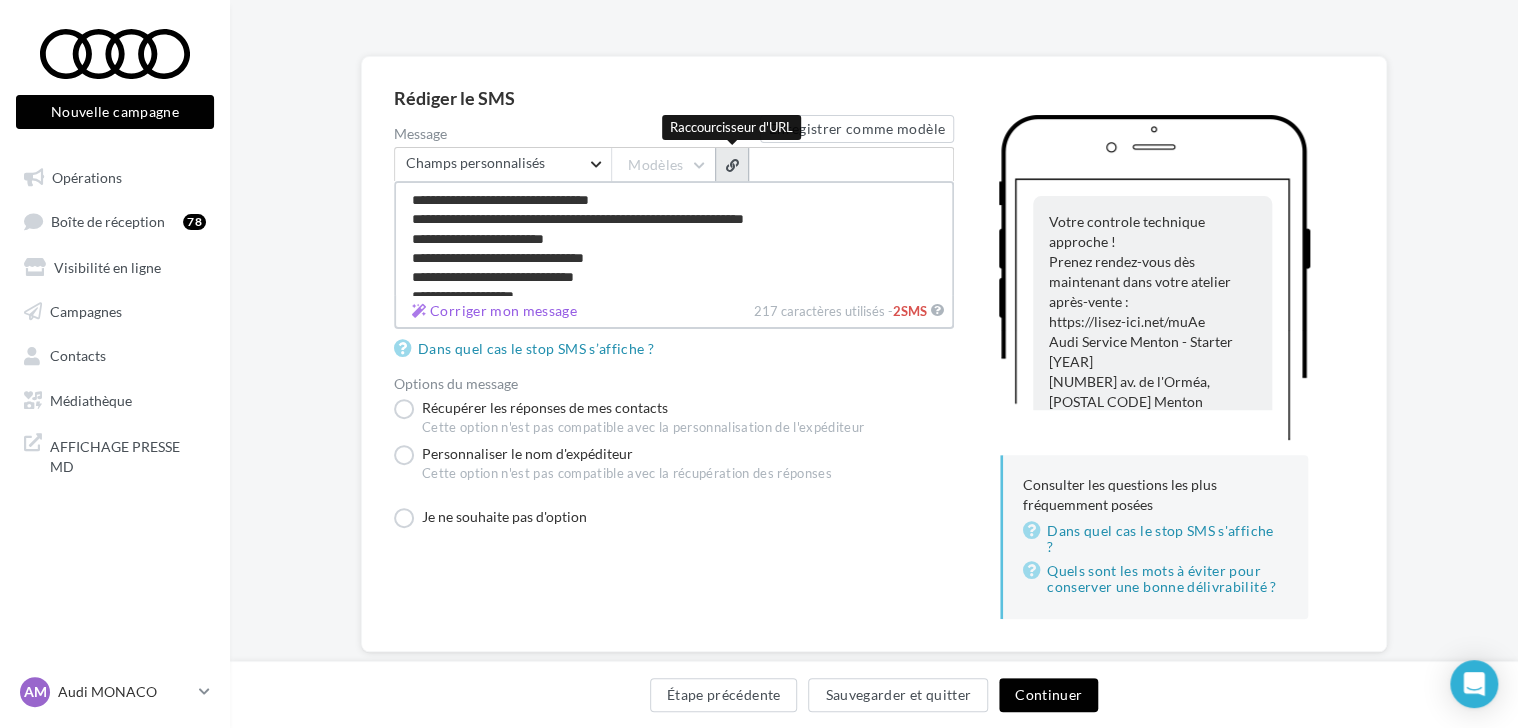 type on "**********" 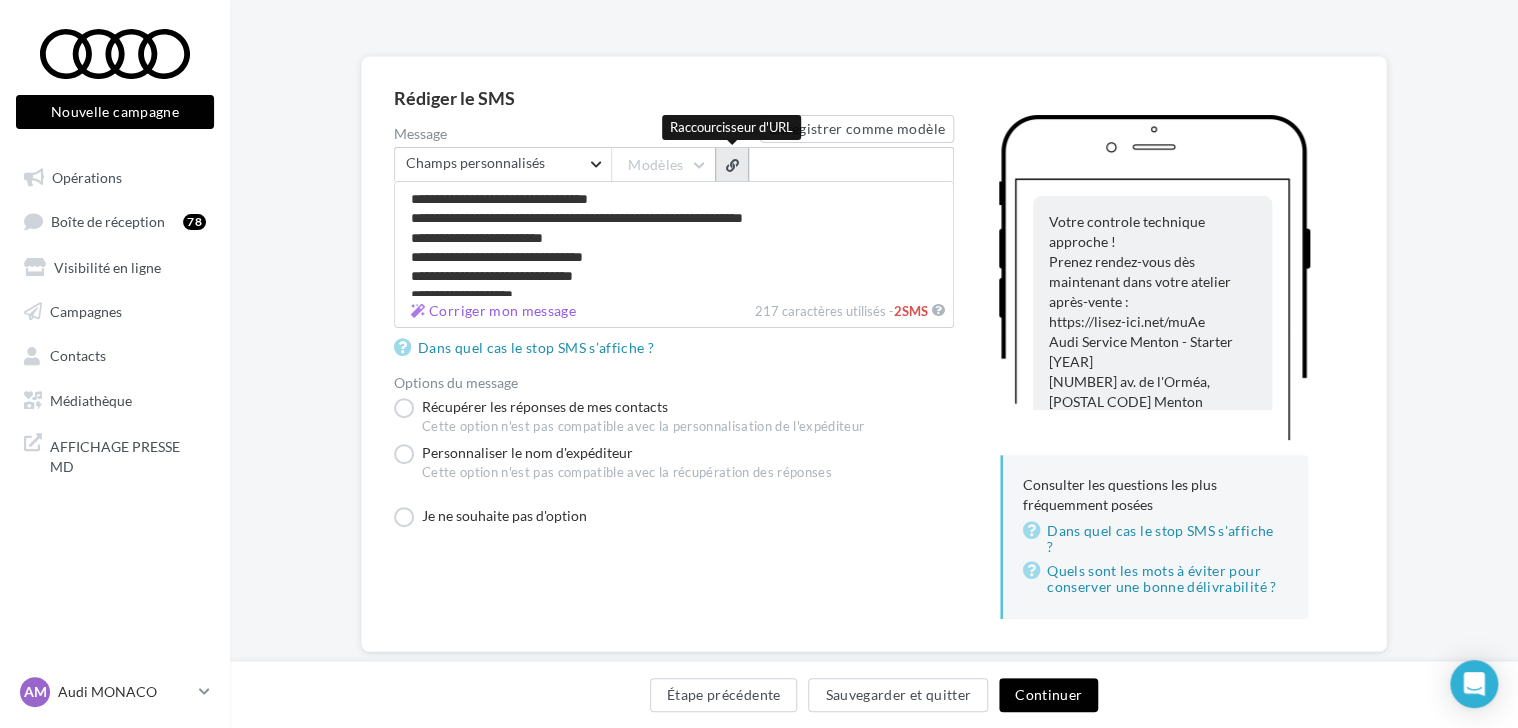click at bounding box center (732, 165) 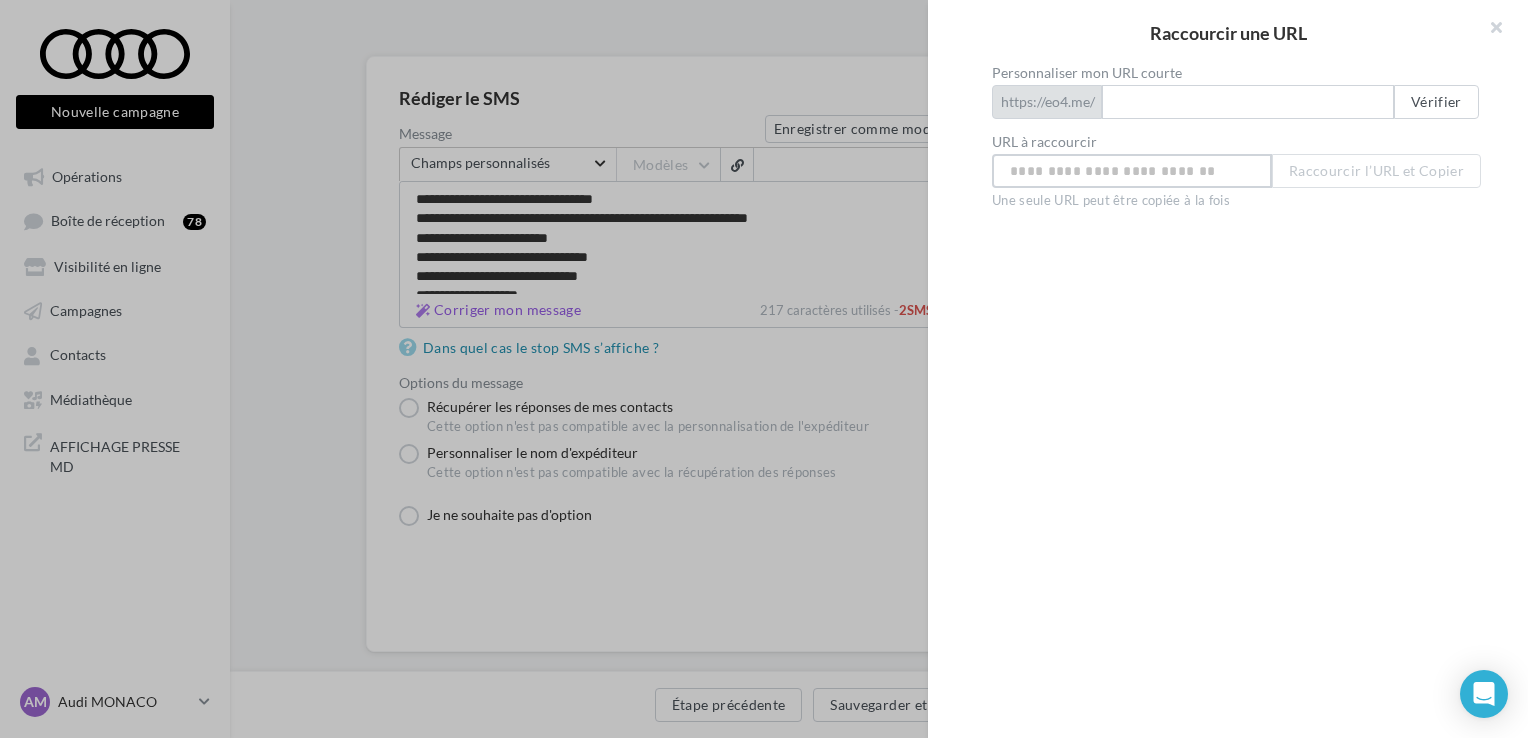 click on "Personnaliser mon URL courte" at bounding box center (1132, 171) 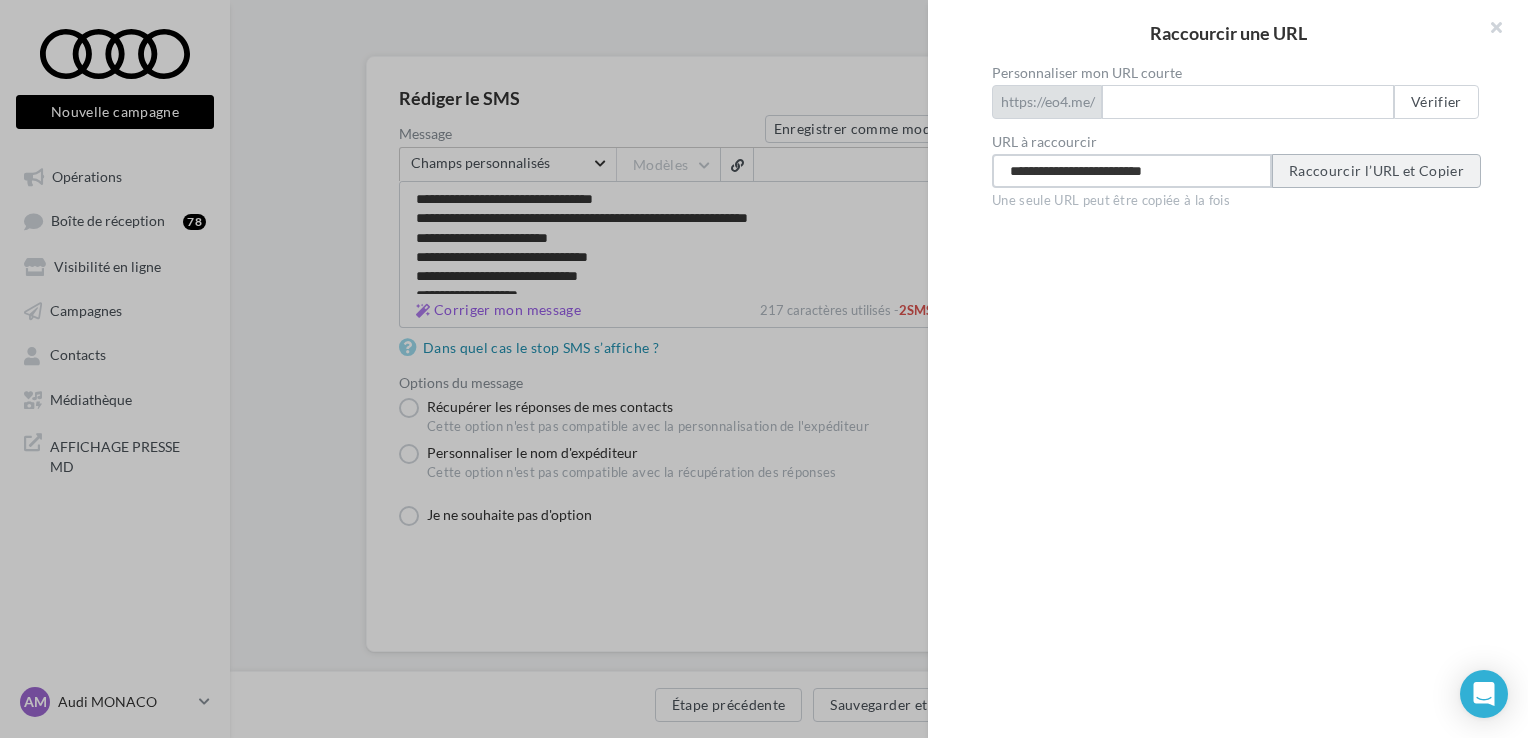type on "**********" 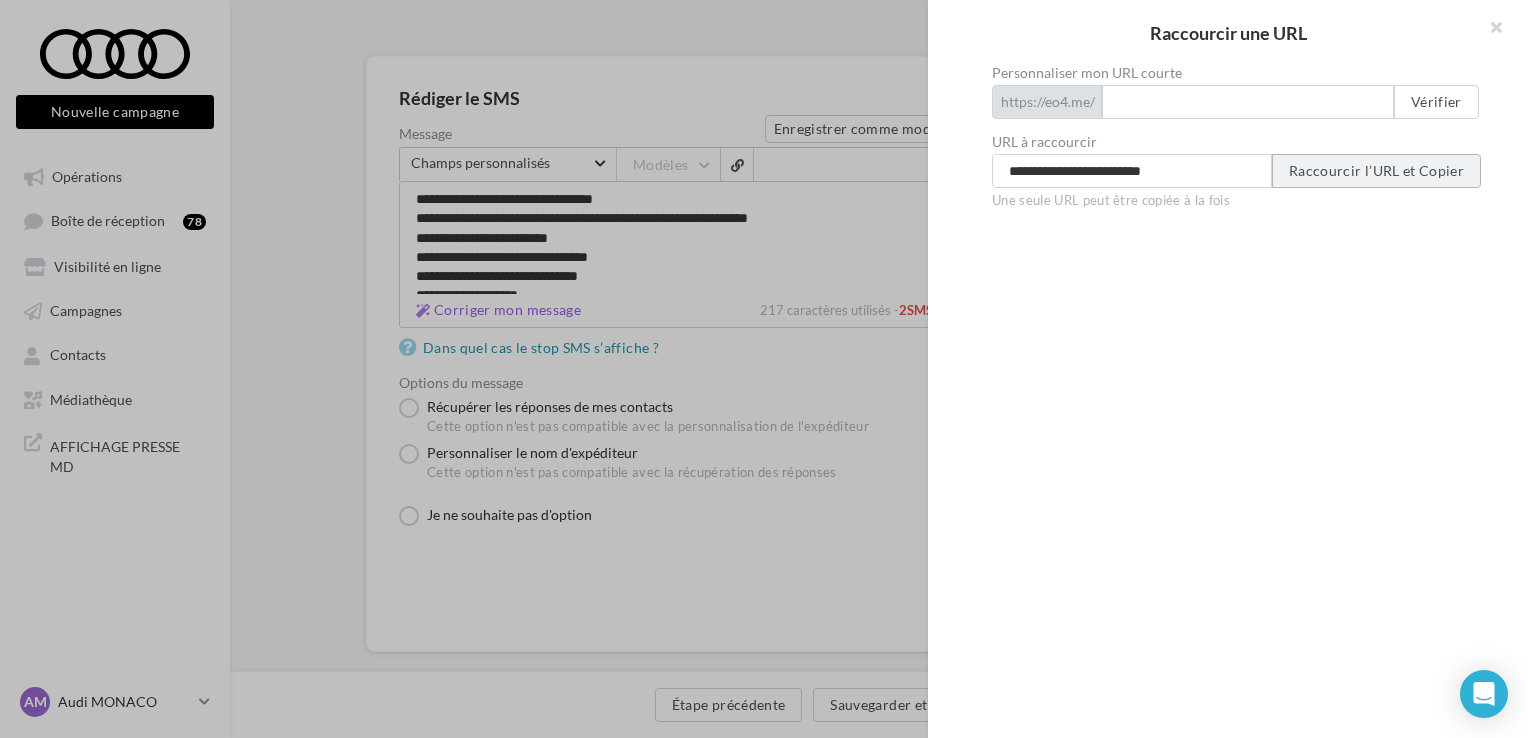 click on "Raccourcir l’URL et Copier" at bounding box center [1376, 171] 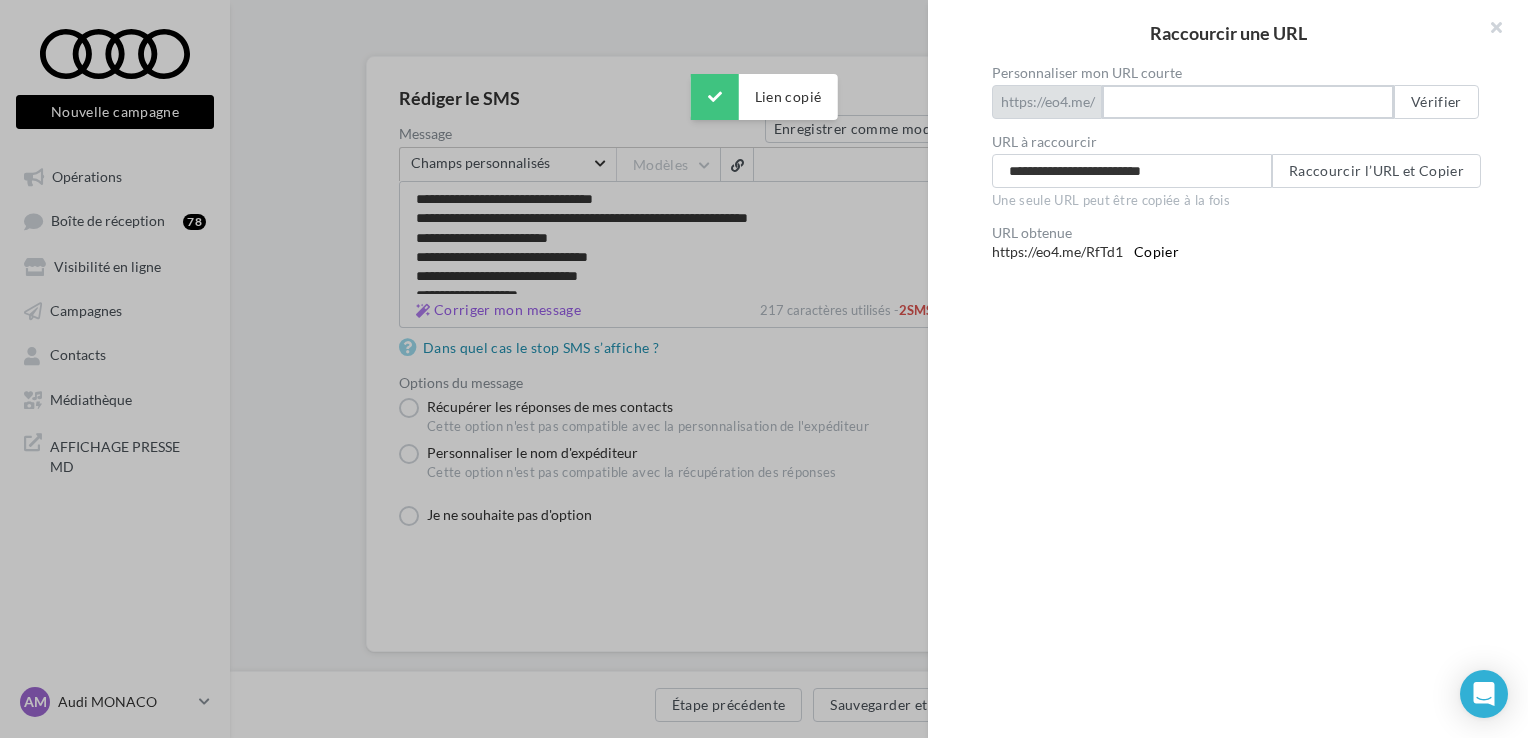 click on "Personnaliser mon URL courte" at bounding box center (1248, 102) 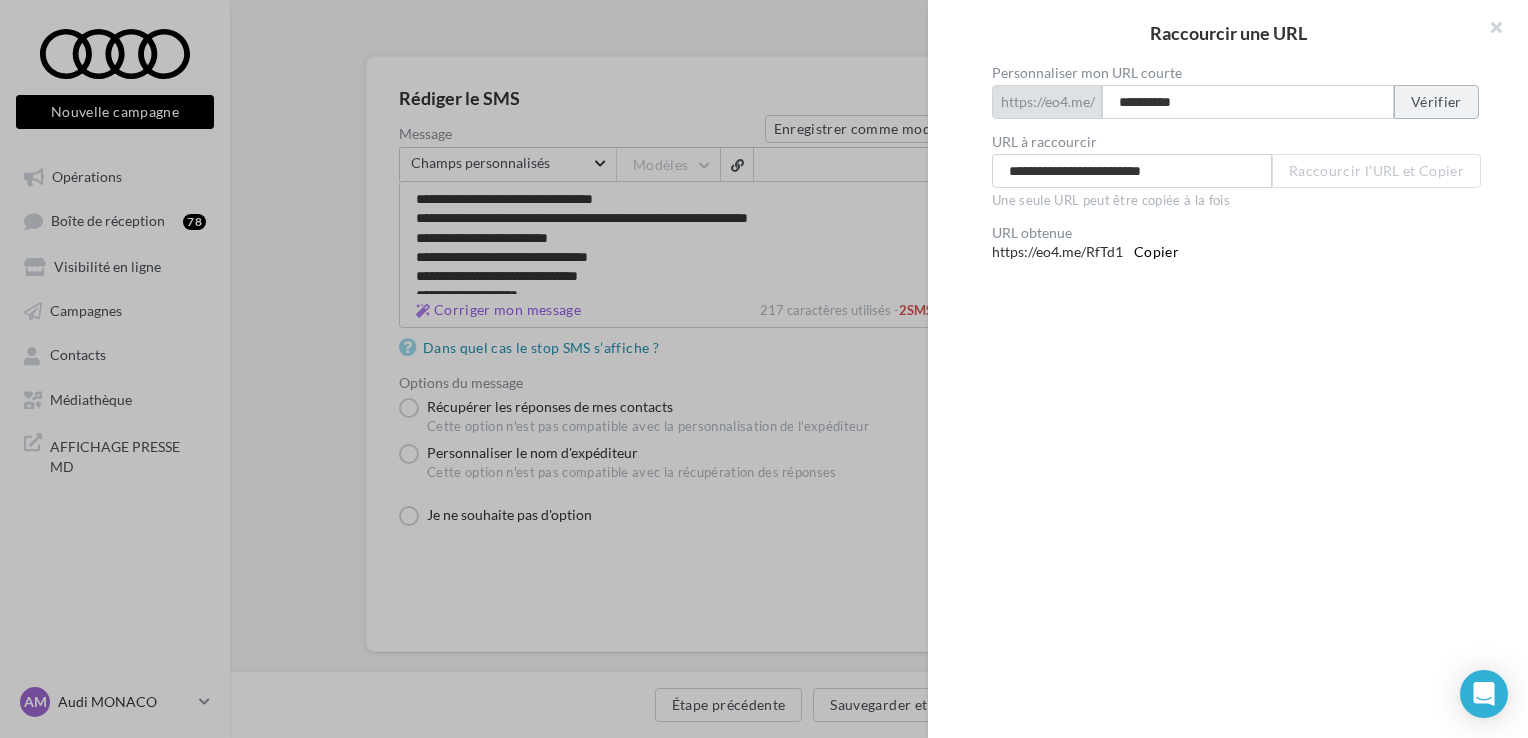 click on "Vérifier" at bounding box center [1436, 102] 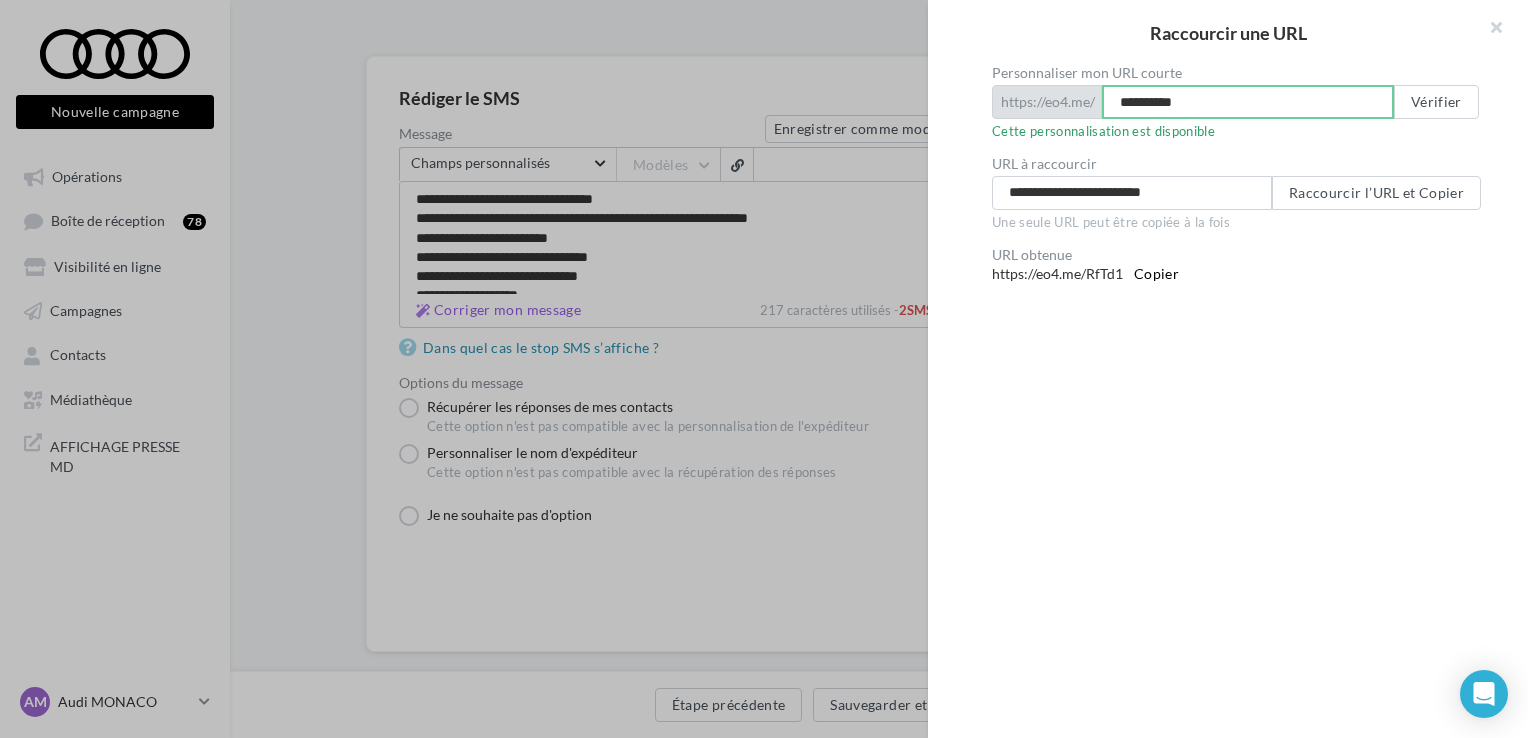 click on "**********" at bounding box center [1248, 102] 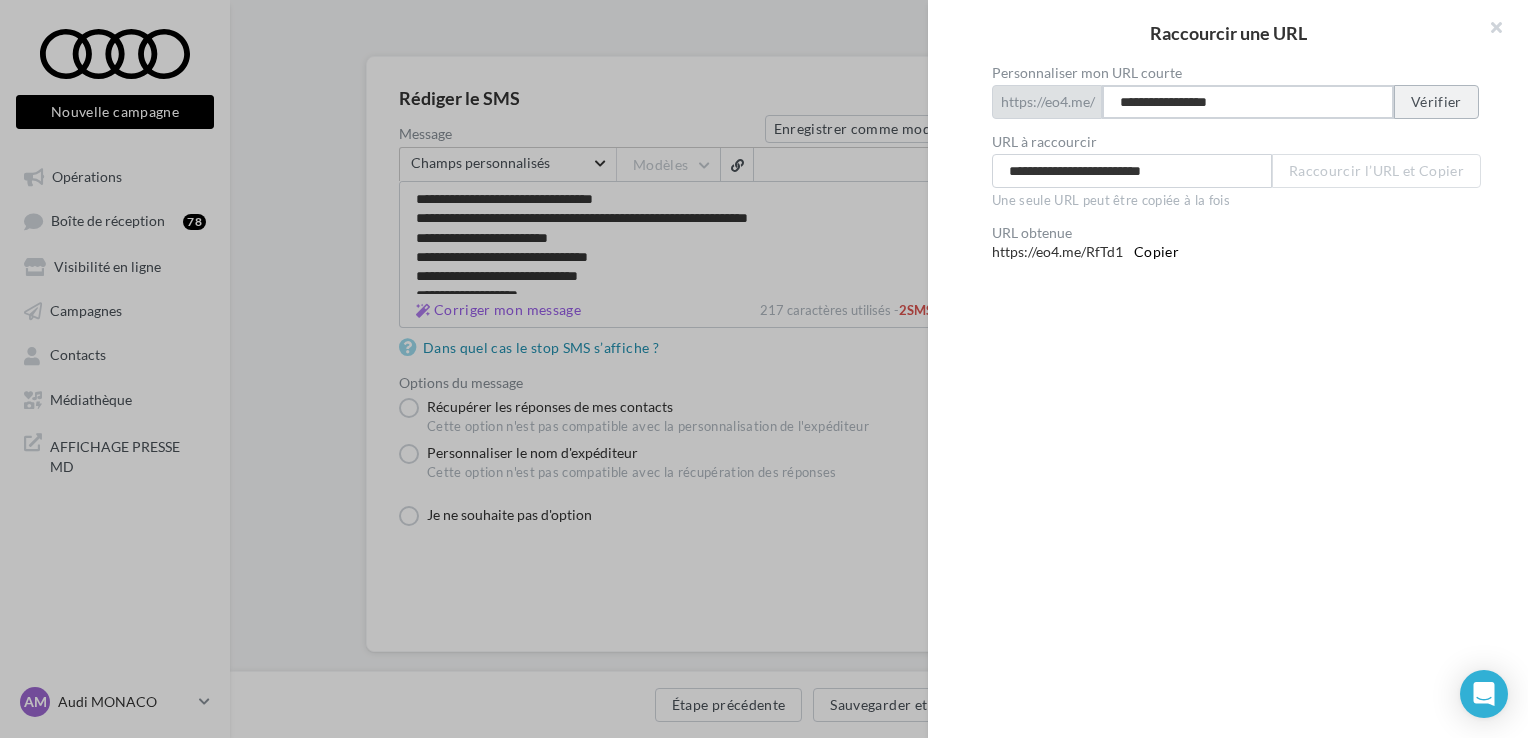 type on "**********" 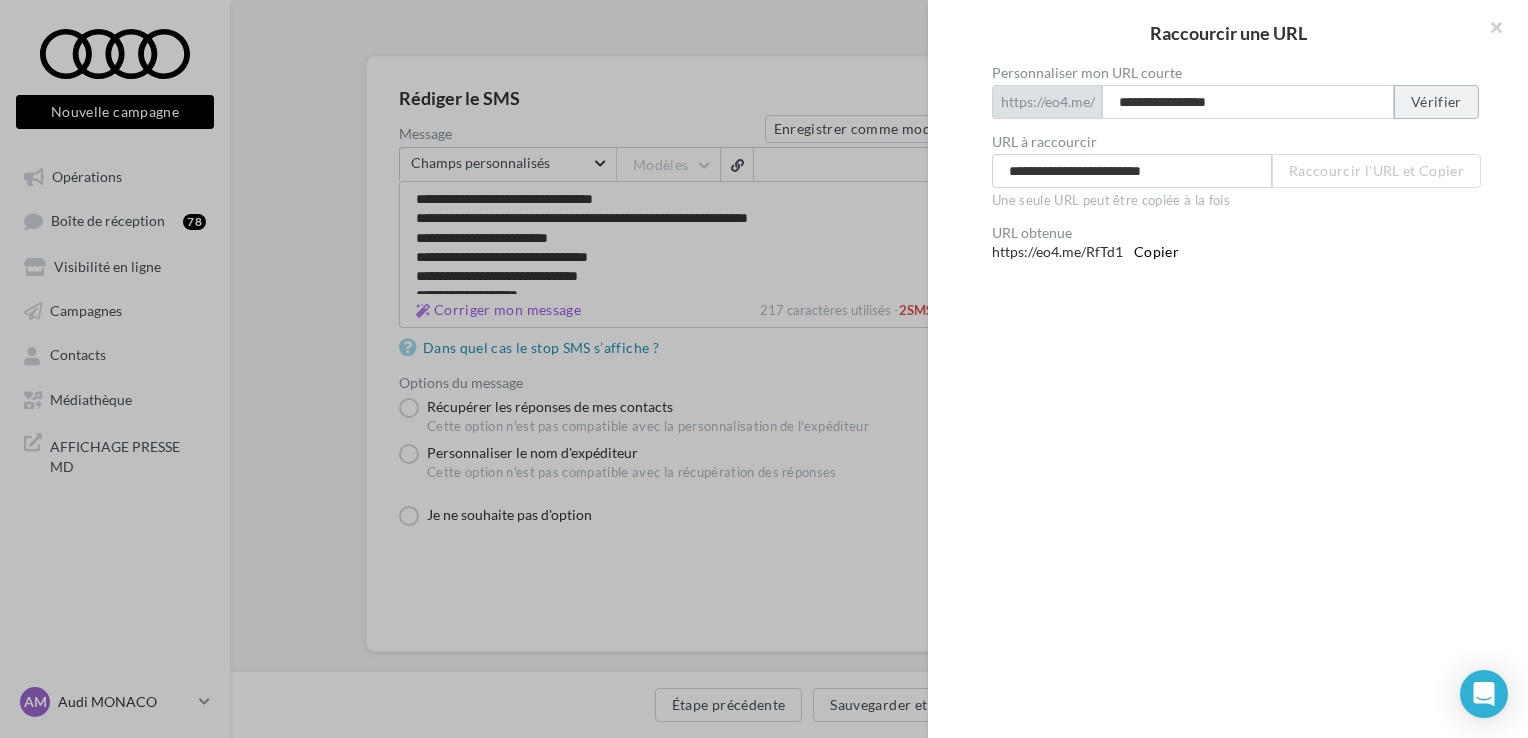 click on "Vérifier" at bounding box center (1436, 102) 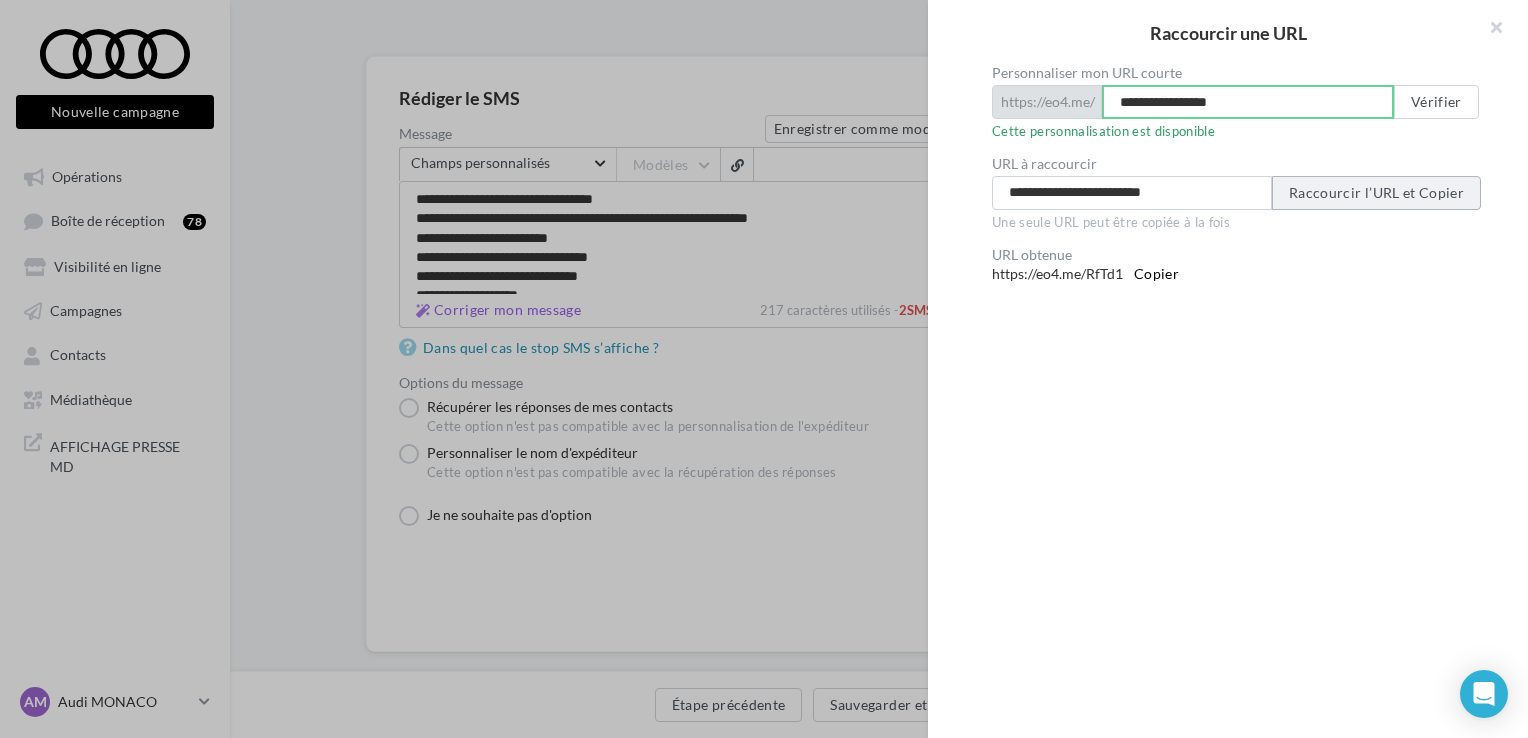 click on "Raccourcir l’URL et Copier" at bounding box center (1376, 193) 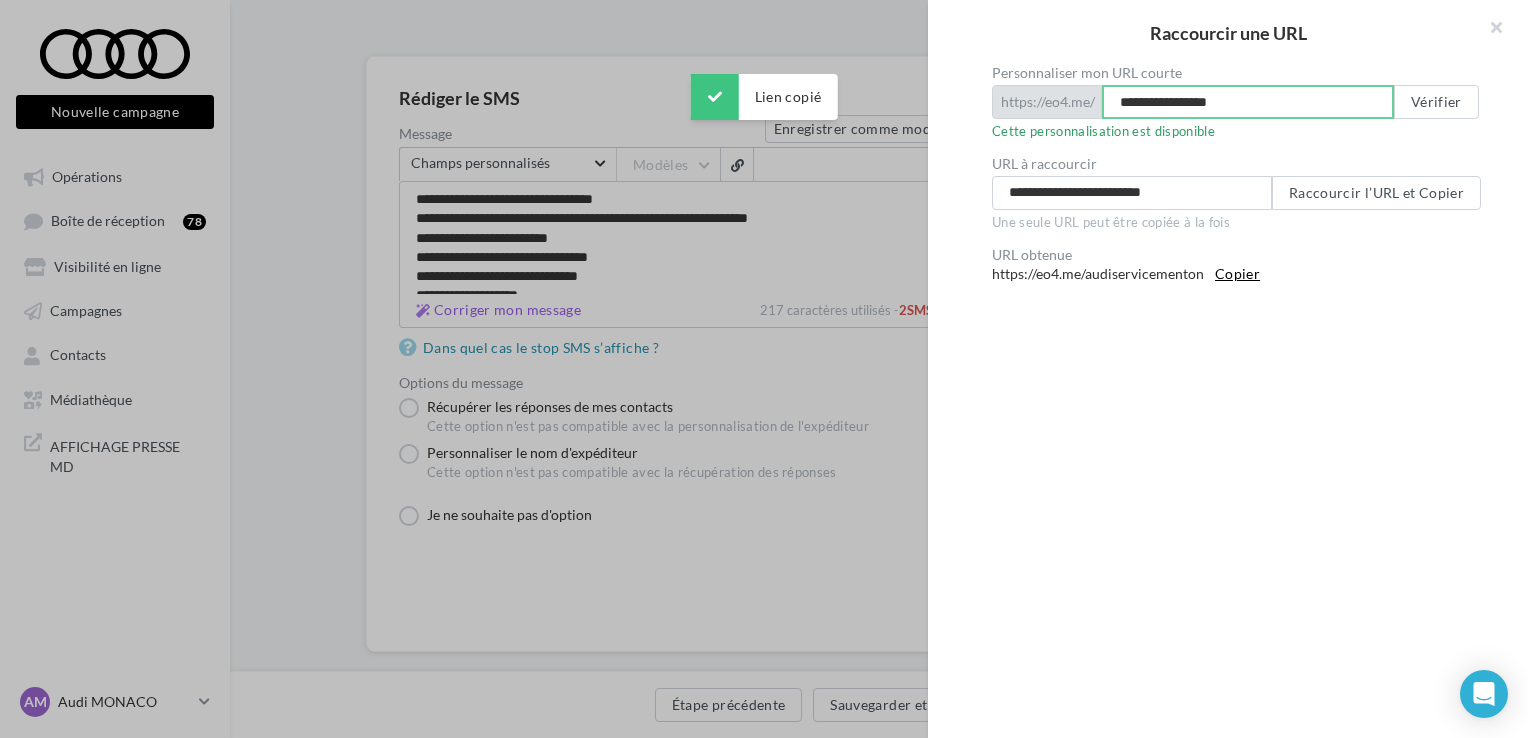 click on "Copier" at bounding box center (1237, 274) 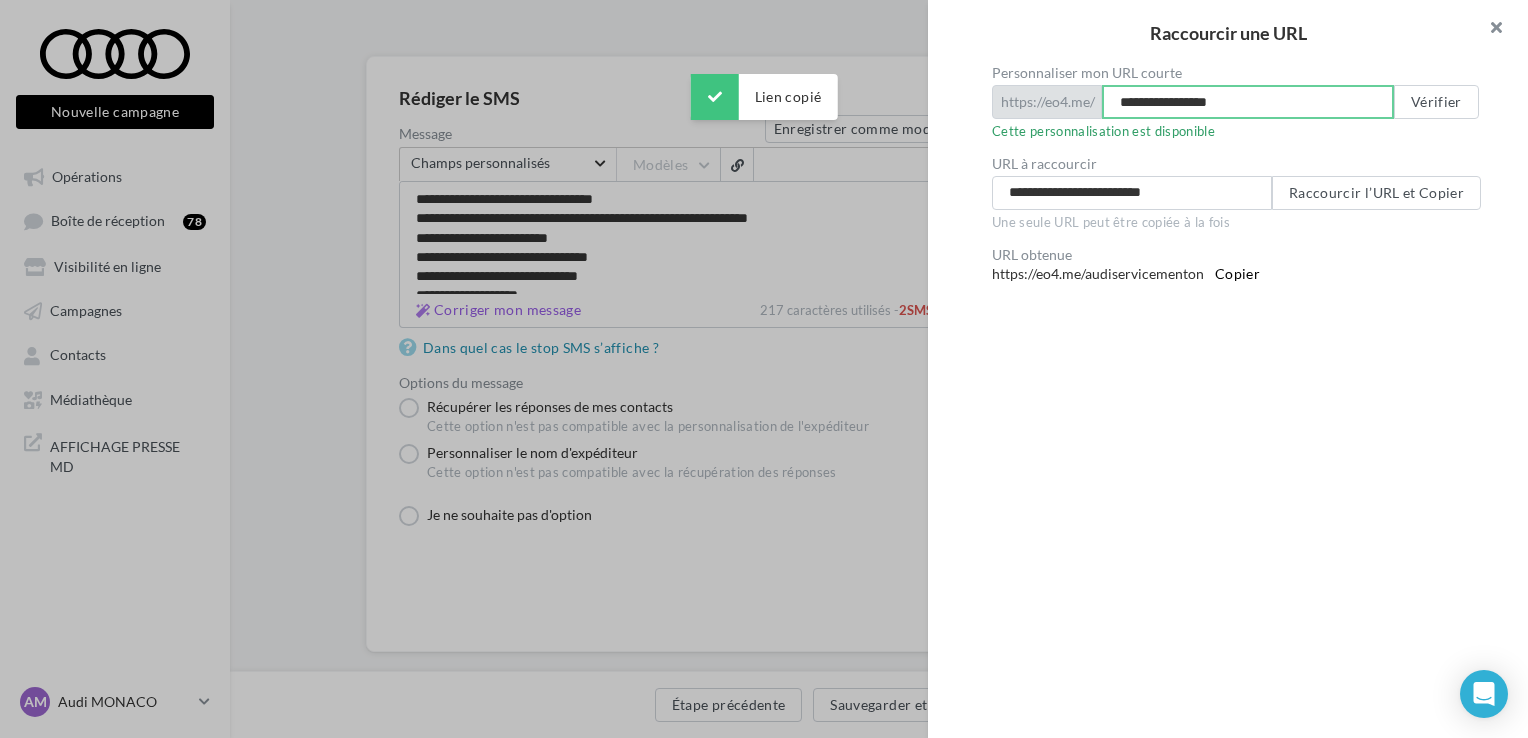 click at bounding box center (1488, 30) 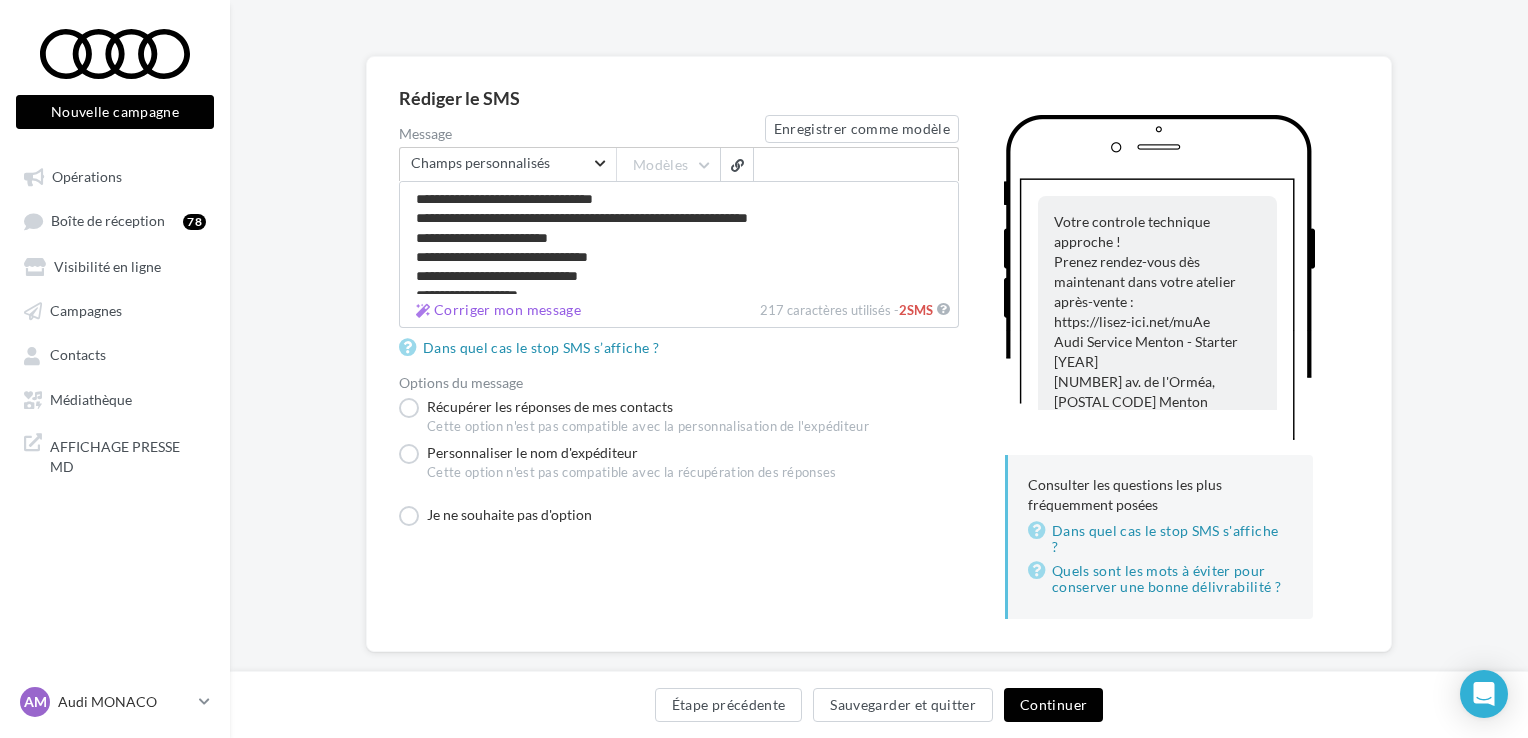 click on "**********" at bounding box center (764, 369) 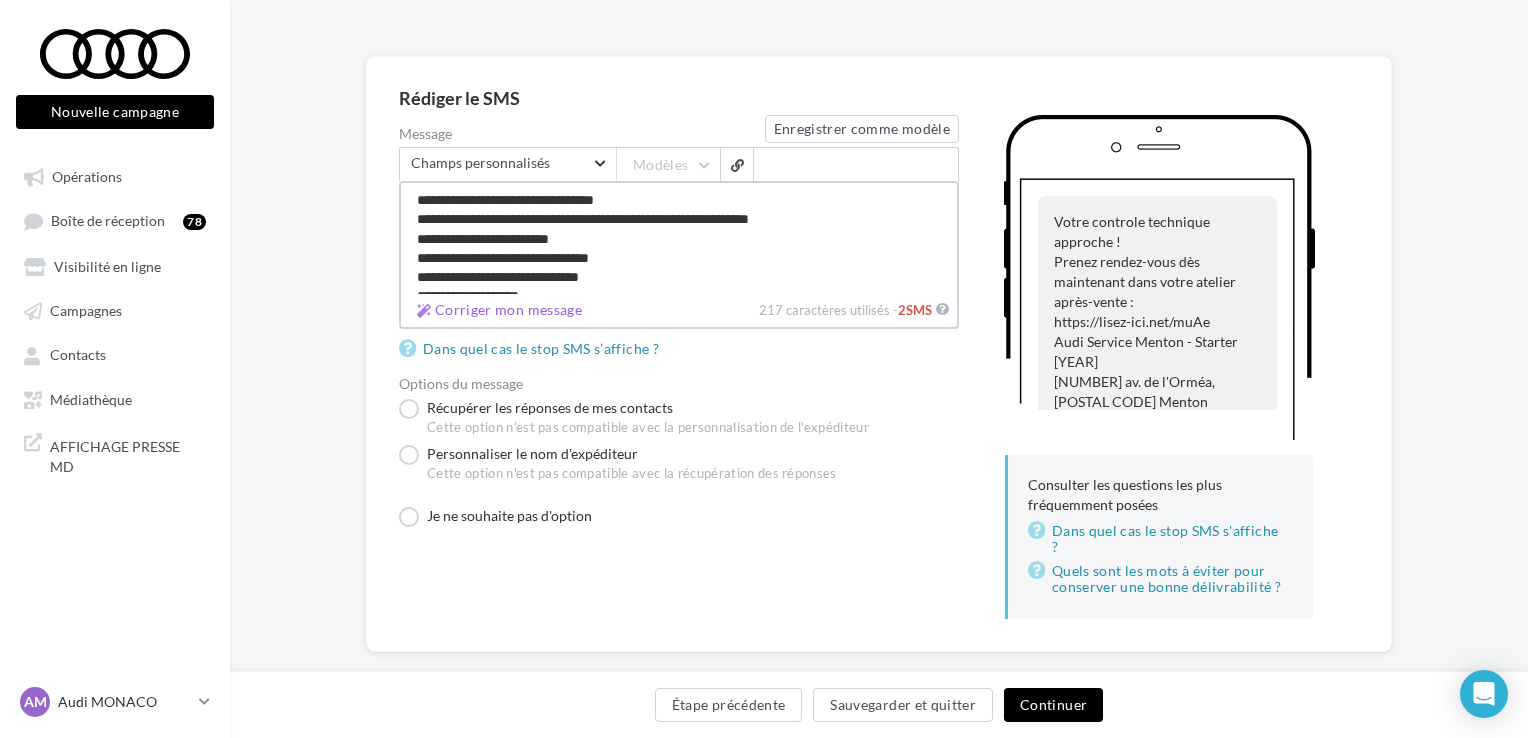 click on "**********" at bounding box center (679, 237) 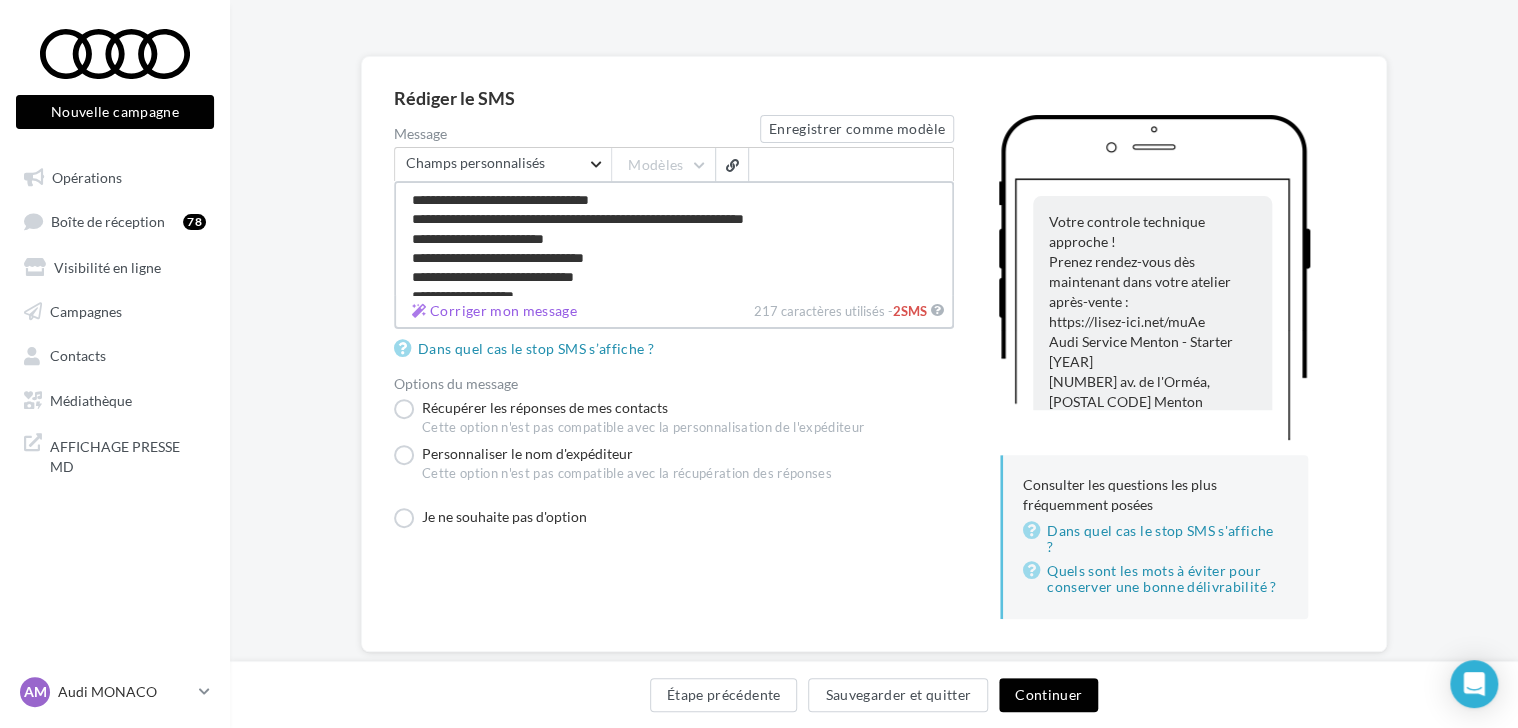 paste on "******" 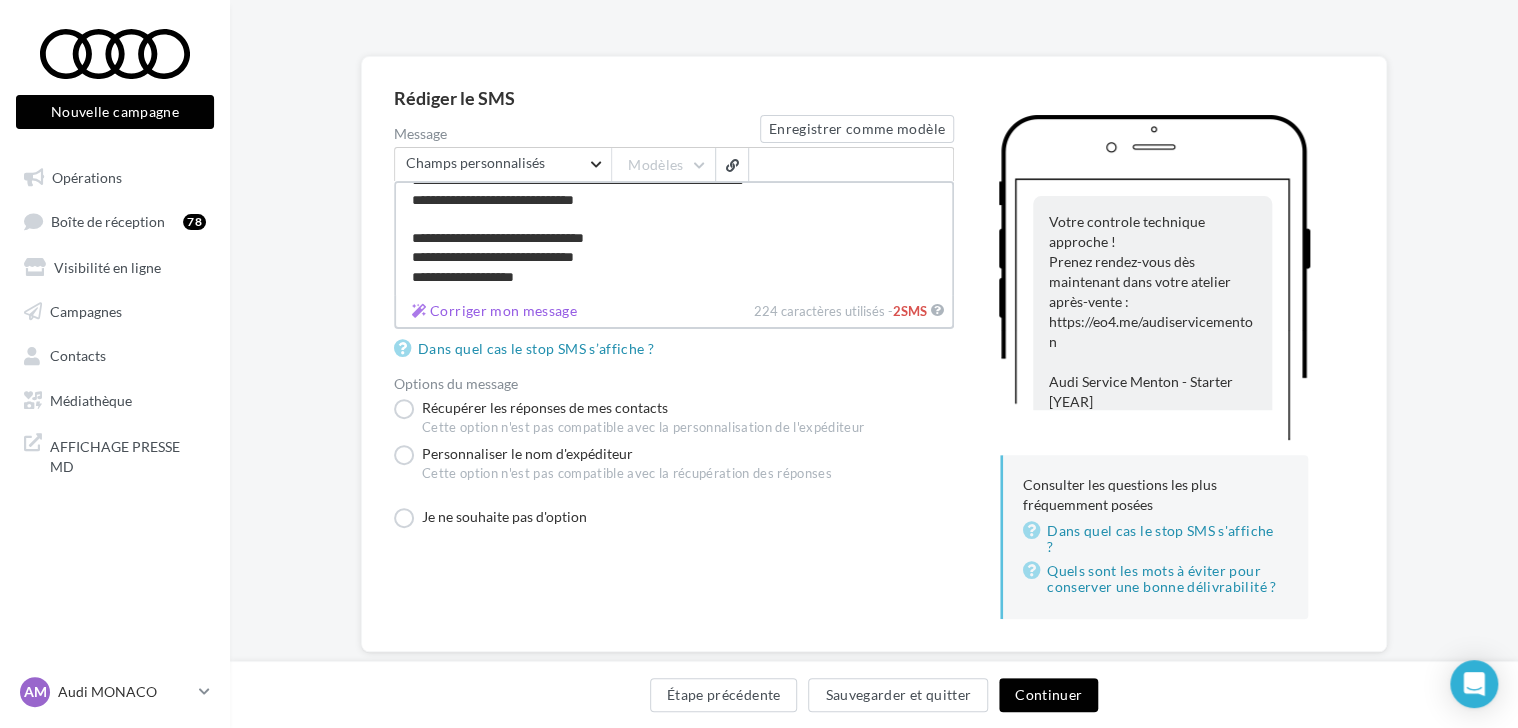 scroll, scrollTop: 70, scrollLeft: 0, axis: vertical 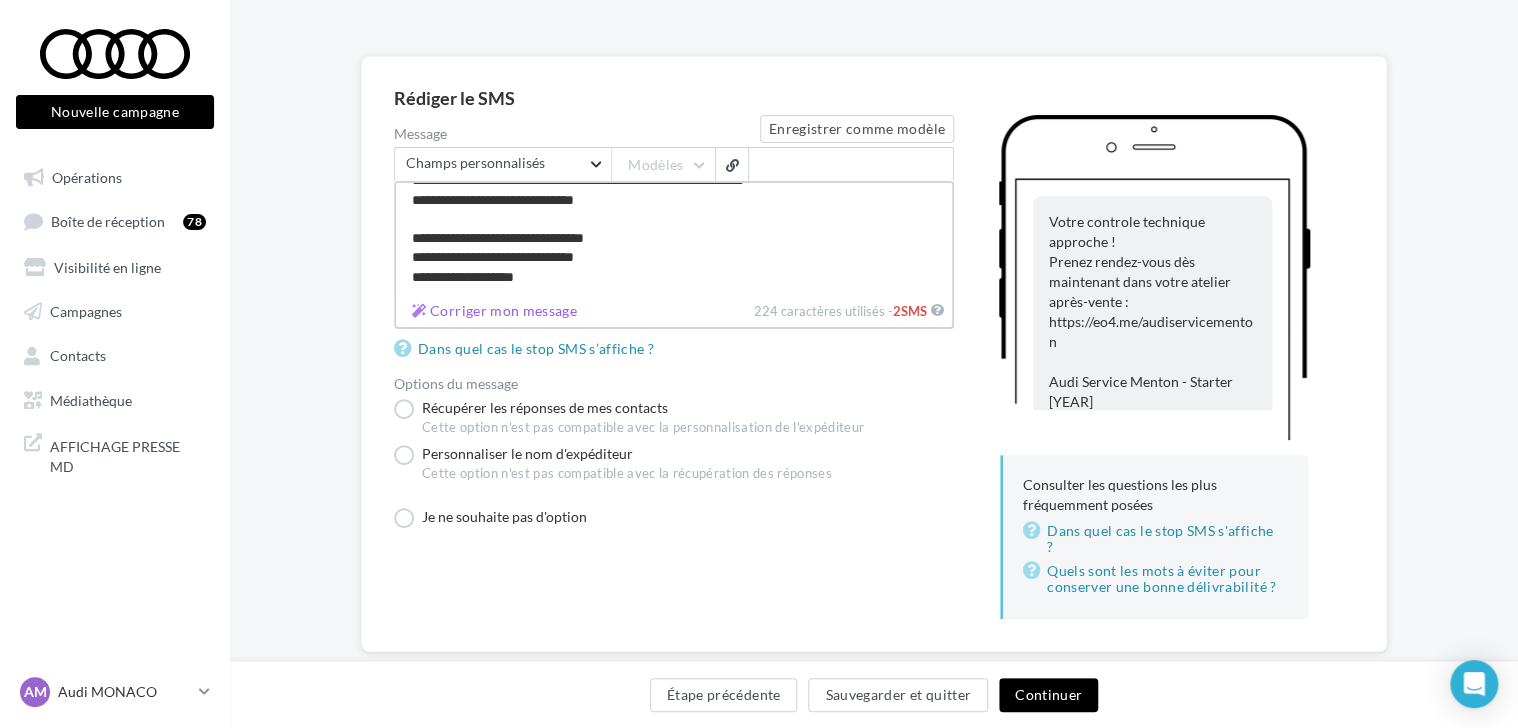 type on "**********" 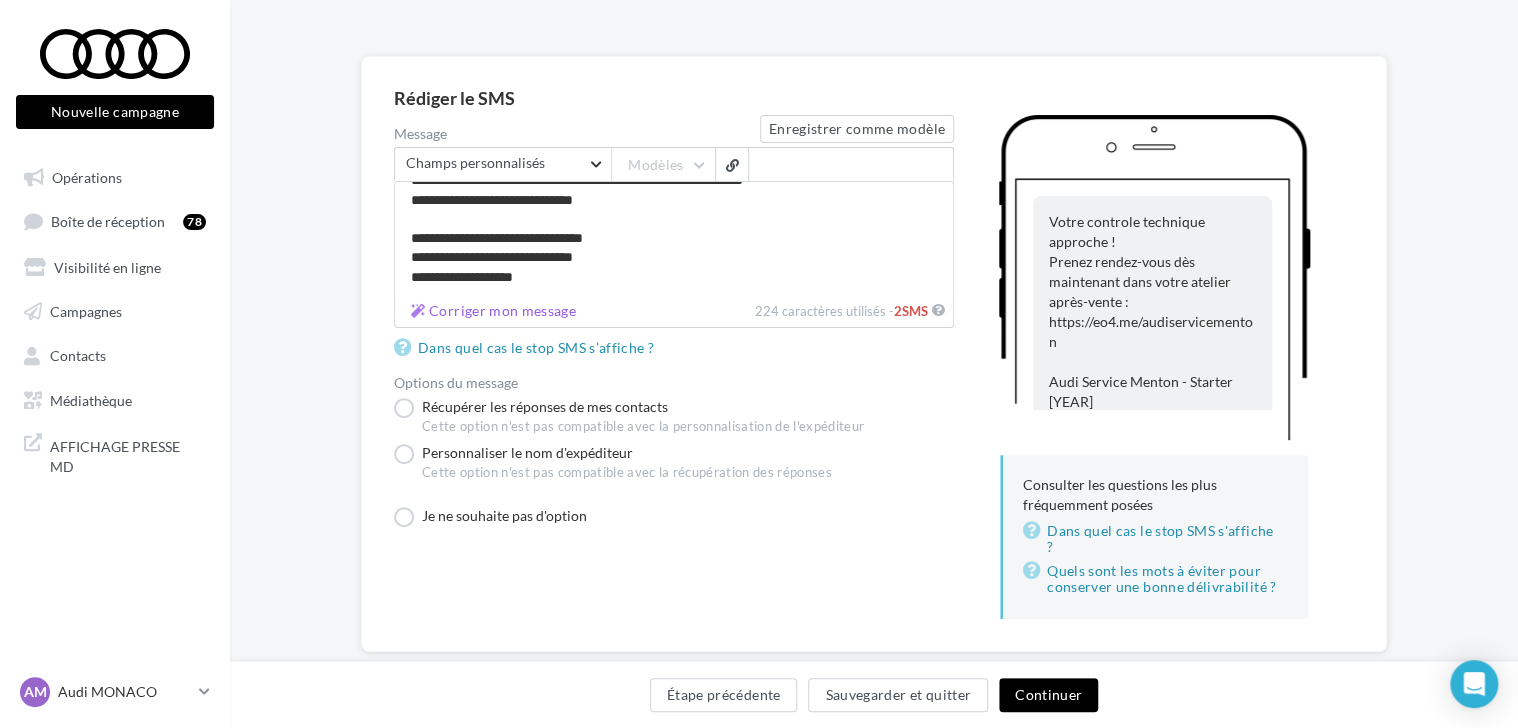 click on "Continuer" at bounding box center (1048, 695) 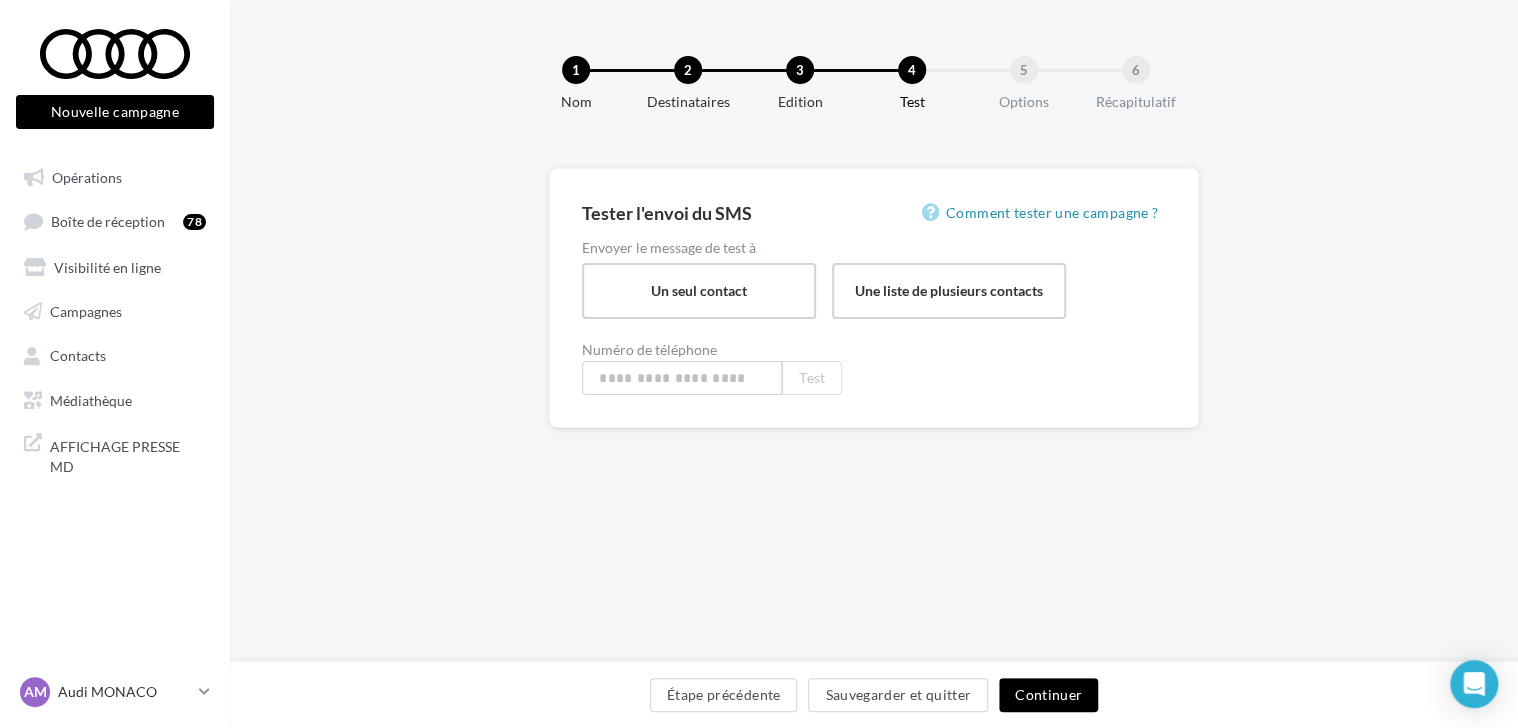 type on "**********" 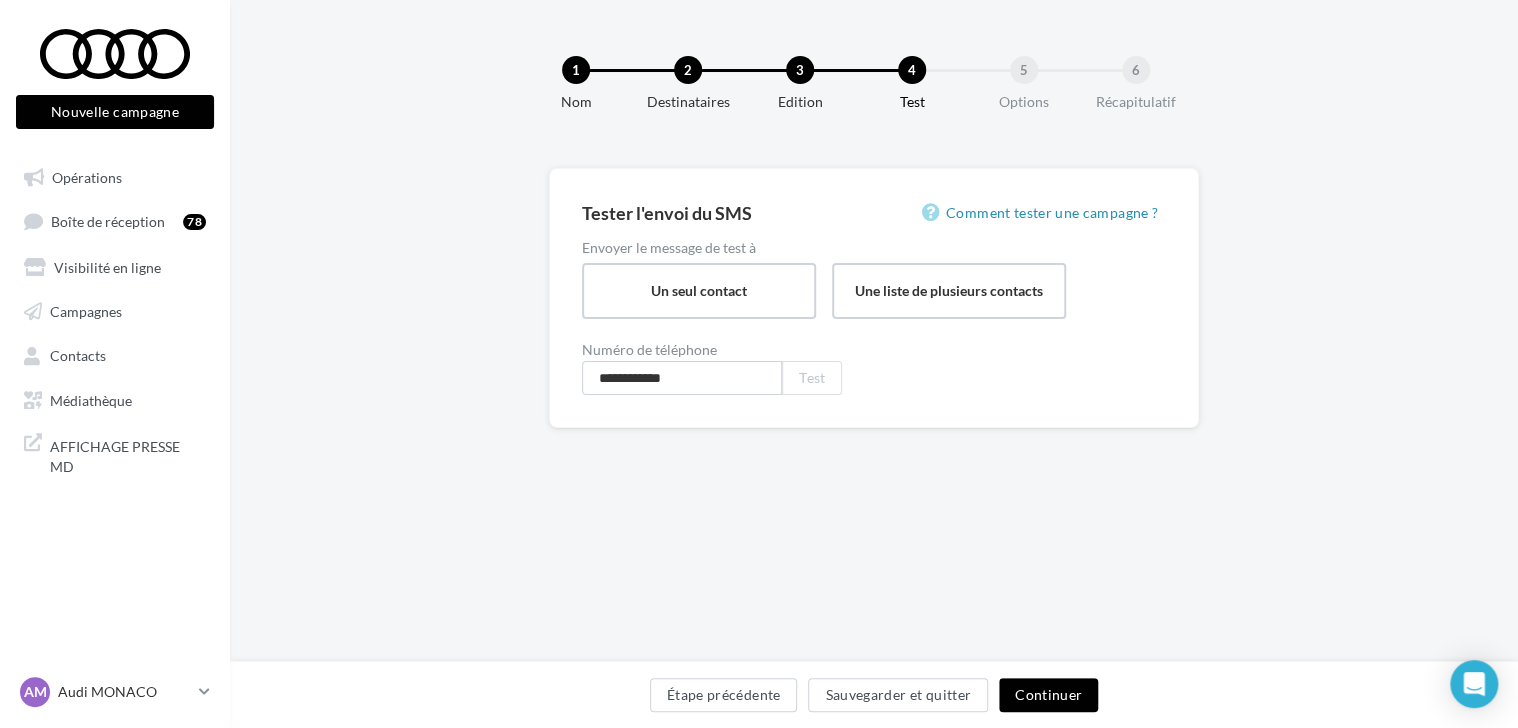 scroll, scrollTop: 0, scrollLeft: 0, axis: both 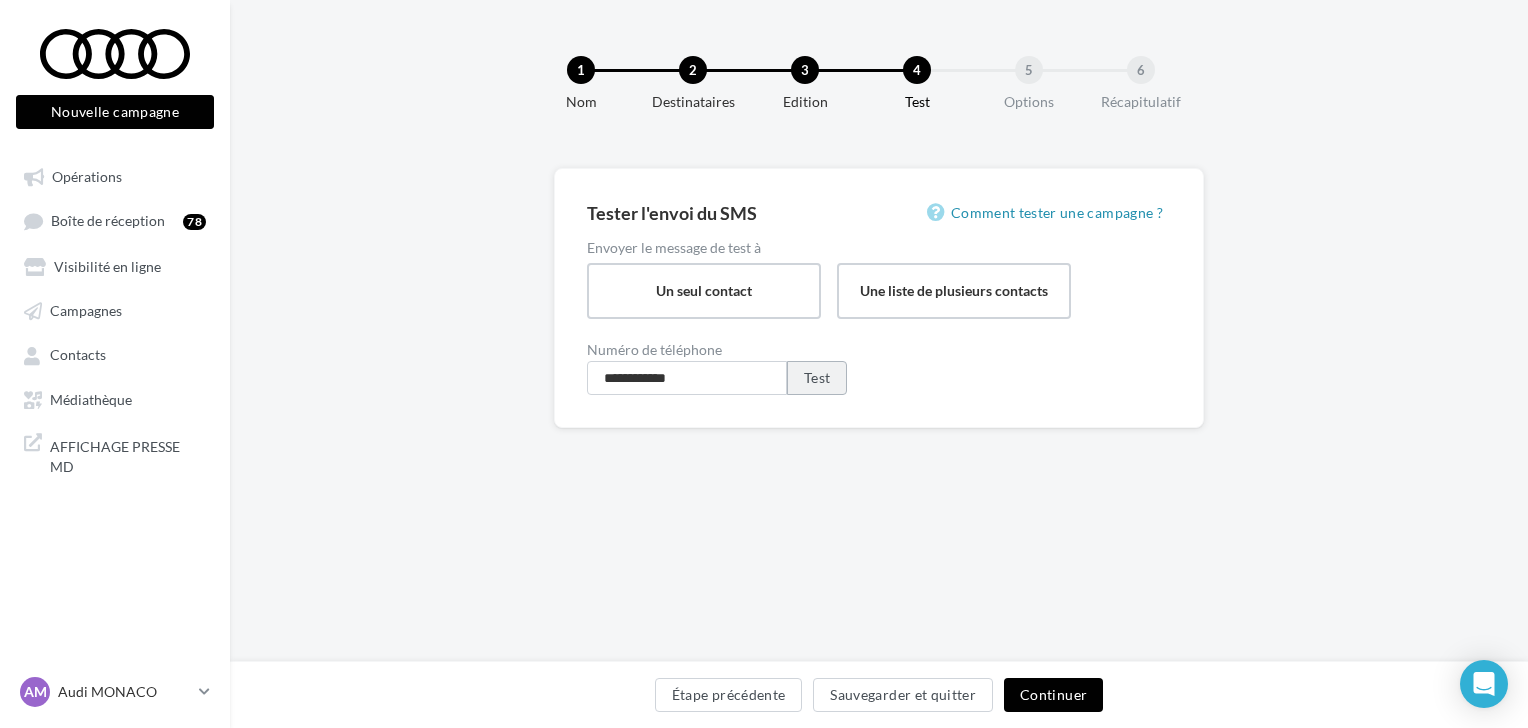 click on "Test" at bounding box center [817, 378] 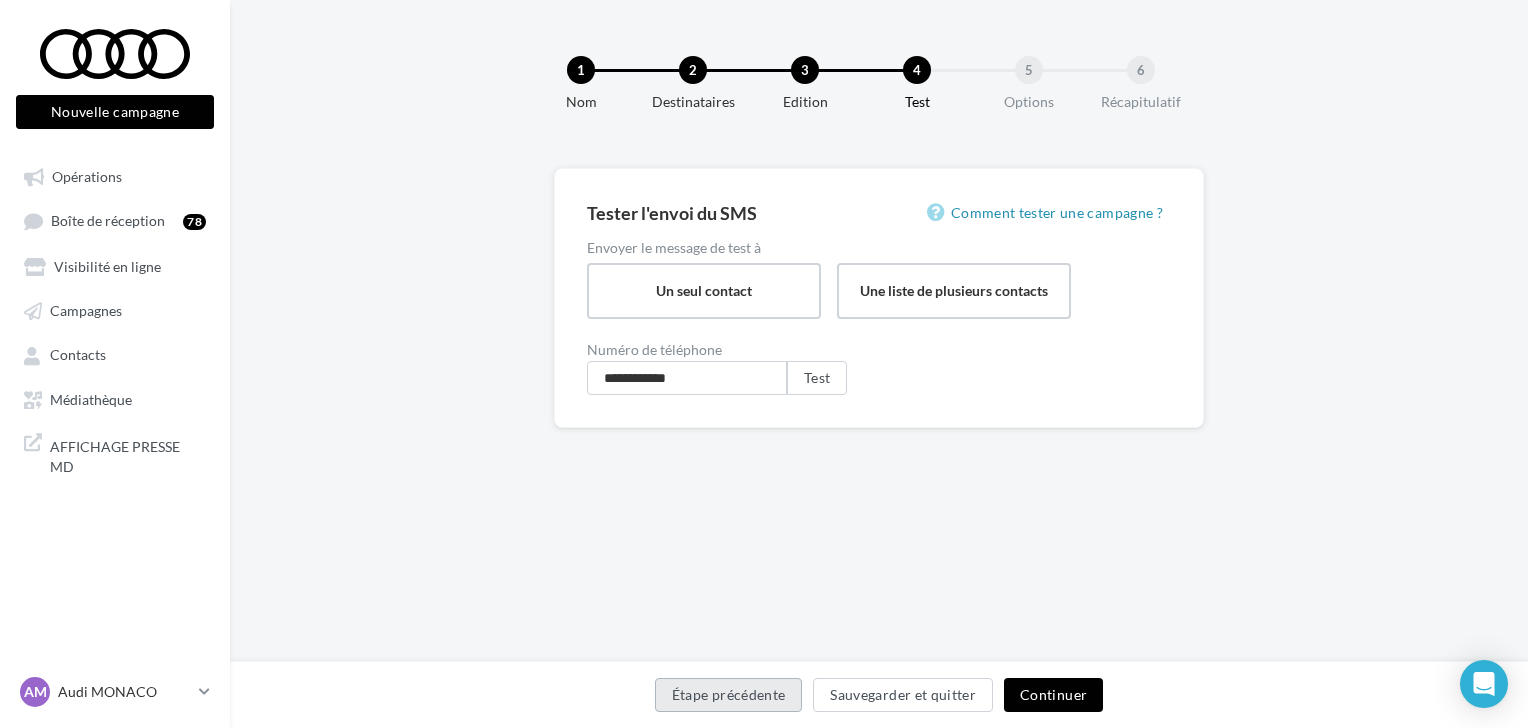 click on "Étape précédente" at bounding box center [729, 695] 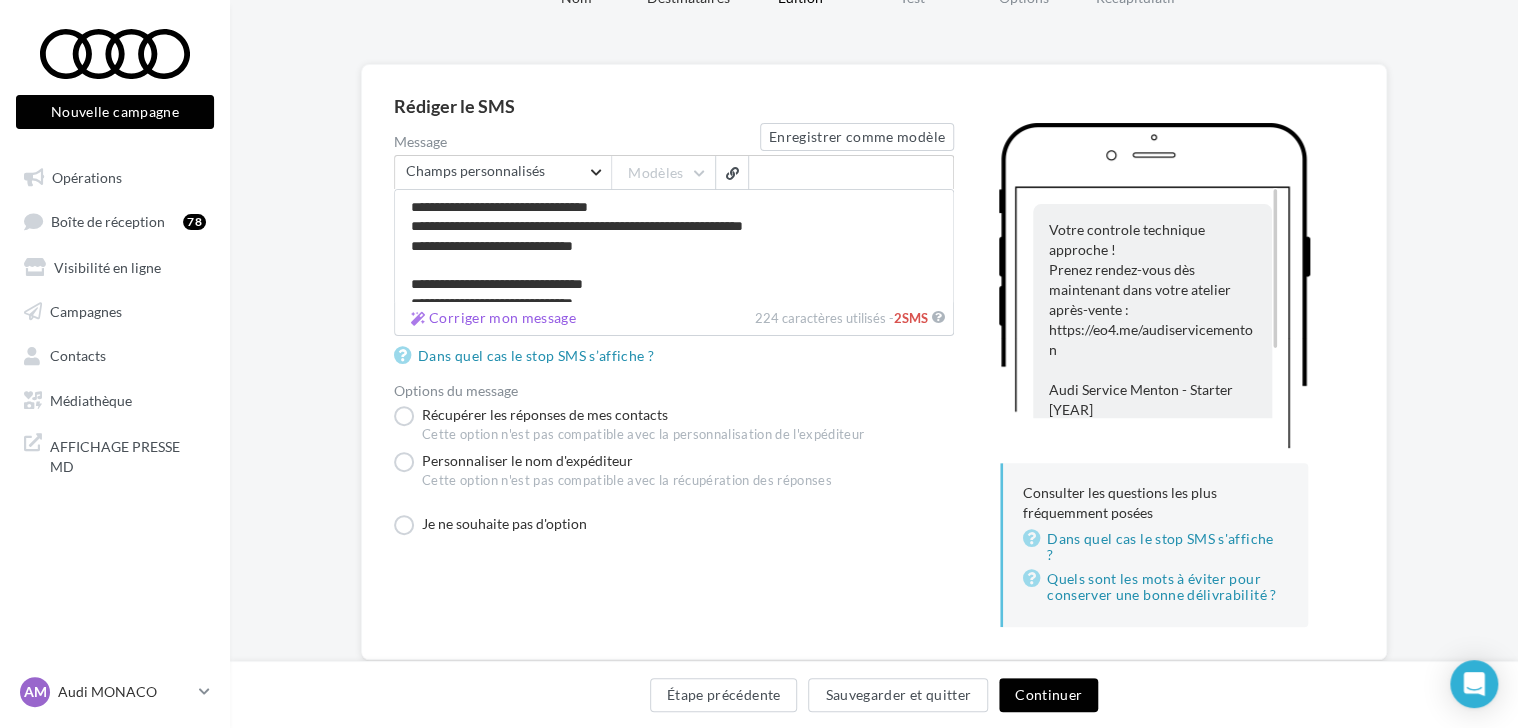 scroll, scrollTop: 106, scrollLeft: 0, axis: vertical 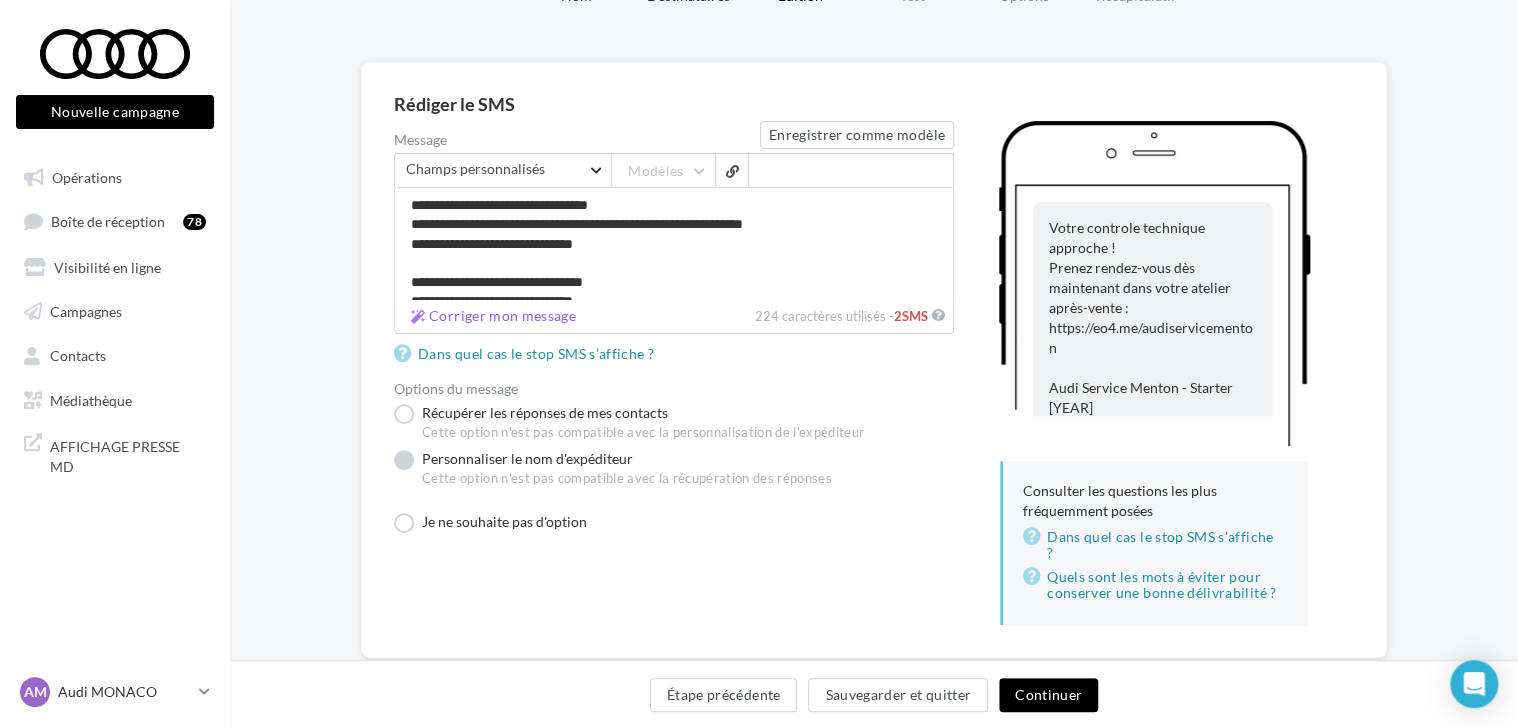click on "Personnaliser le nom d'expéditeur Cette option n'est pas compatible avec la récupération des réponses" at bounding box center [613, 473] 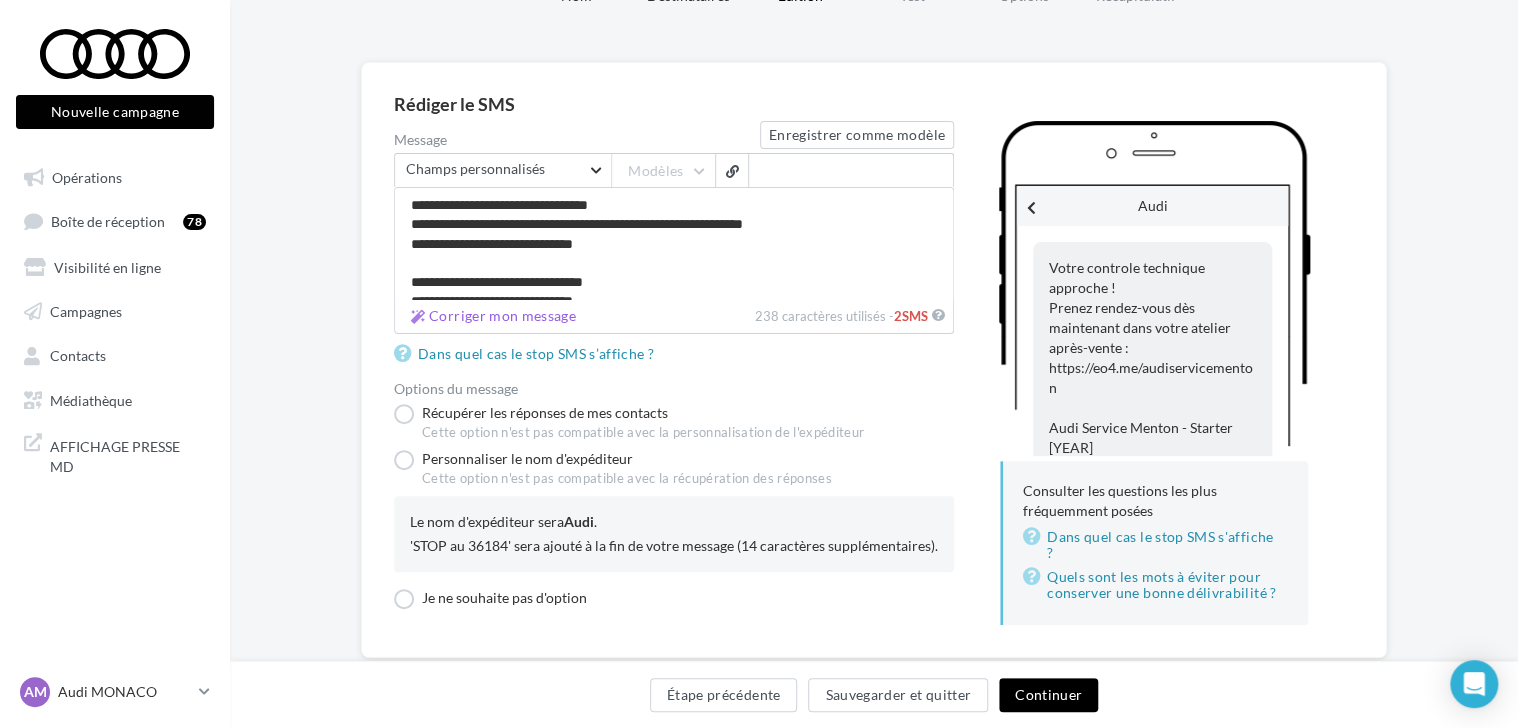 click on "Continuer" at bounding box center [1048, 695] 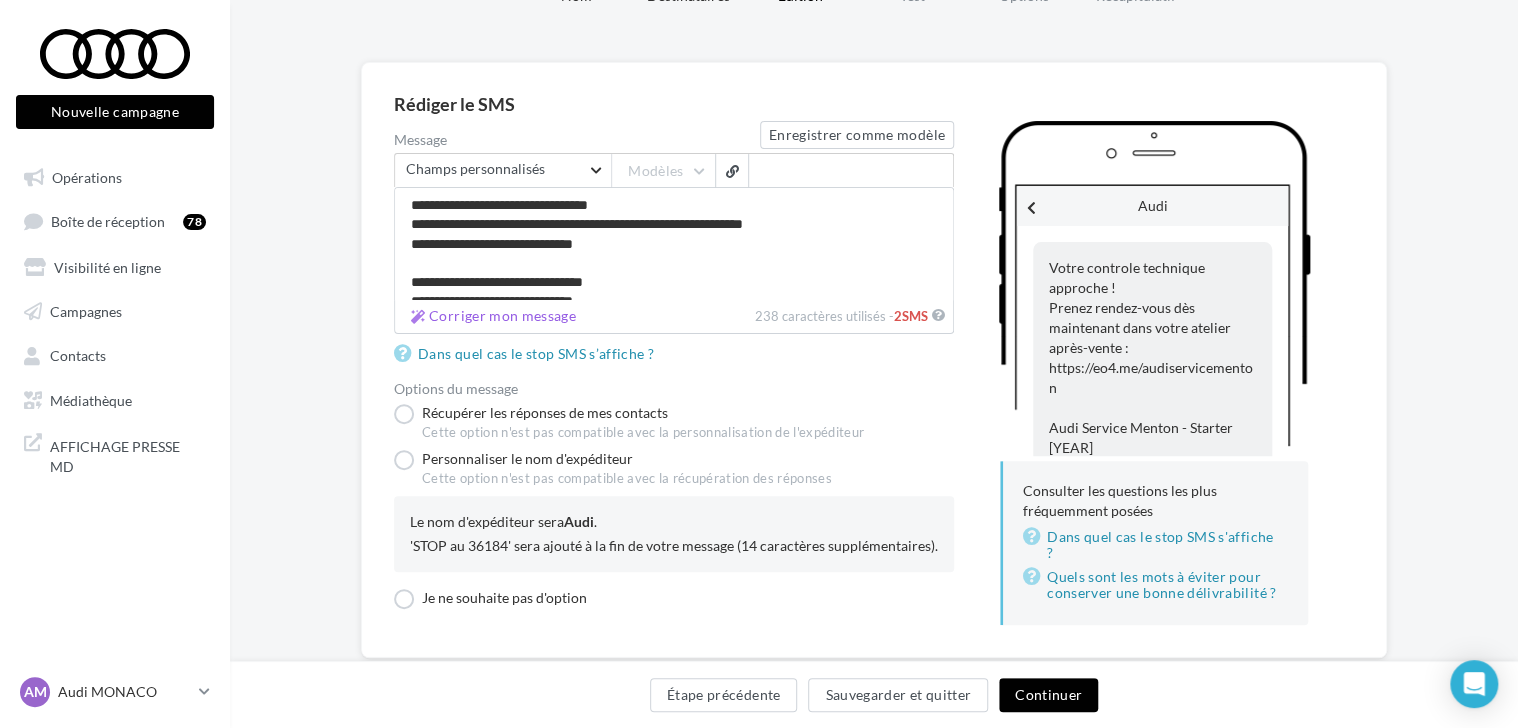 scroll, scrollTop: 0, scrollLeft: 0, axis: both 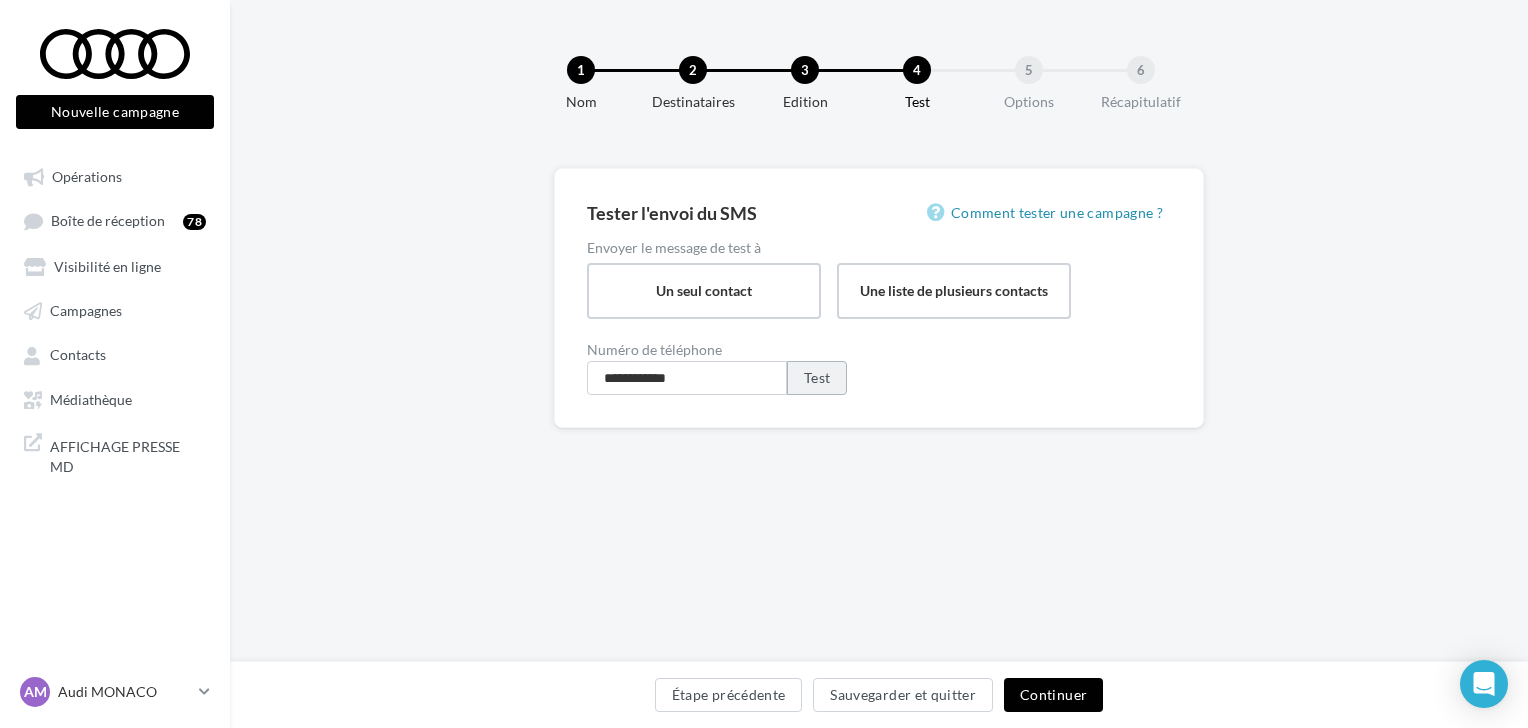 click on "Test" at bounding box center [817, 378] 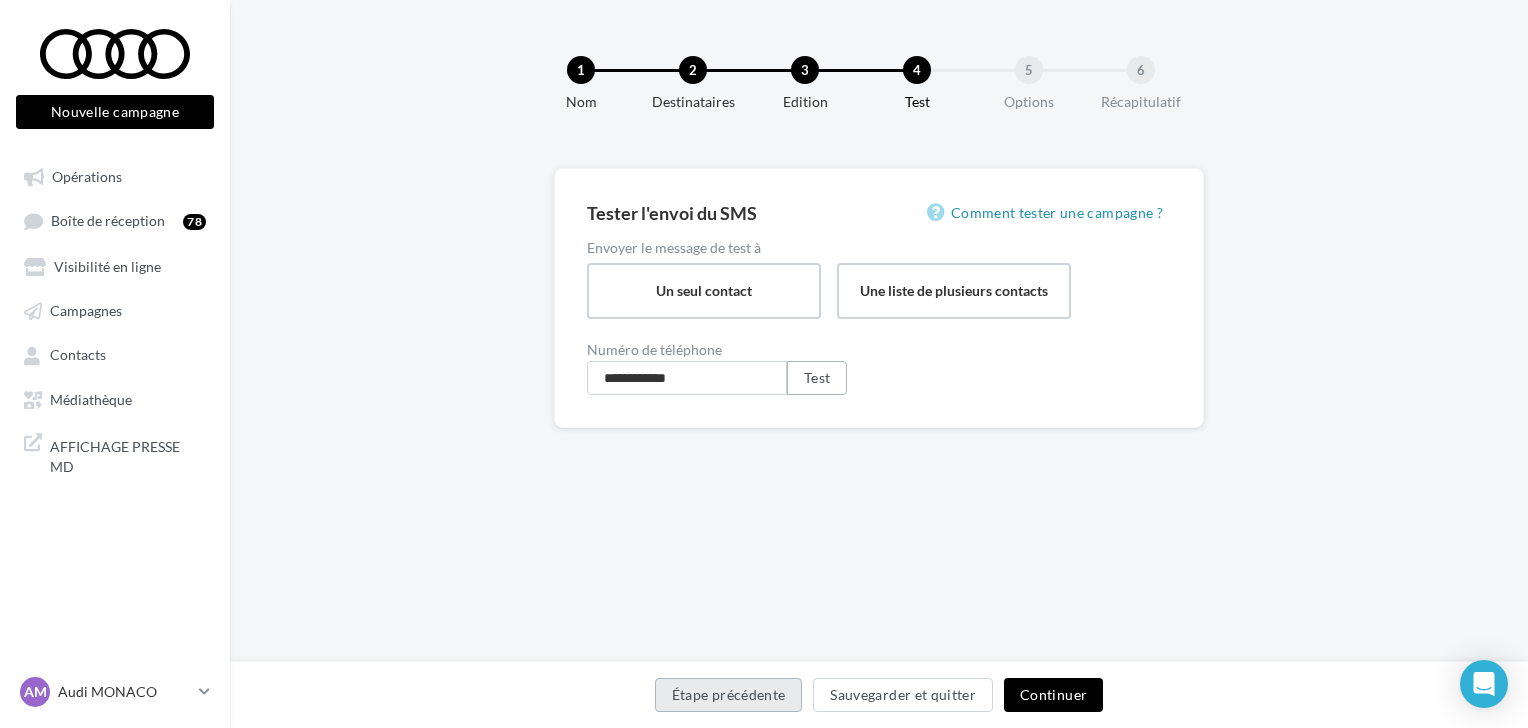 drag, startPoint x: 811, startPoint y: 377, endPoint x: 676, endPoint y: 706, distance: 355.62057 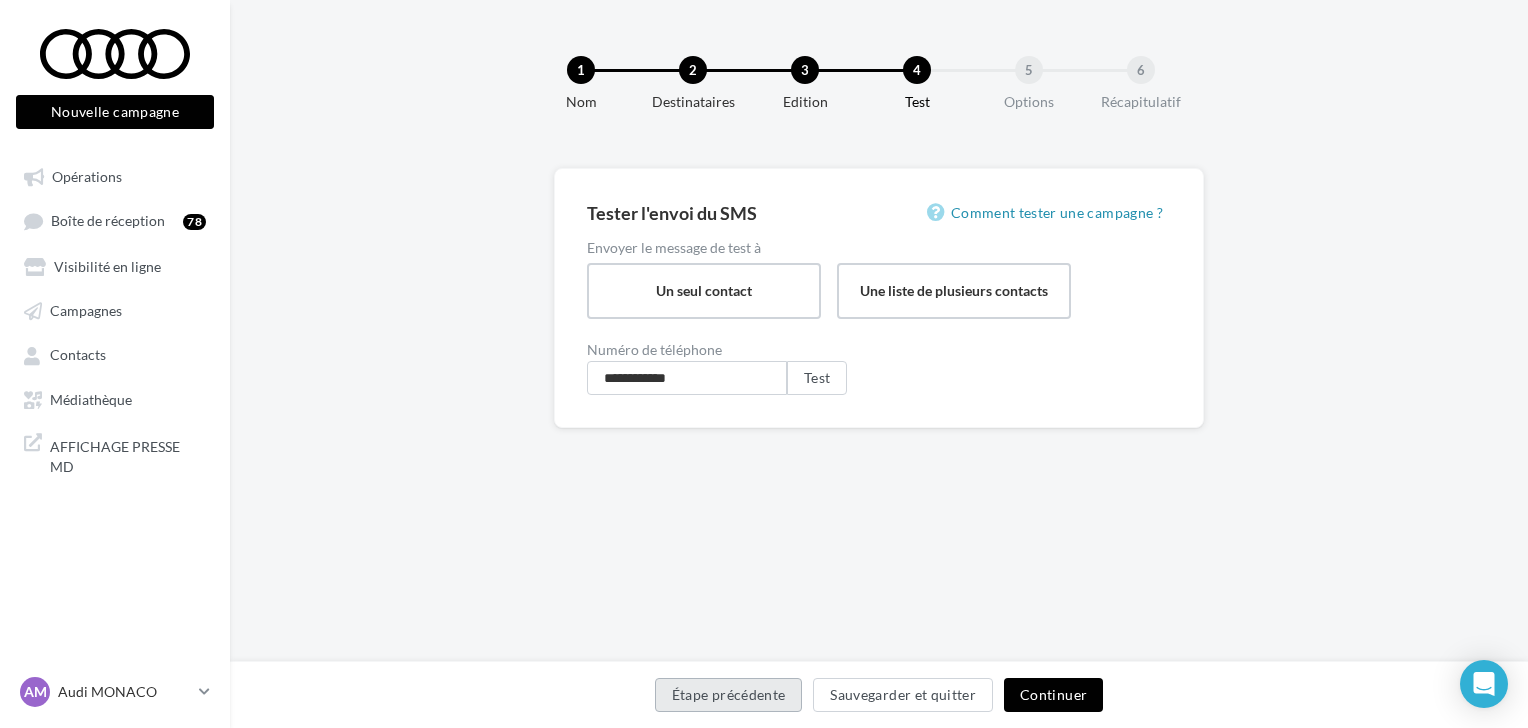click on "Étape précédente" at bounding box center (729, 695) 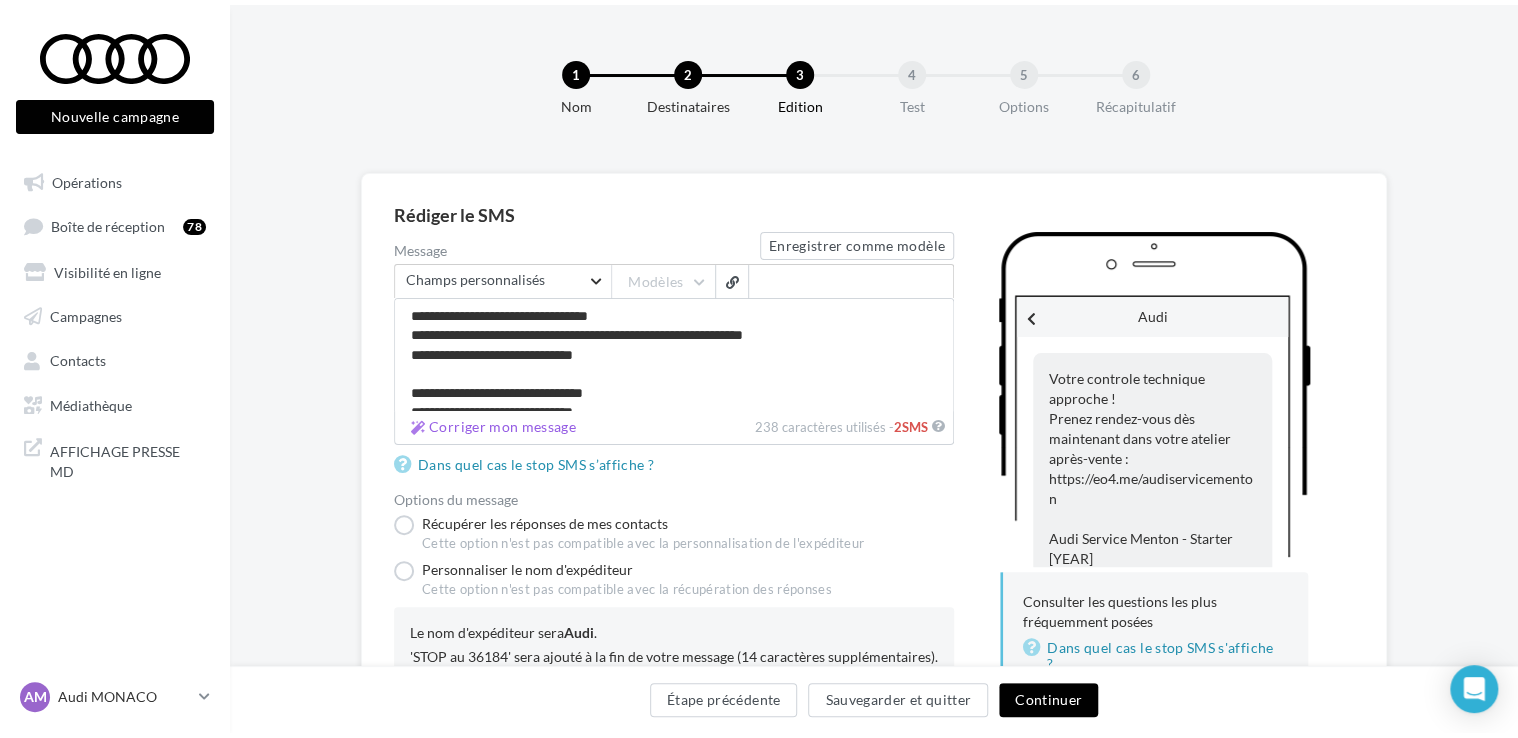 scroll, scrollTop: 77, scrollLeft: 0, axis: vertical 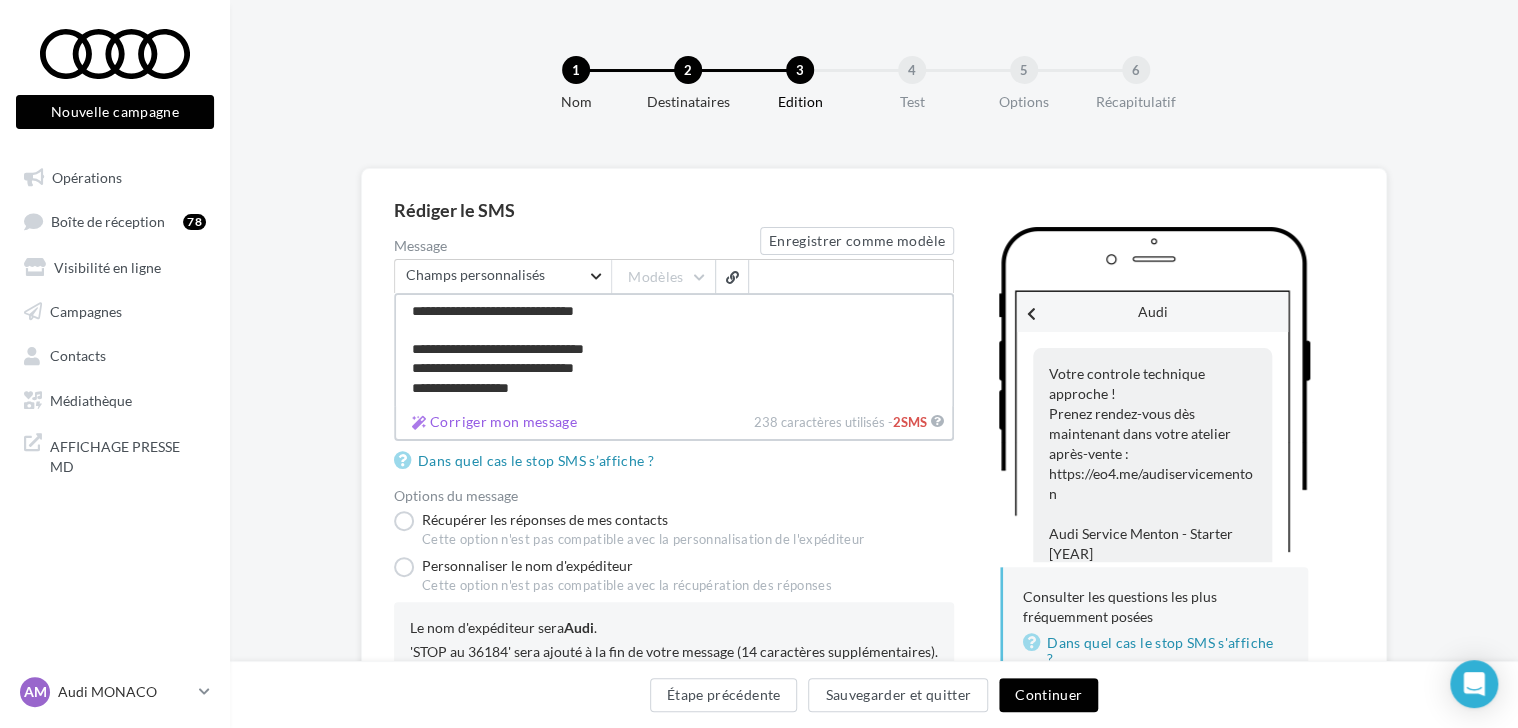 click on "**********" at bounding box center (674, 349) 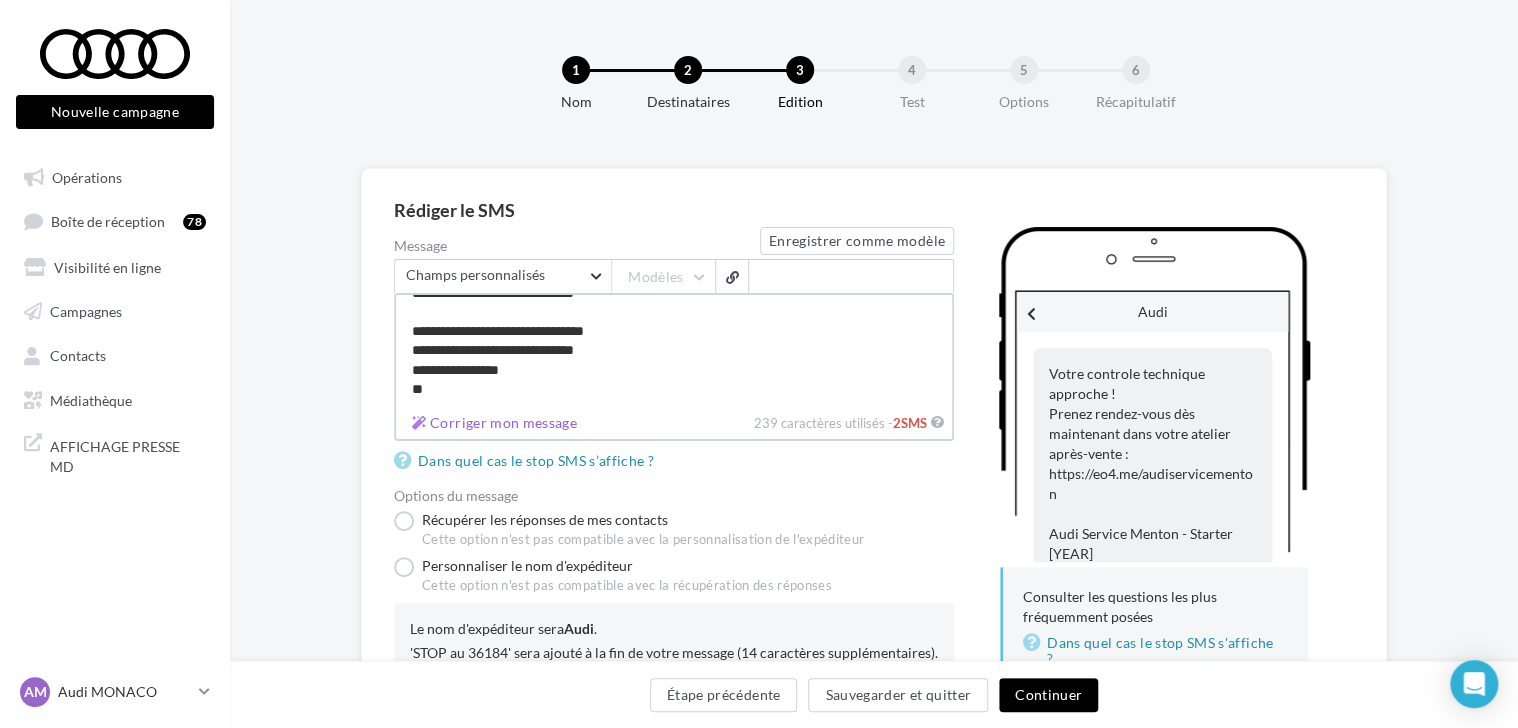 type on "**********" 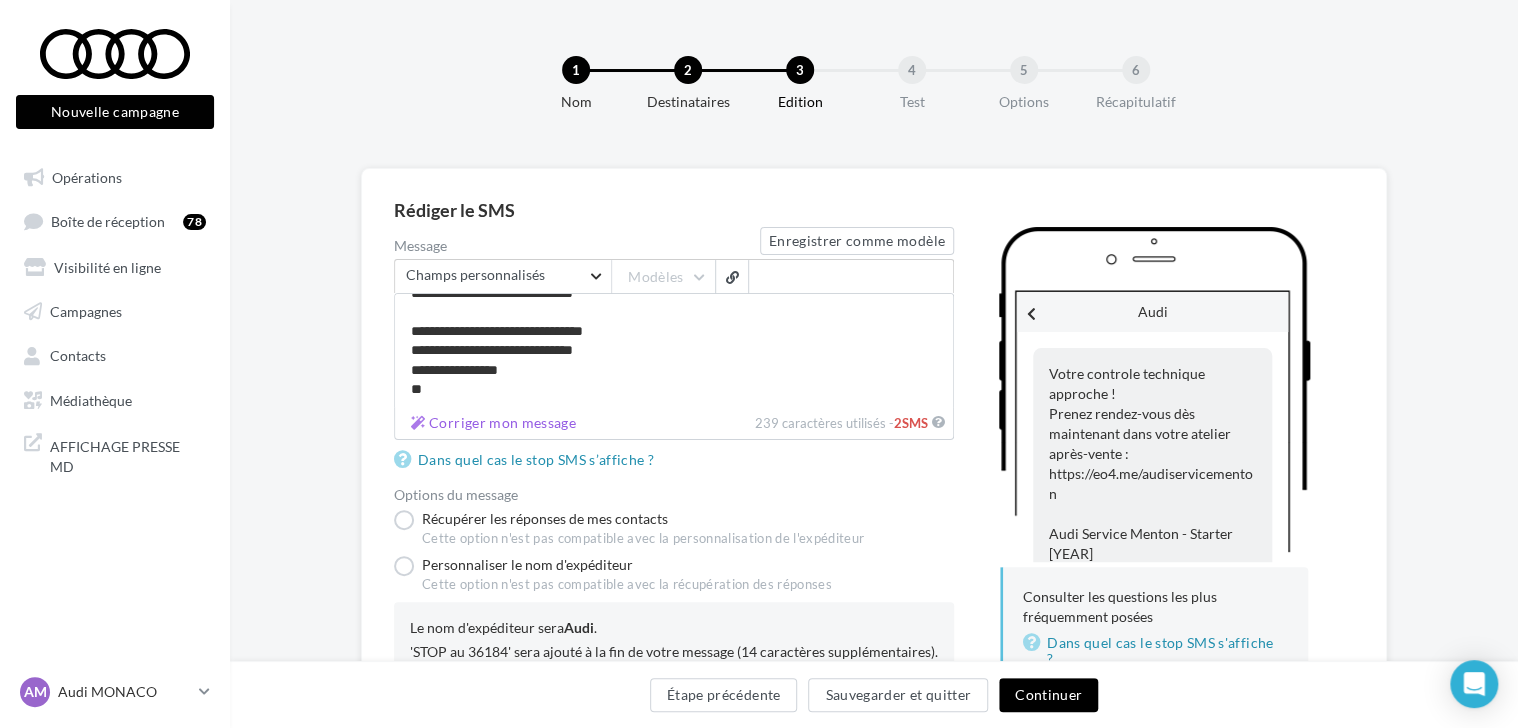 click on "Continuer" at bounding box center [1048, 695] 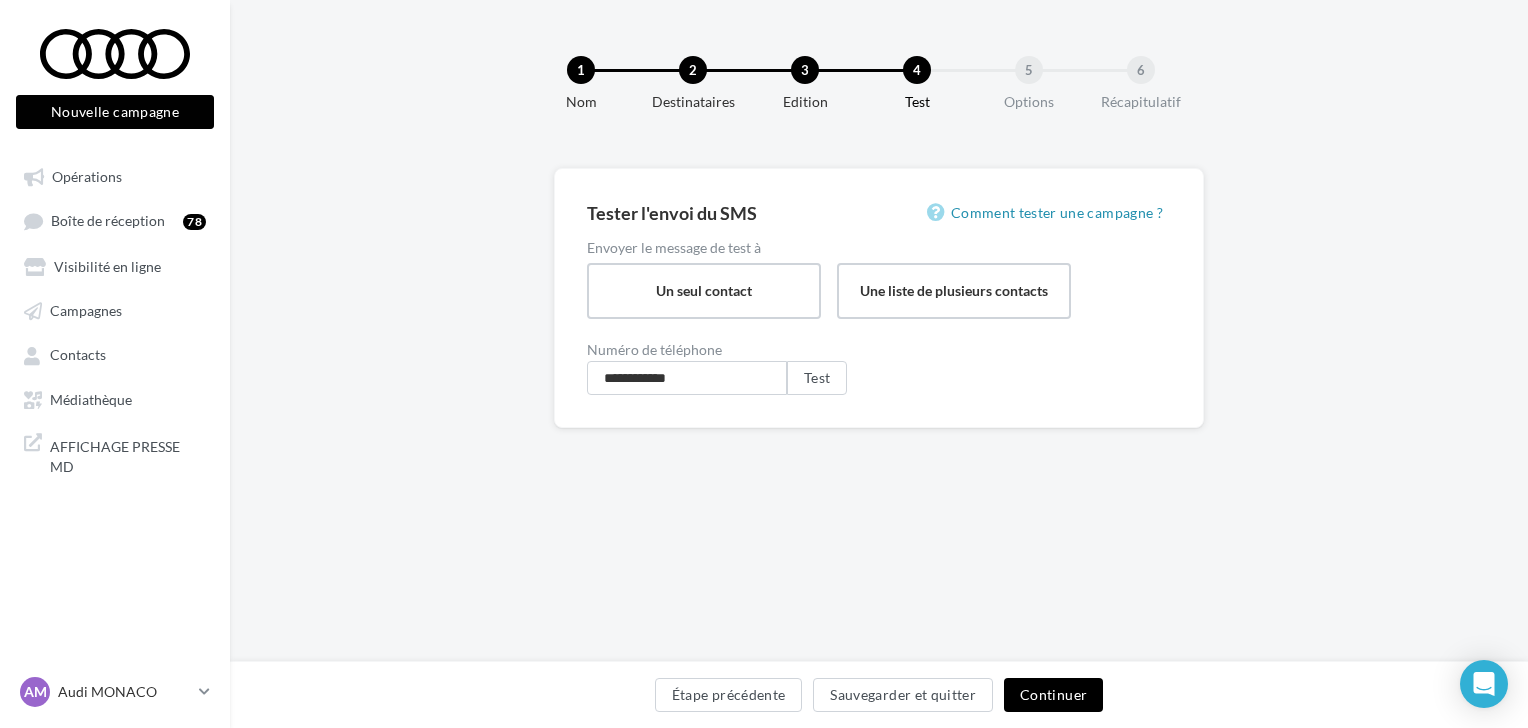 click on "Continuer" at bounding box center (1053, 695) 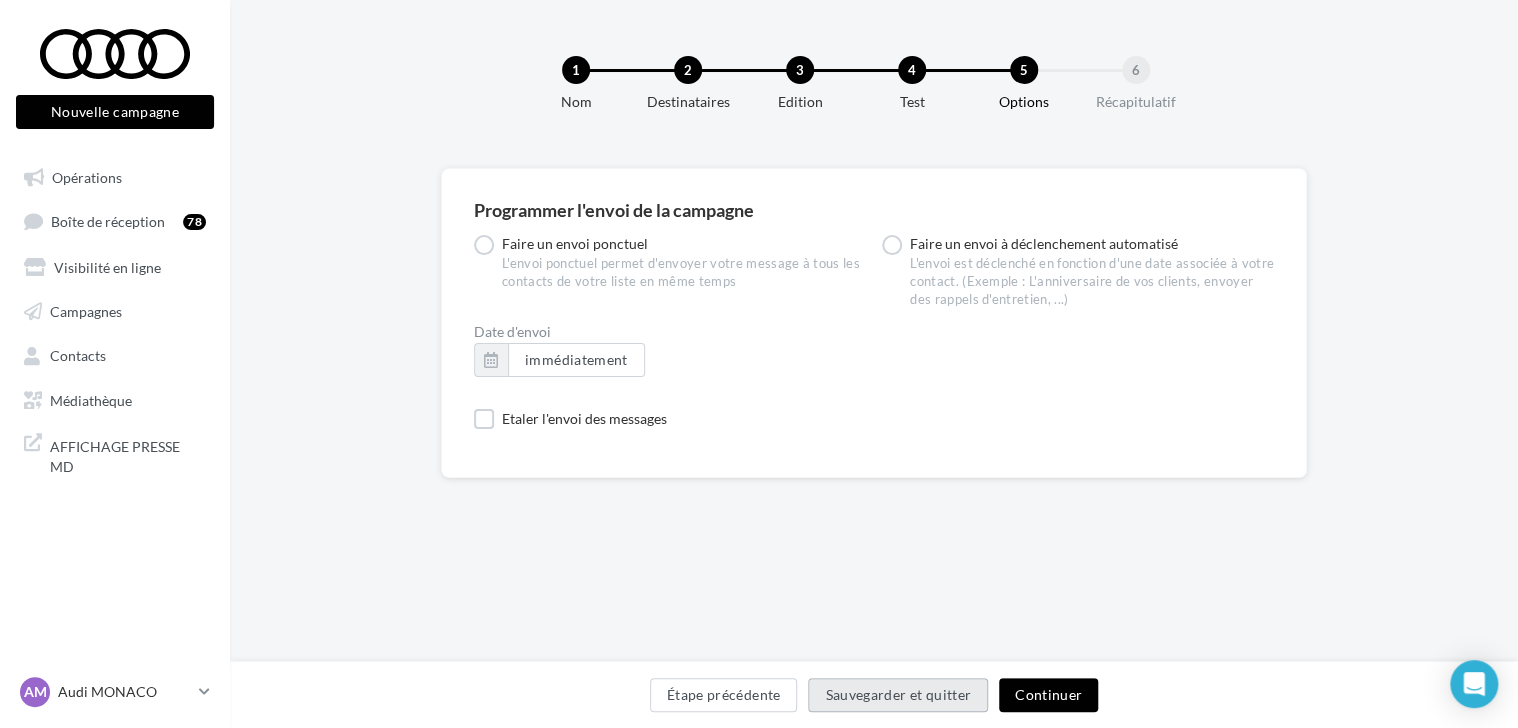 click on "Sauvegarder et quitter" at bounding box center (898, 695) 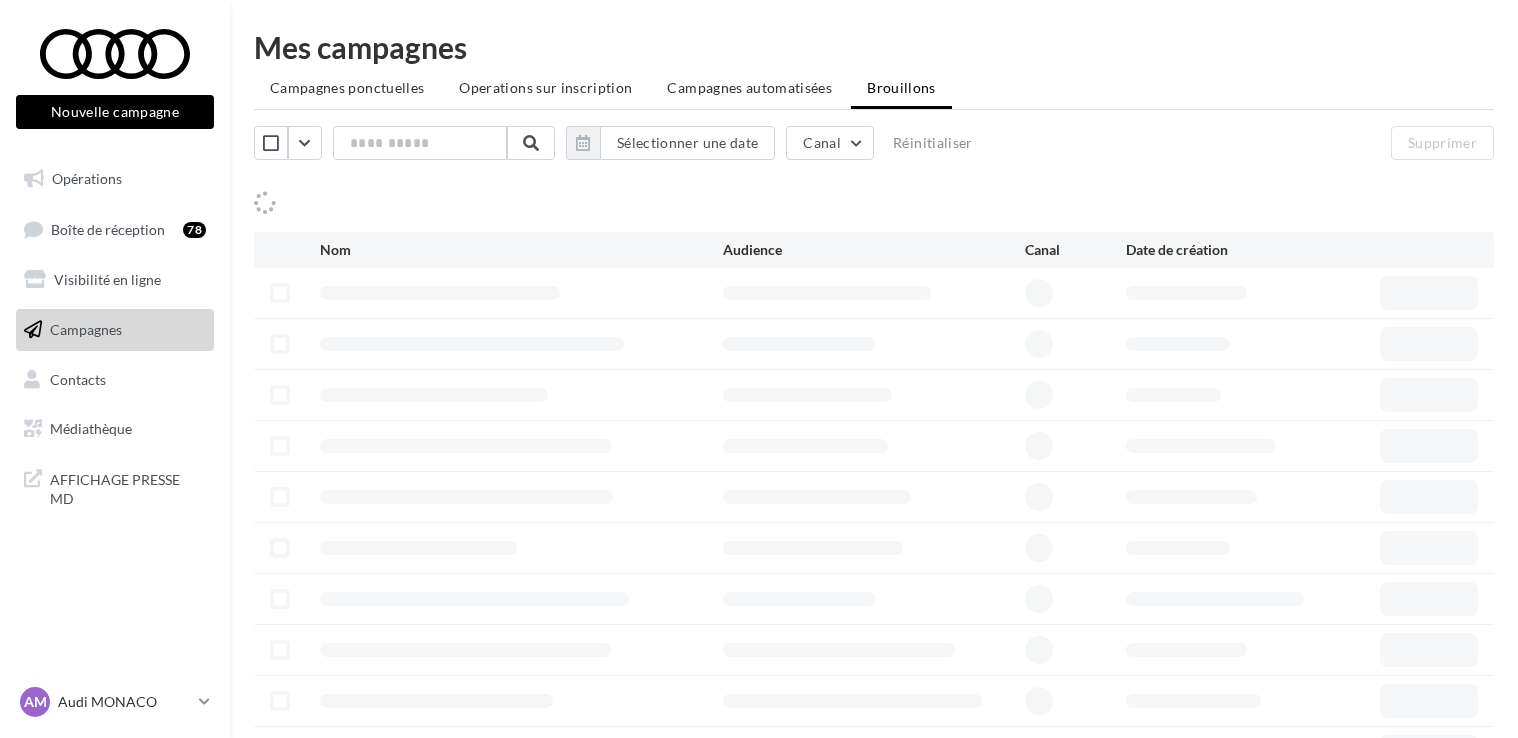 scroll, scrollTop: 0, scrollLeft: 0, axis: both 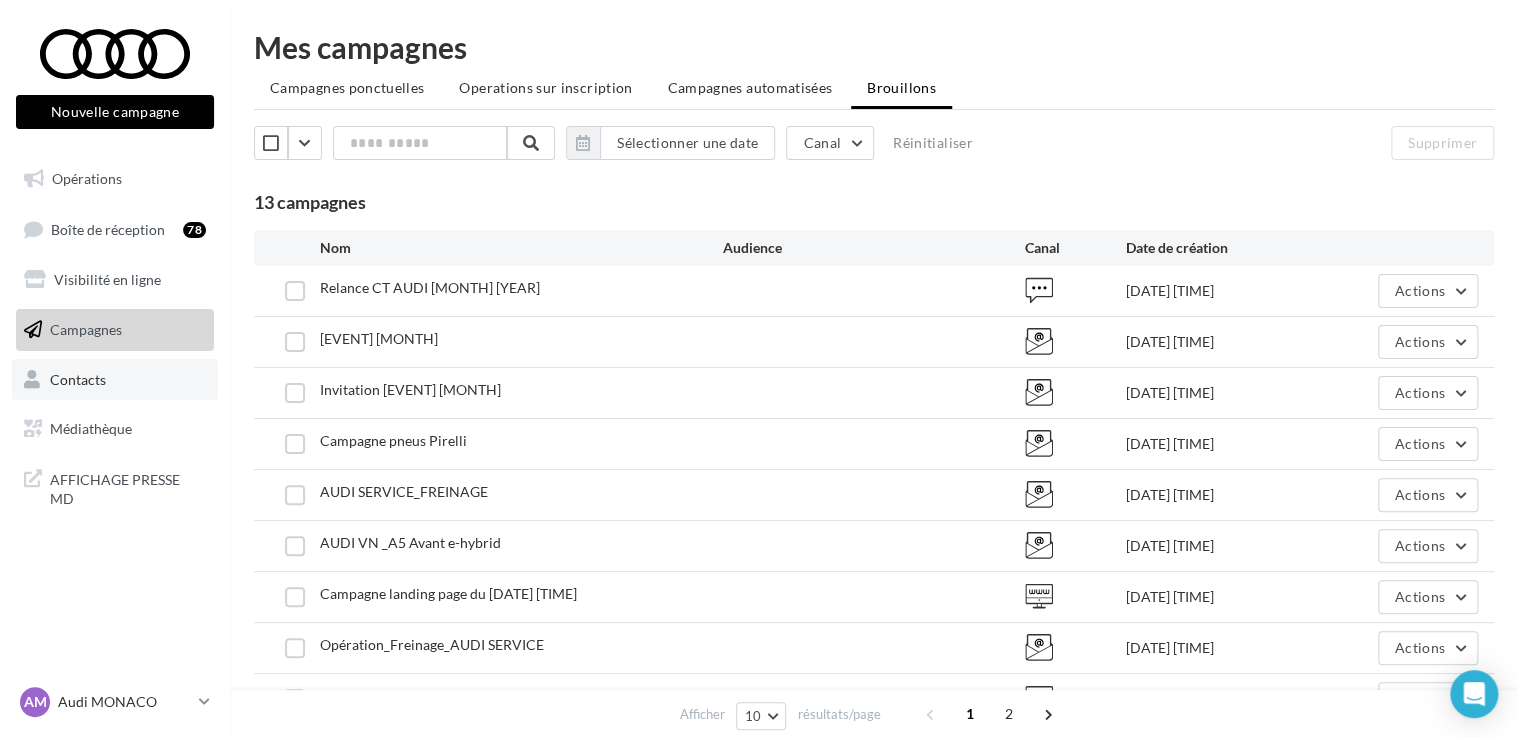 click on "Contacts" at bounding box center [78, 378] 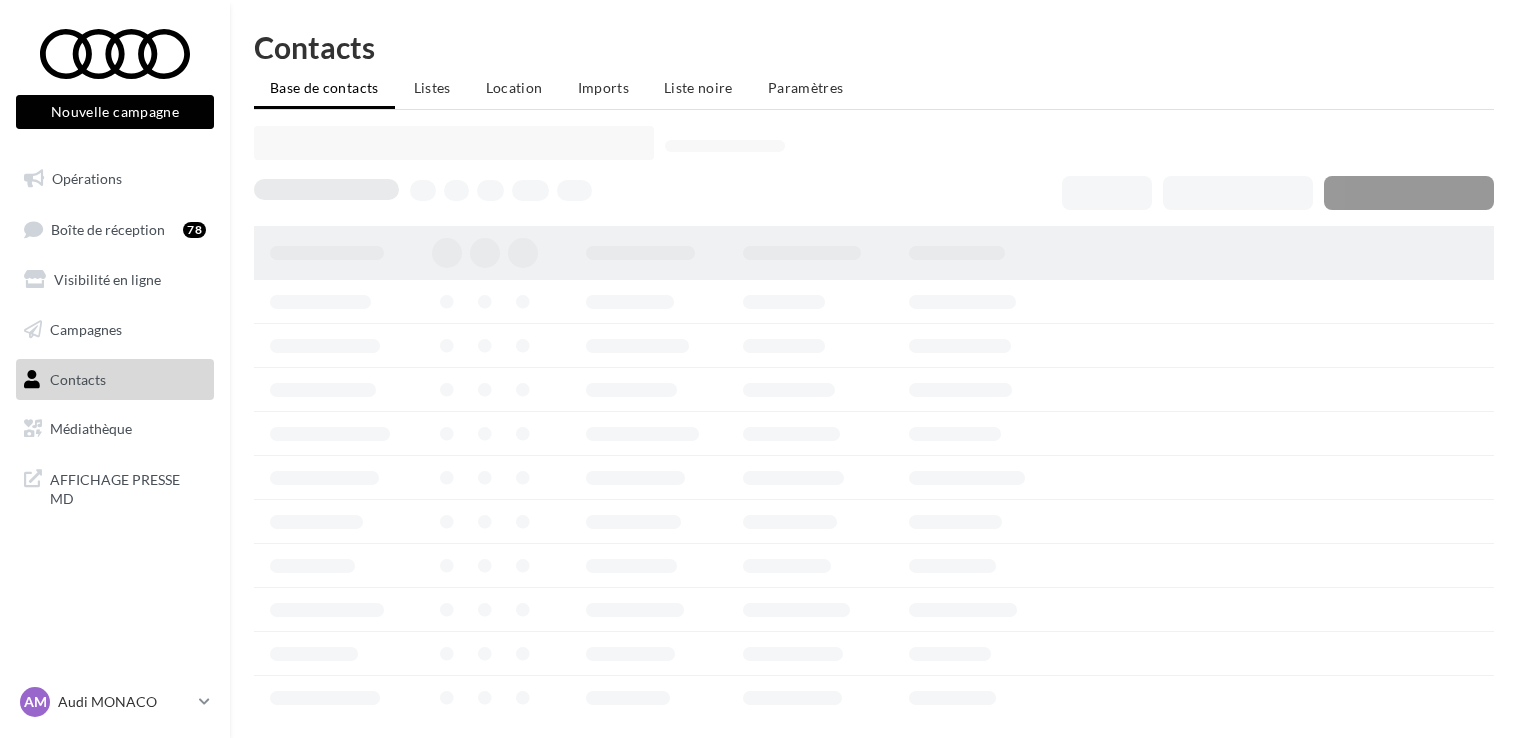 scroll, scrollTop: 0, scrollLeft: 0, axis: both 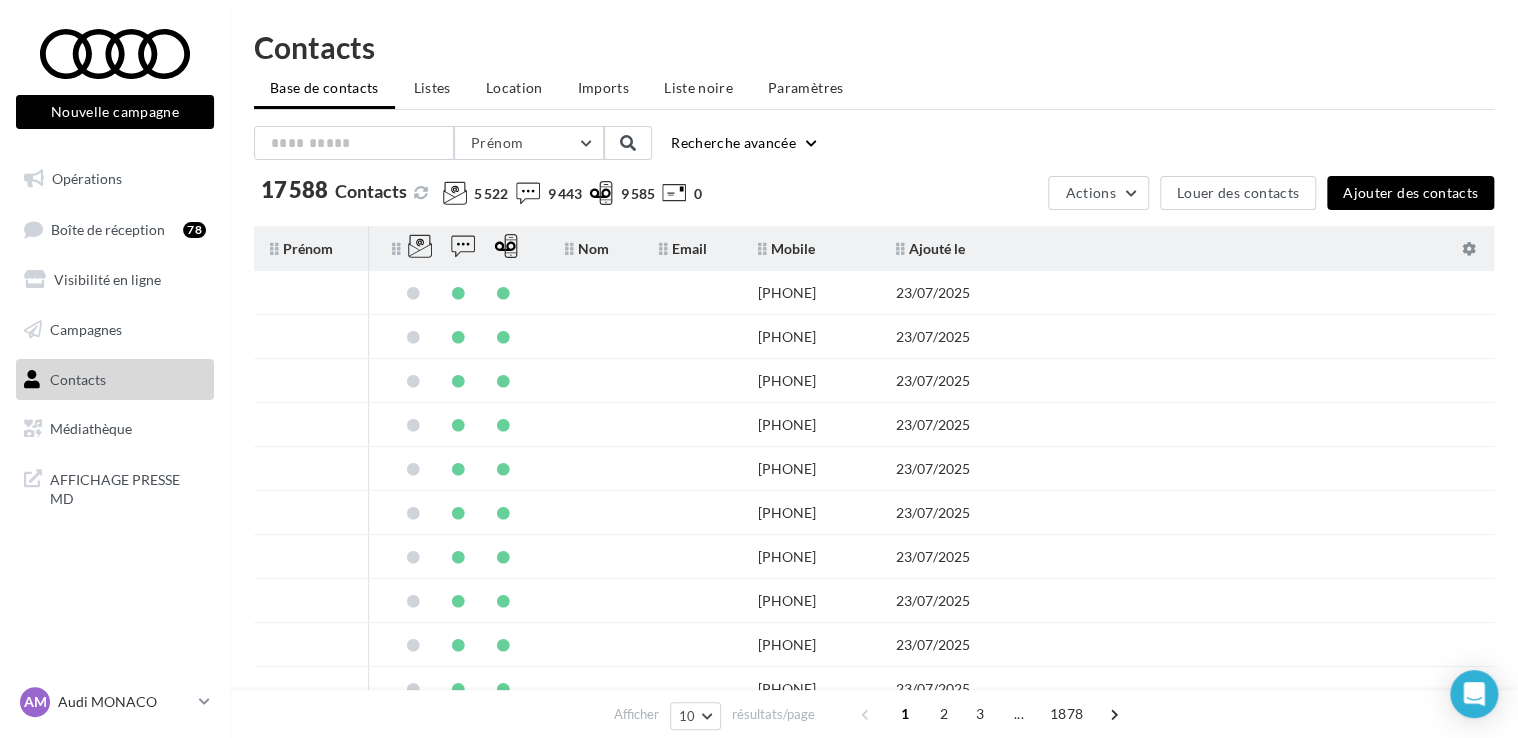 click on "Ajouter des contacts" at bounding box center [1410, 193] 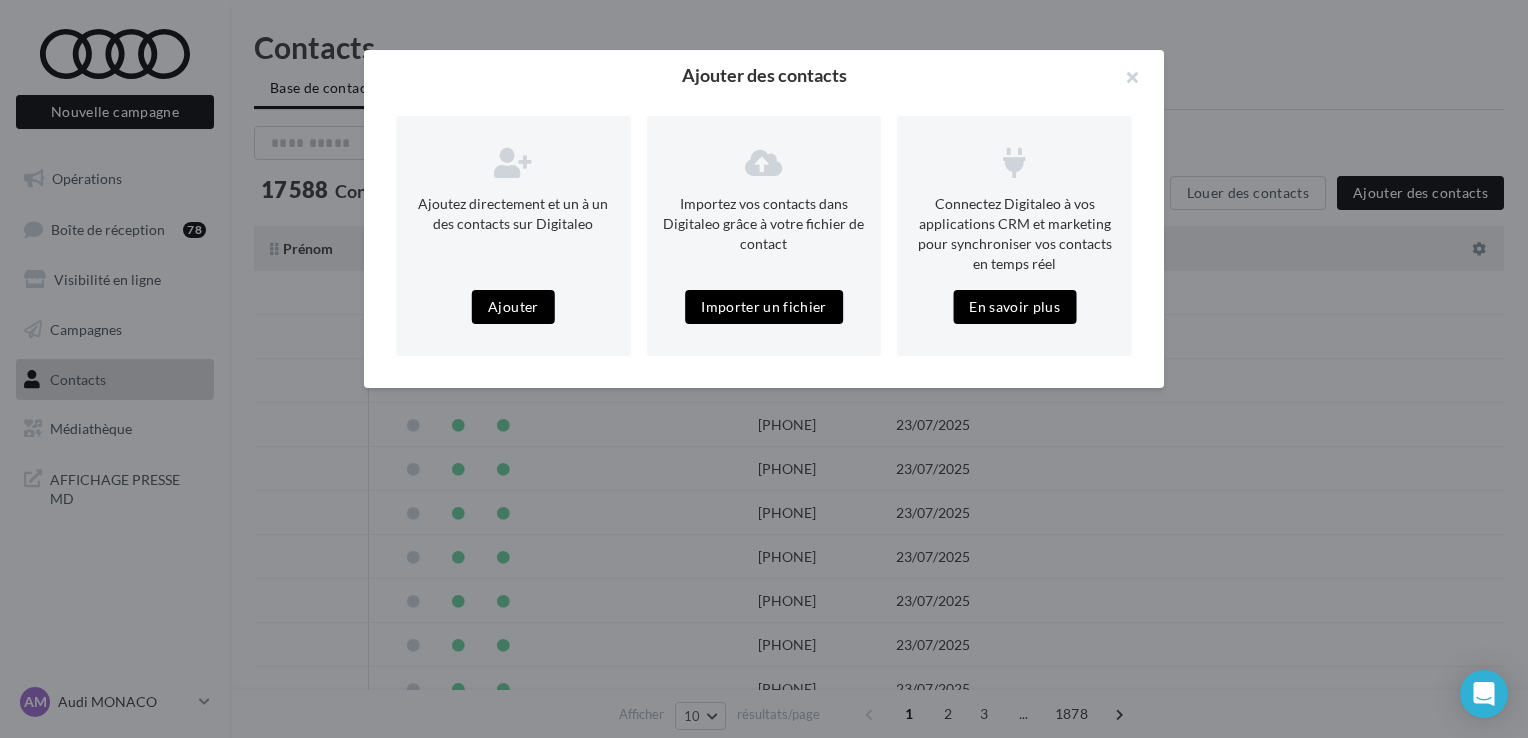 click on "Importer un fichier" at bounding box center [764, 307] 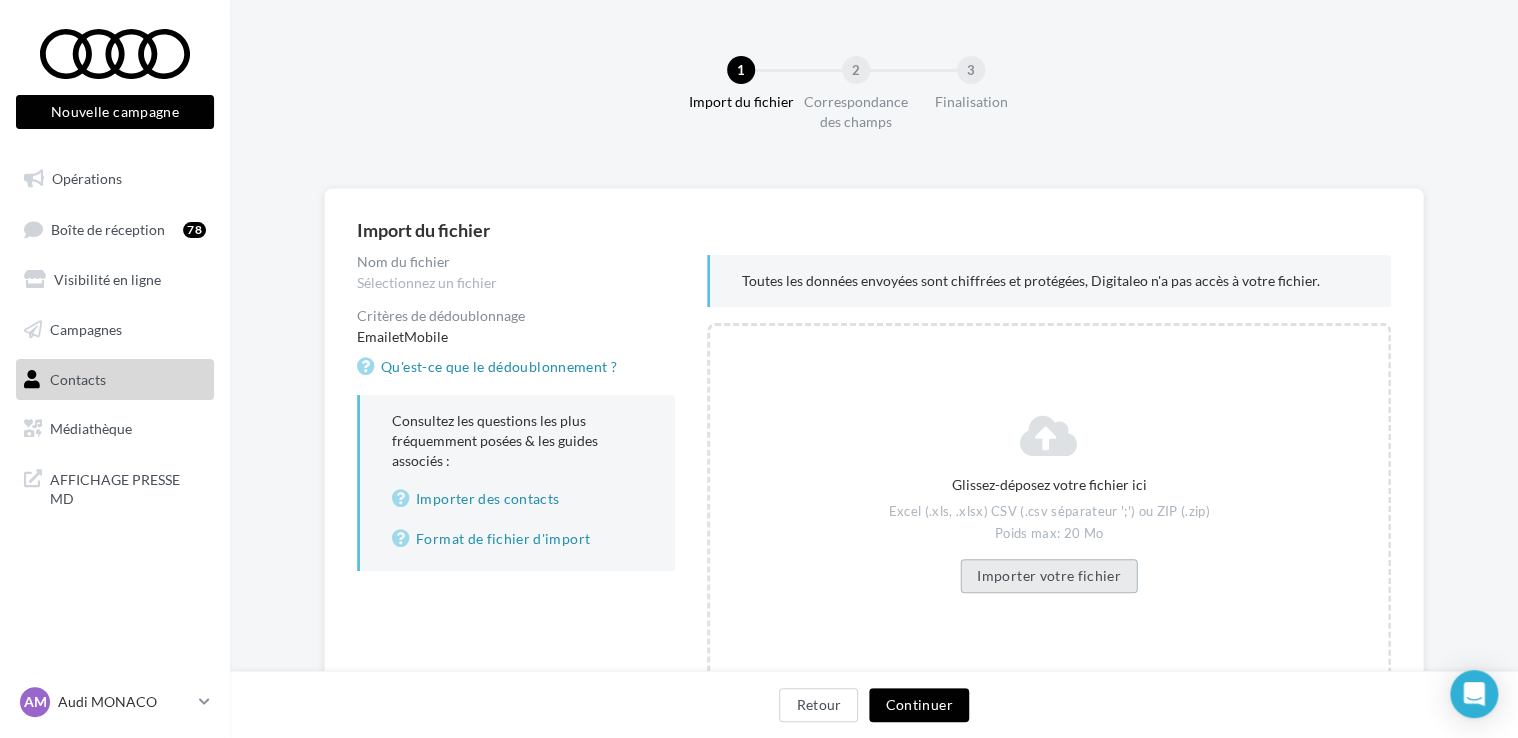 click on "Importer votre fichier" at bounding box center (1049, 576) 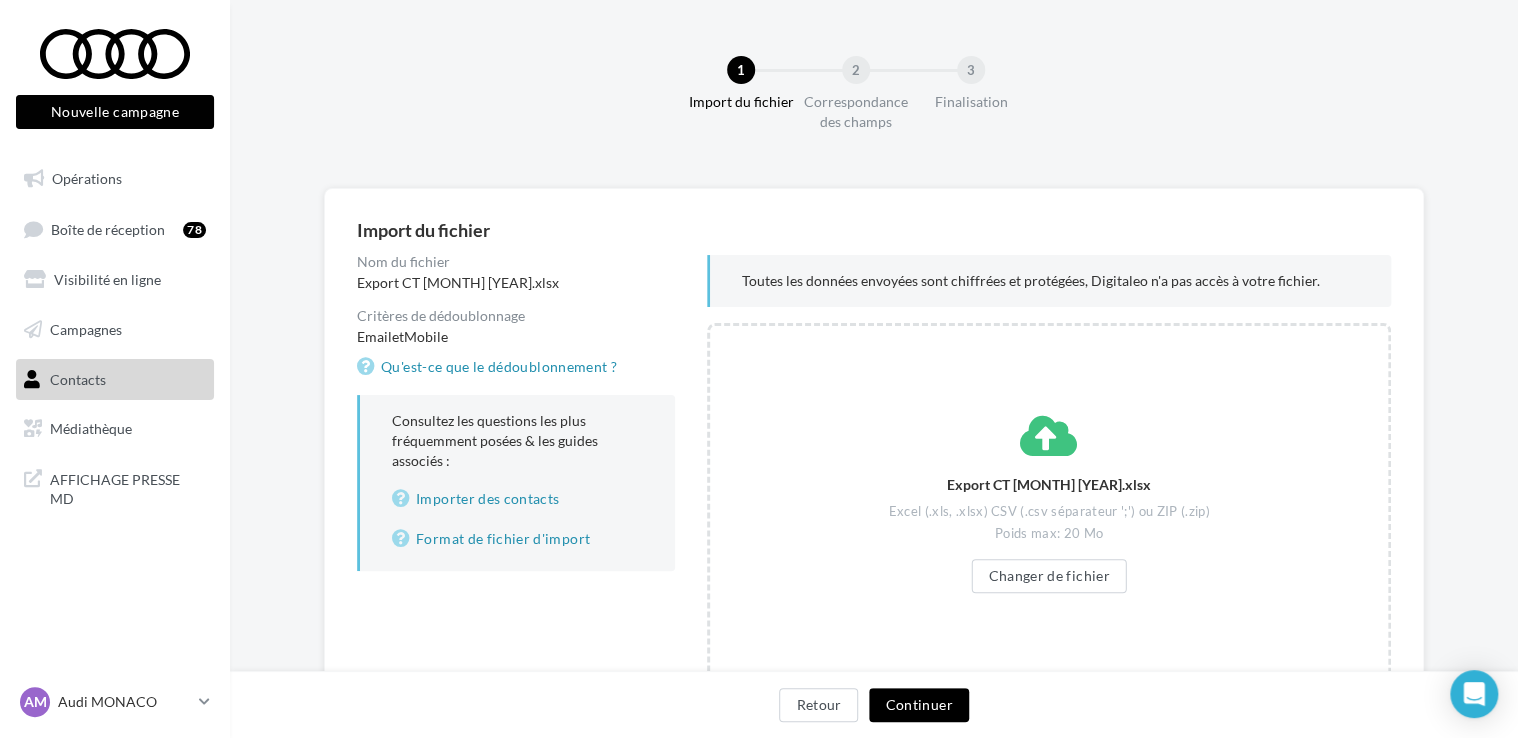 click on "Continuer" at bounding box center (918, 705) 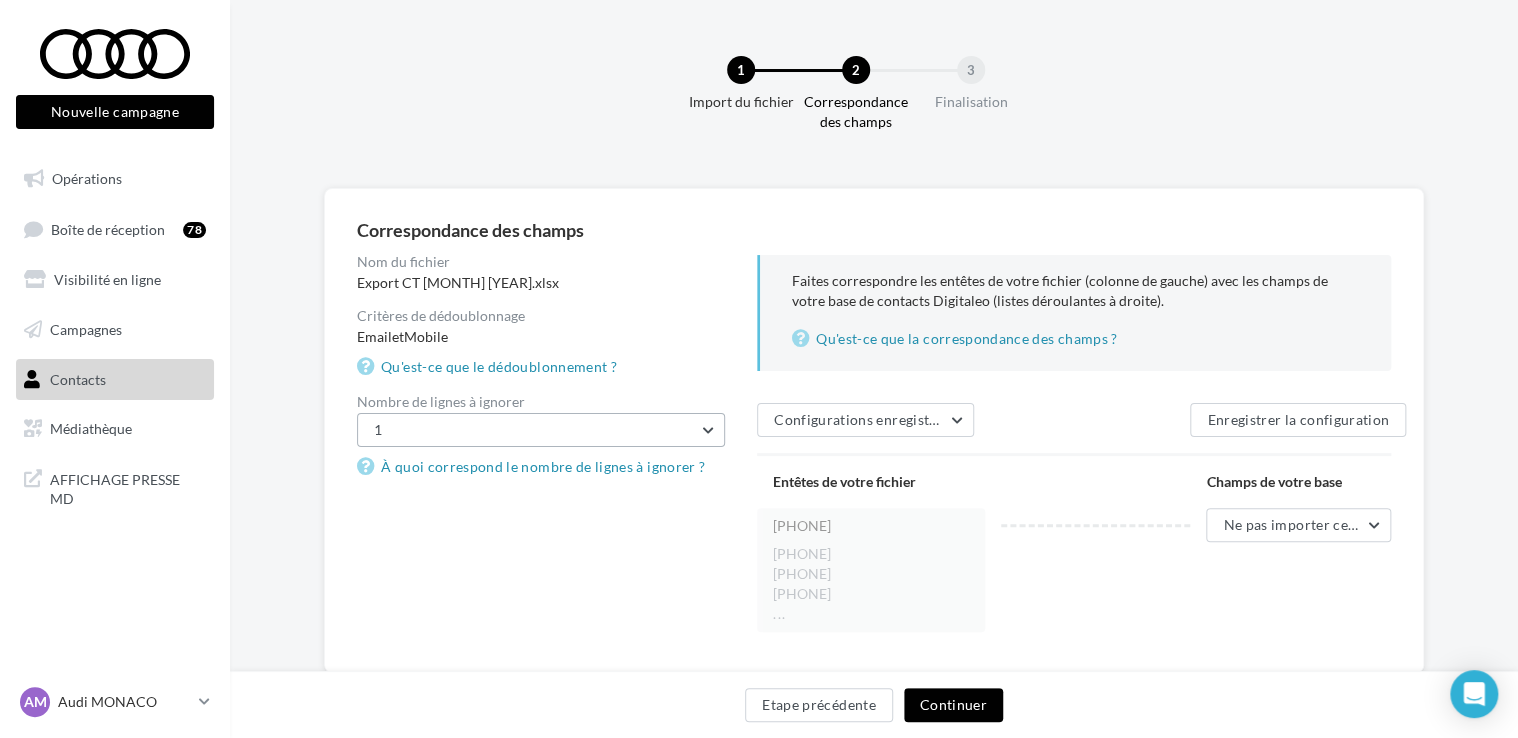 click on "1" at bounding box center [541, 430] 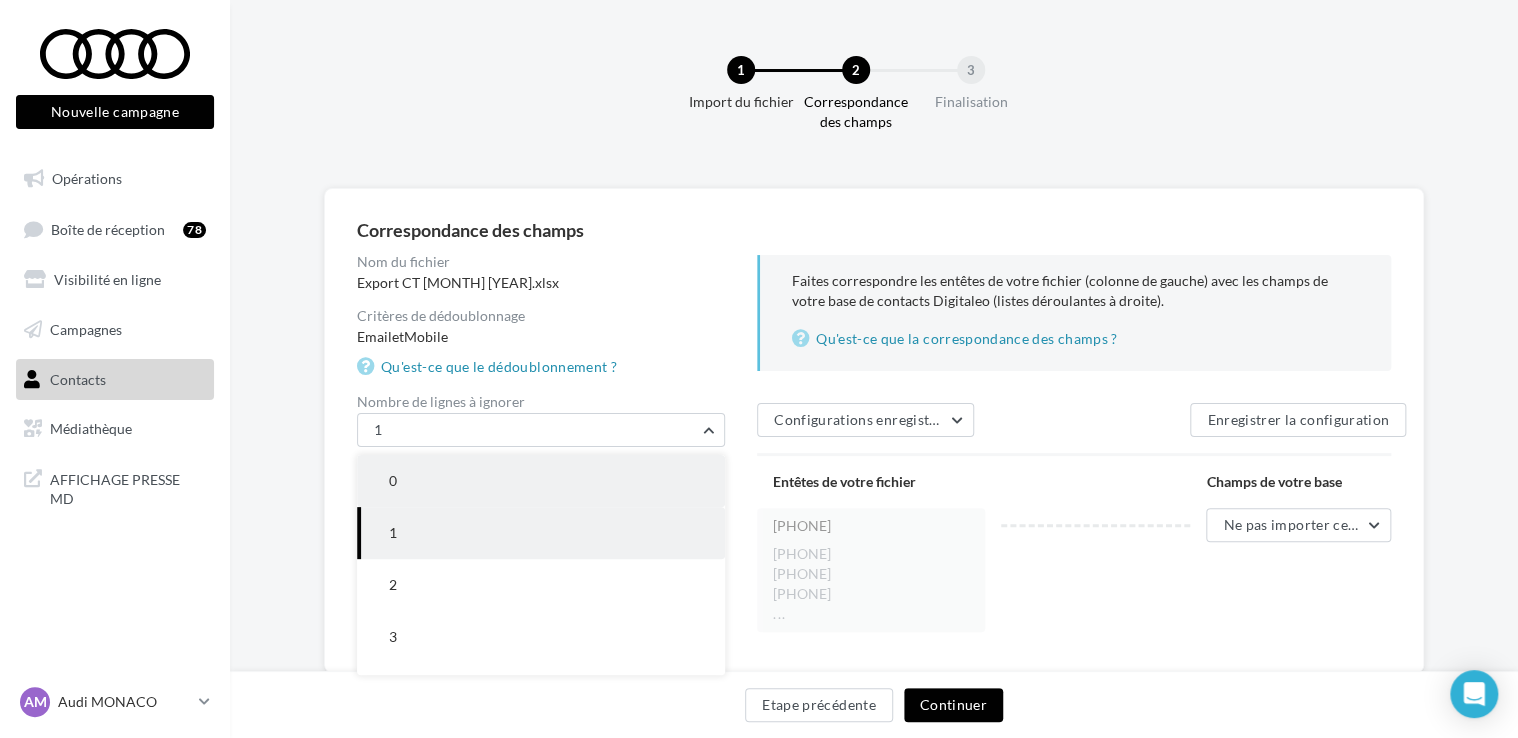 click on "0" at bounding box center [541, 481] 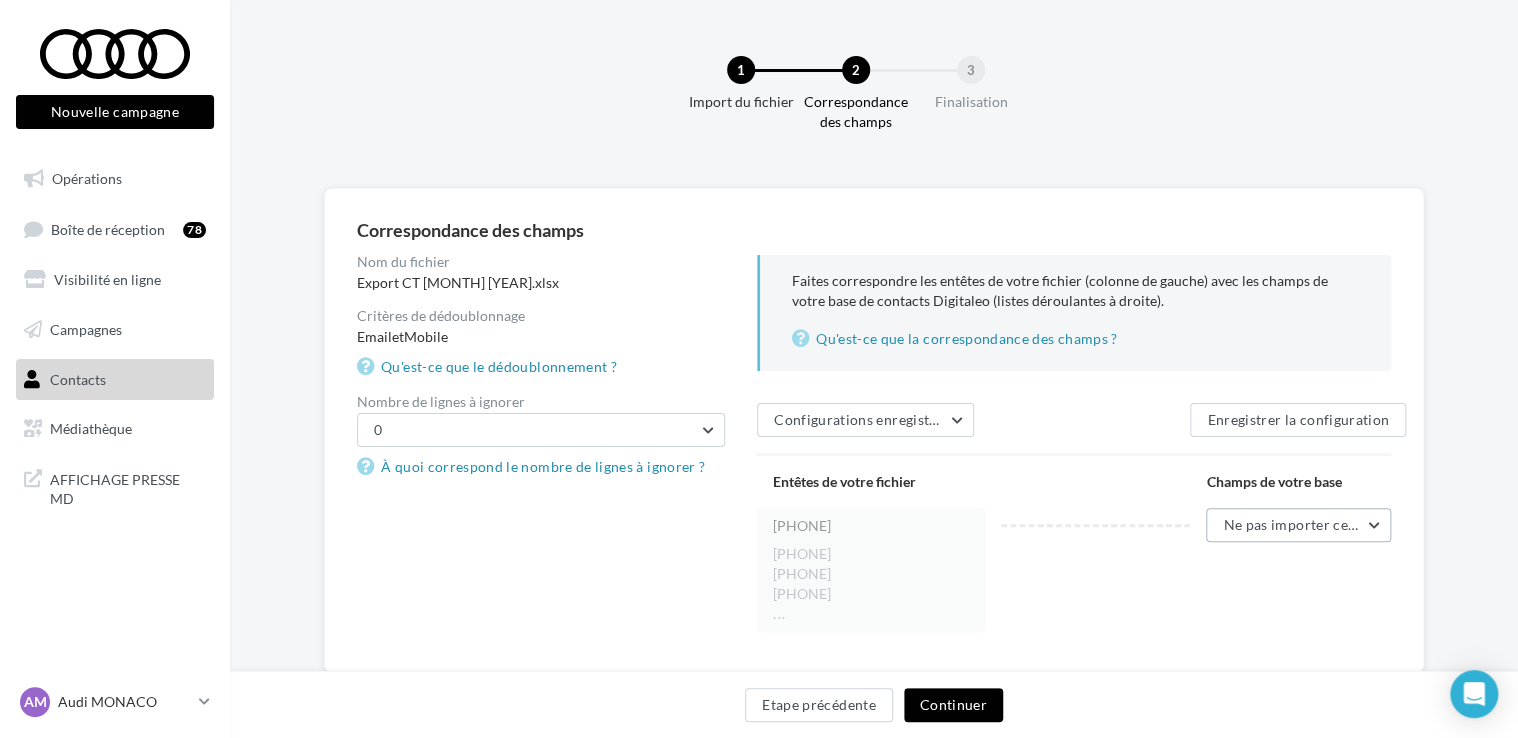 click on "Ne pas importer cette colonne" at bounding box center [1298, 525] 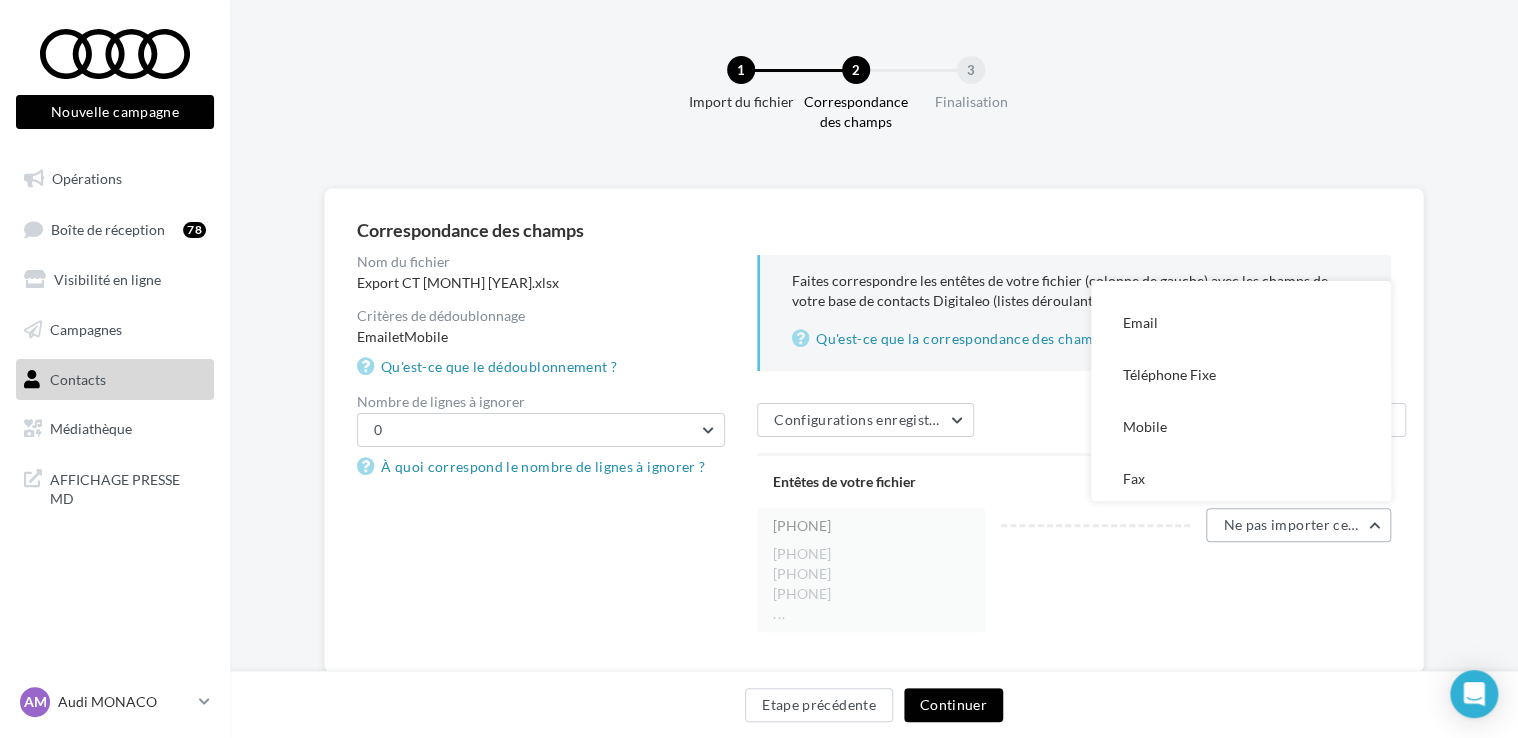 scroll, scrollTop: 191, scrollLeft: 0, axis: vertical 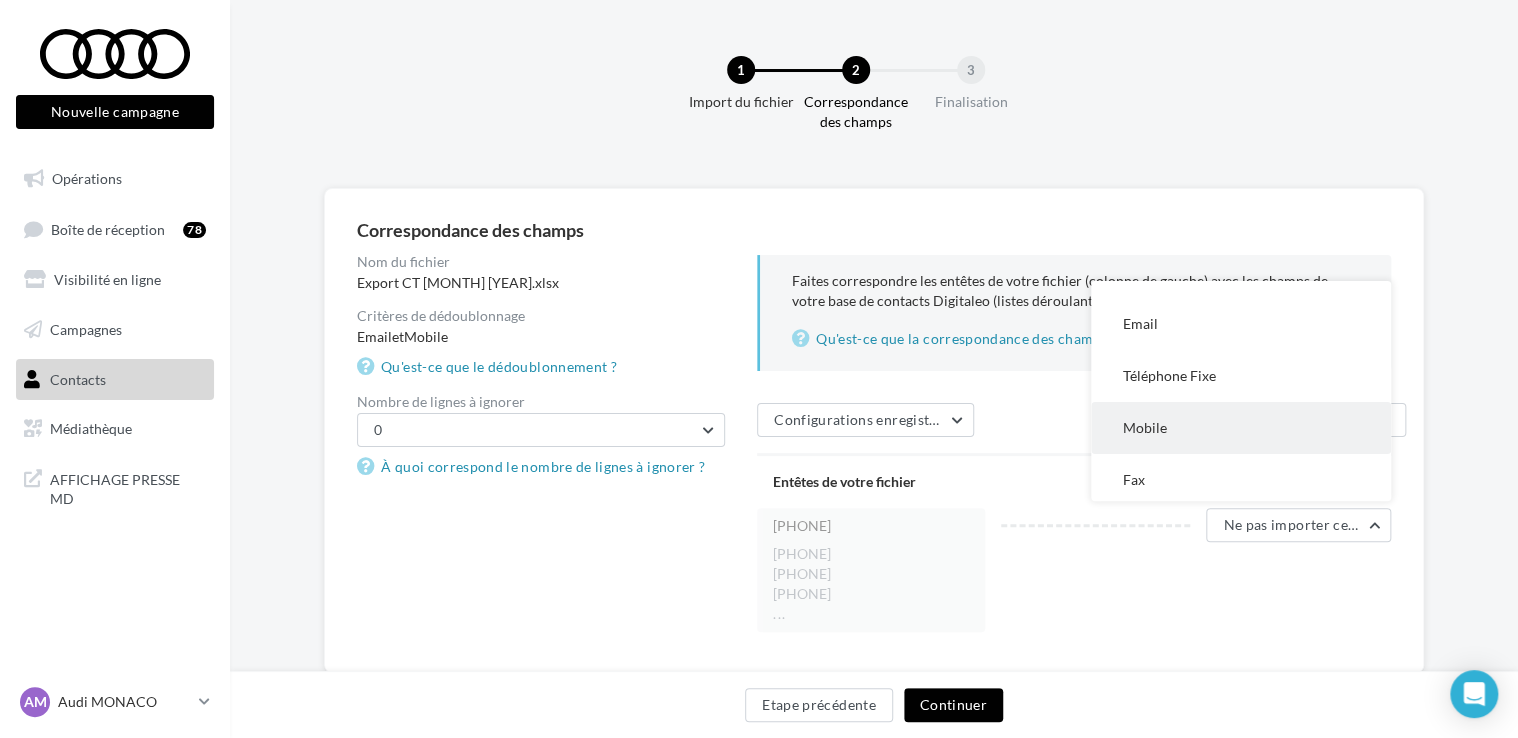 click on "Mobile" at bounding box center [1241, 428] 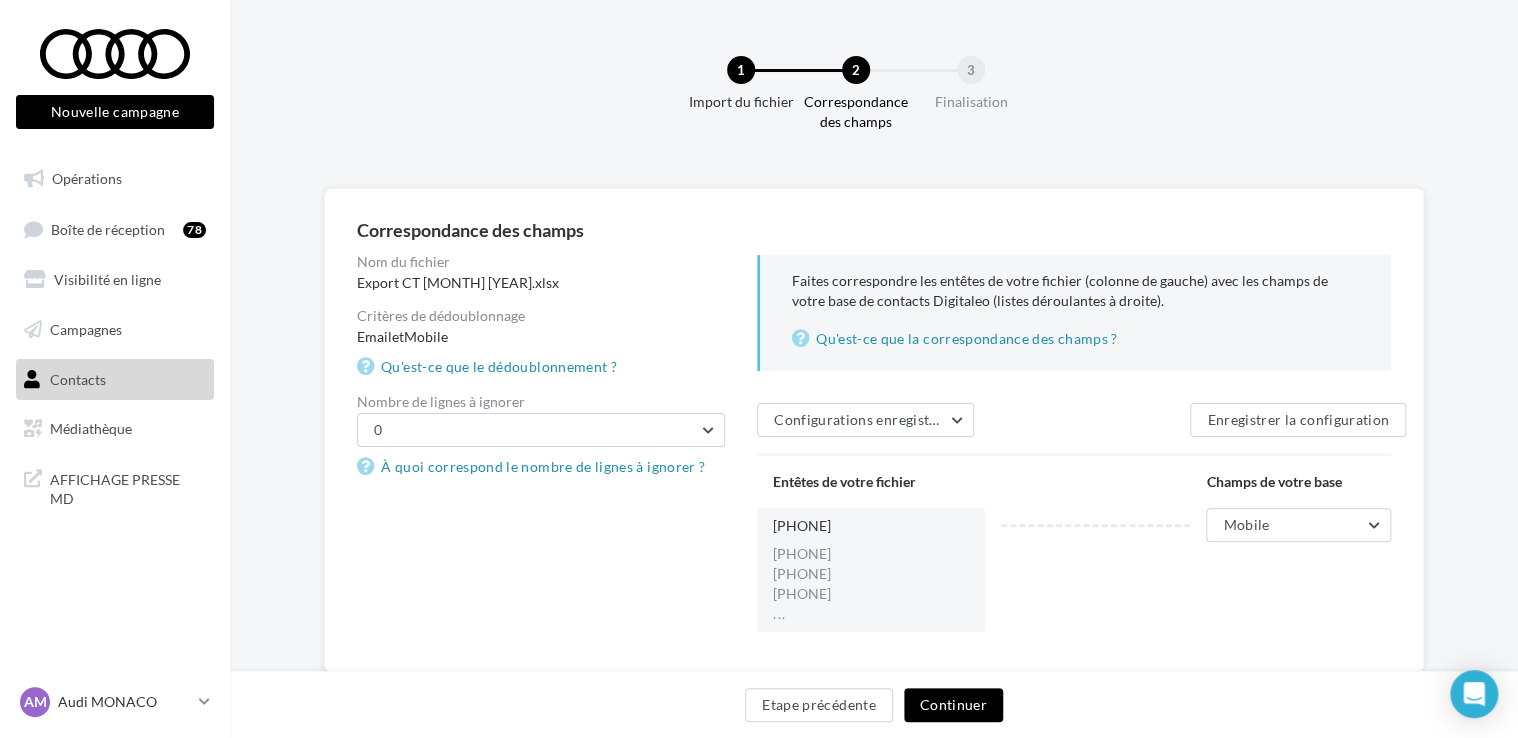 click on "Continuer" at bounding box center (953, 705) 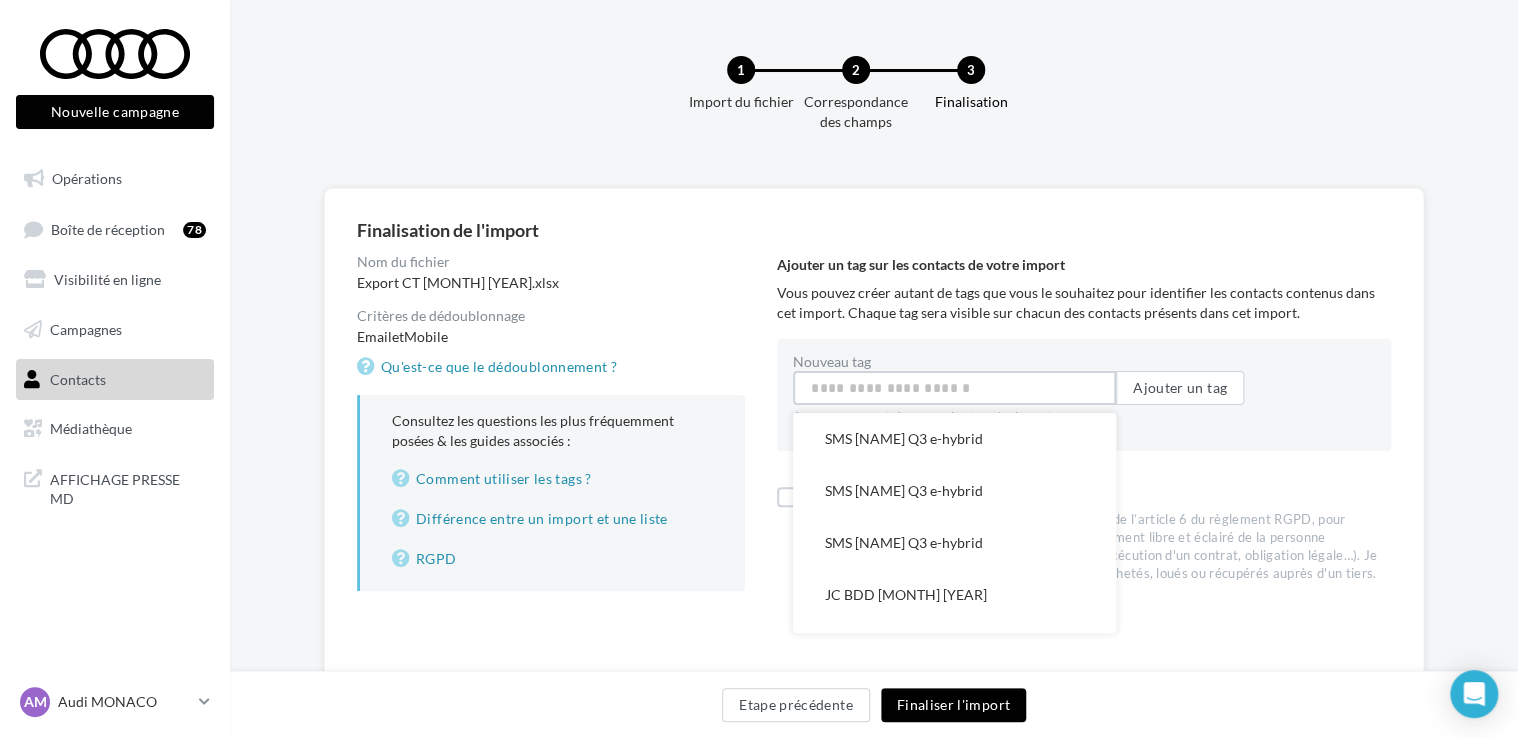 click on "Nouveau tag" at bounding box center [954, 388] 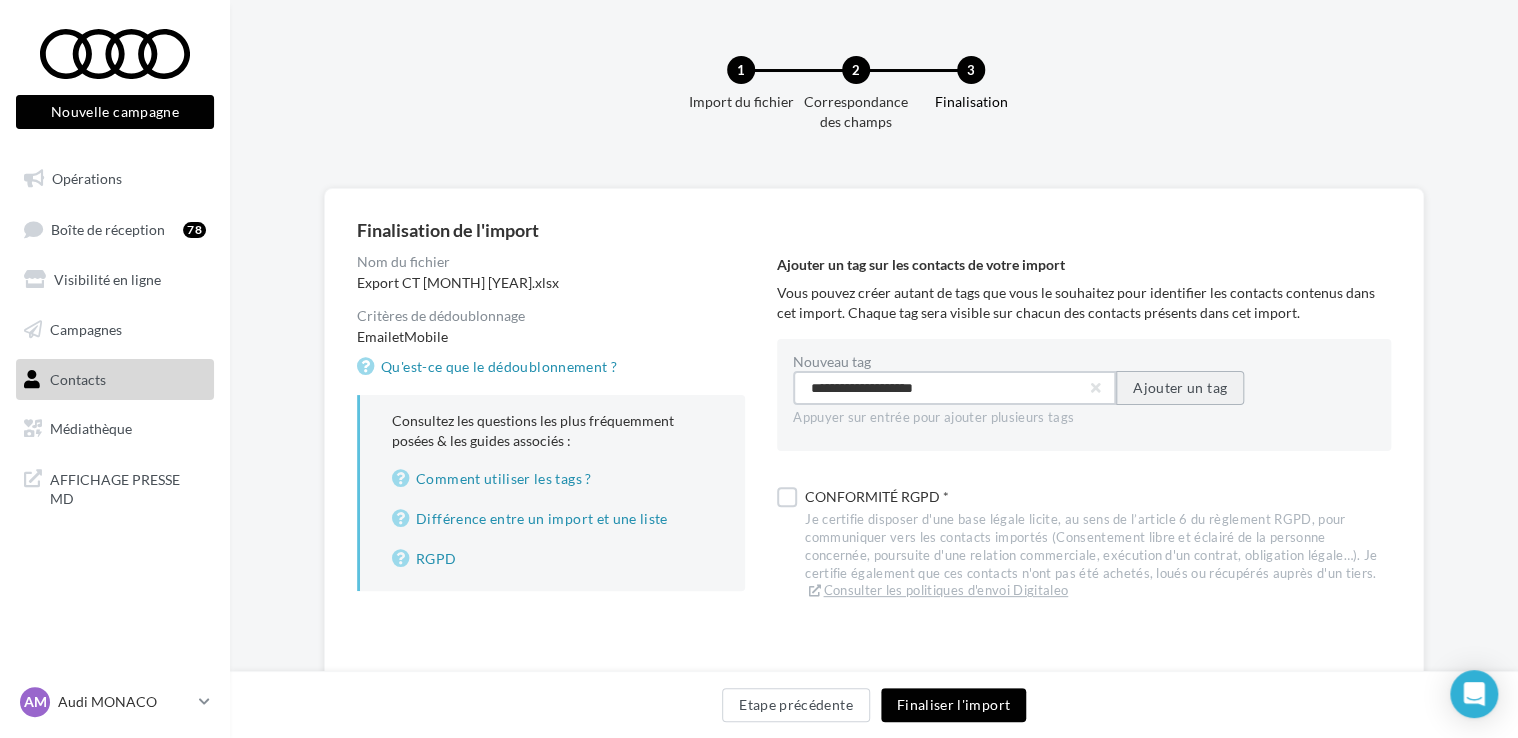 type on "**********" 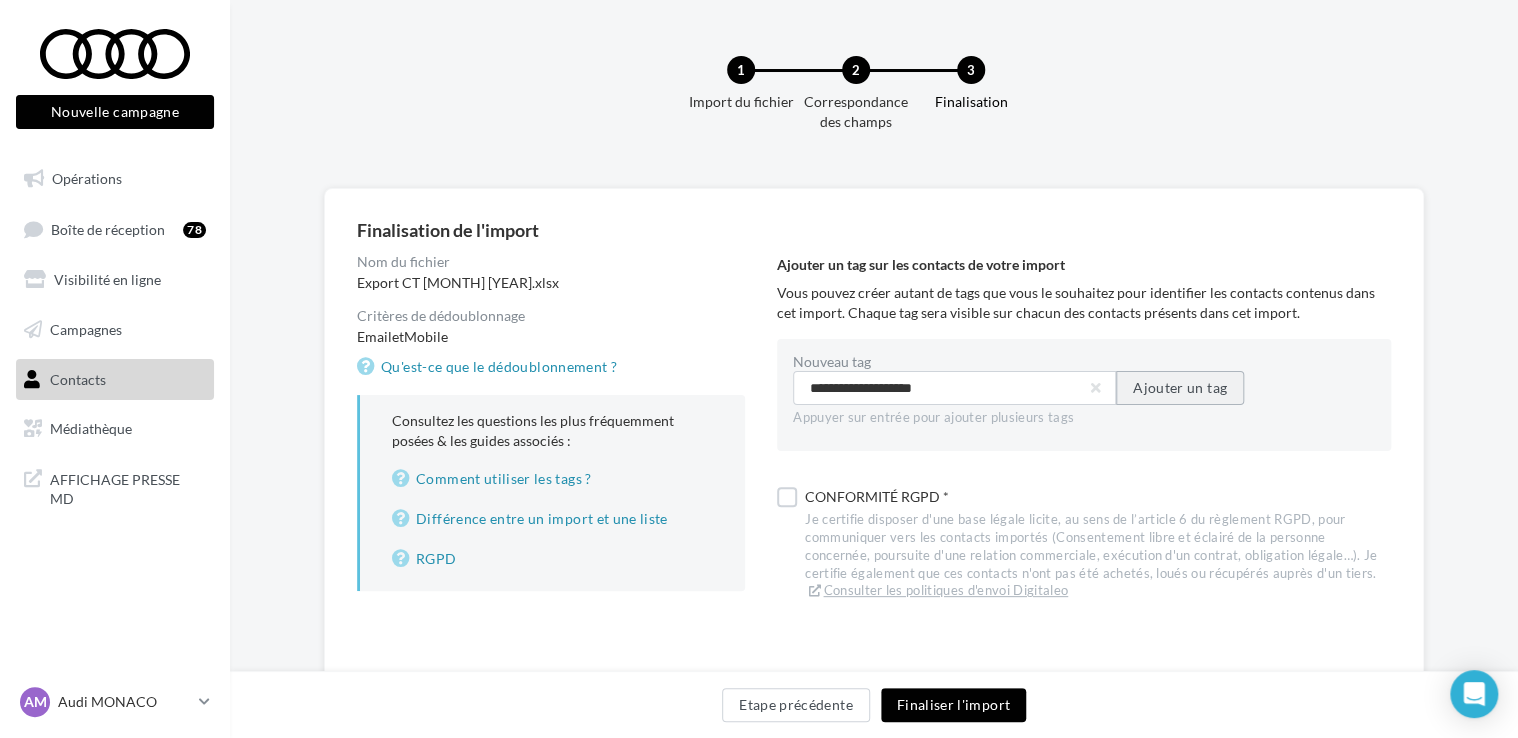 type 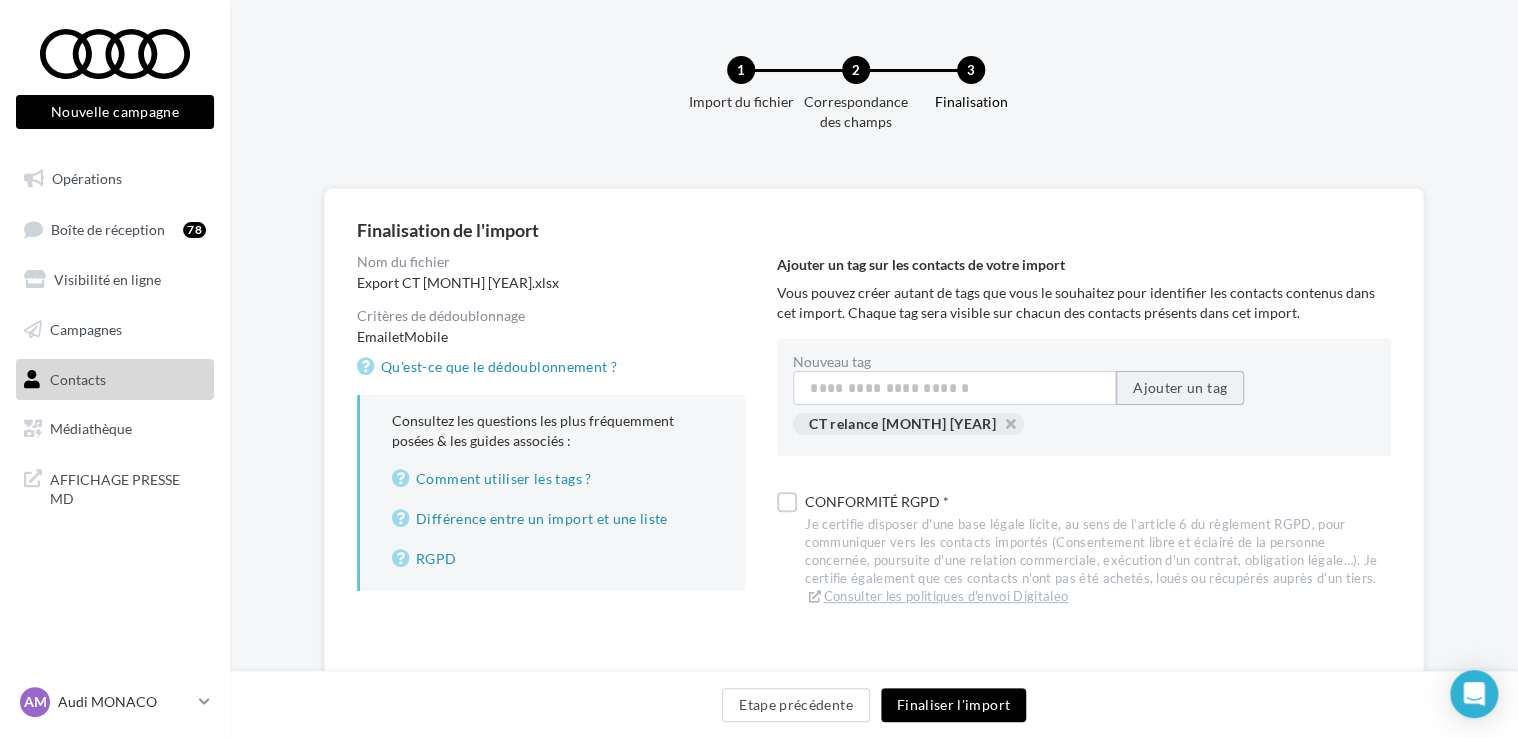 click on "Ajouter un tag" at bounding box center (1180, 388) 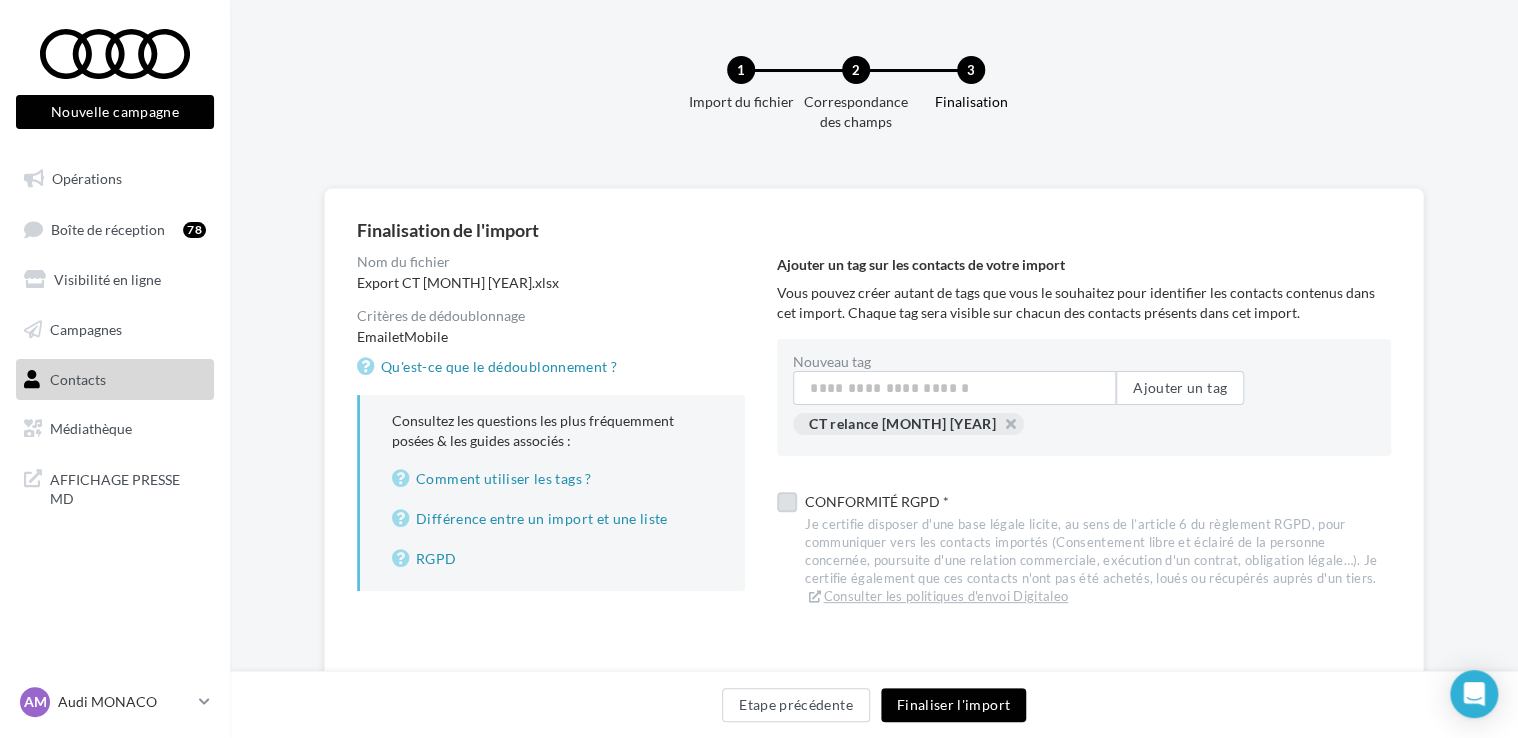click on "Conformité RGPD *" at bounding box center (1098, 502) 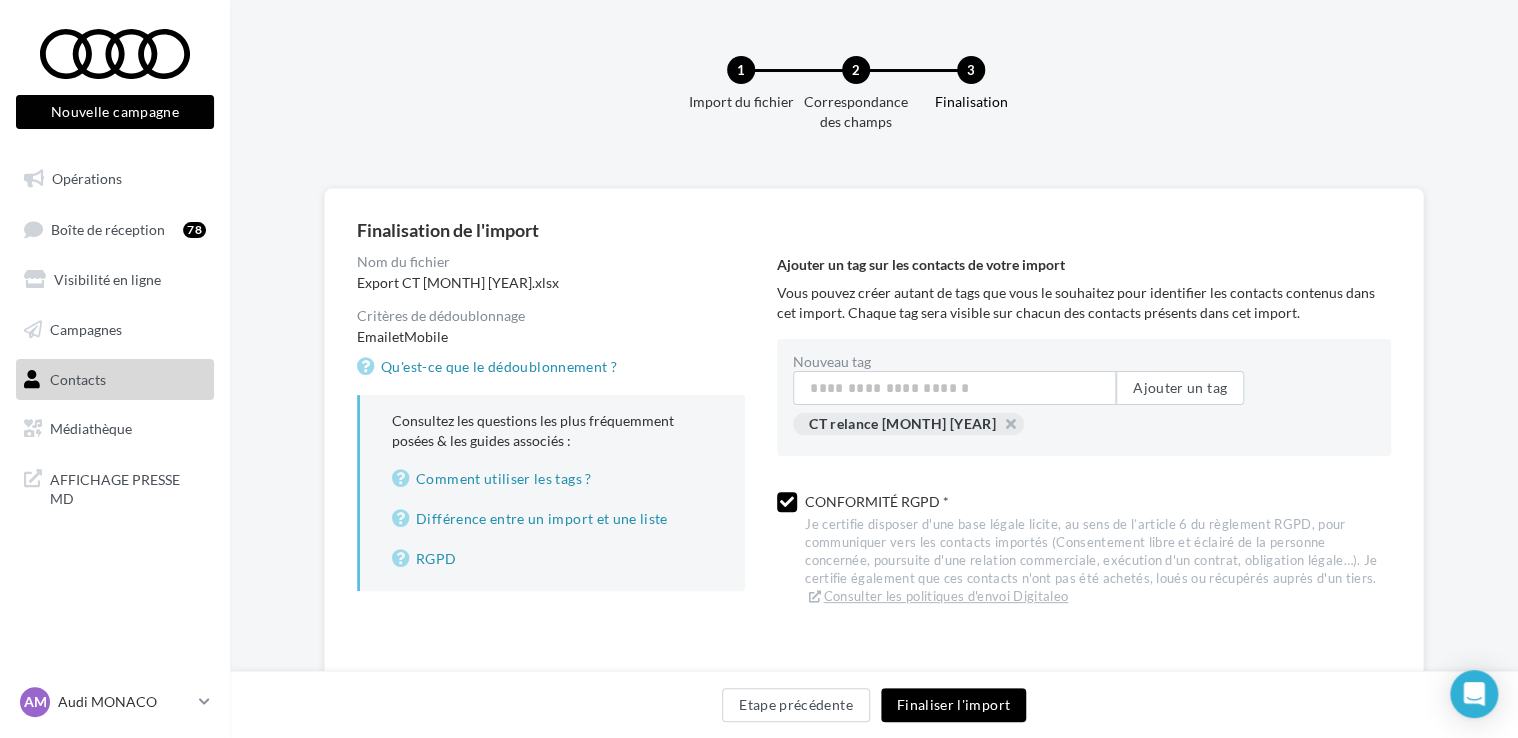 click on "Finaliser l'import" at bounding box center (953, 705) 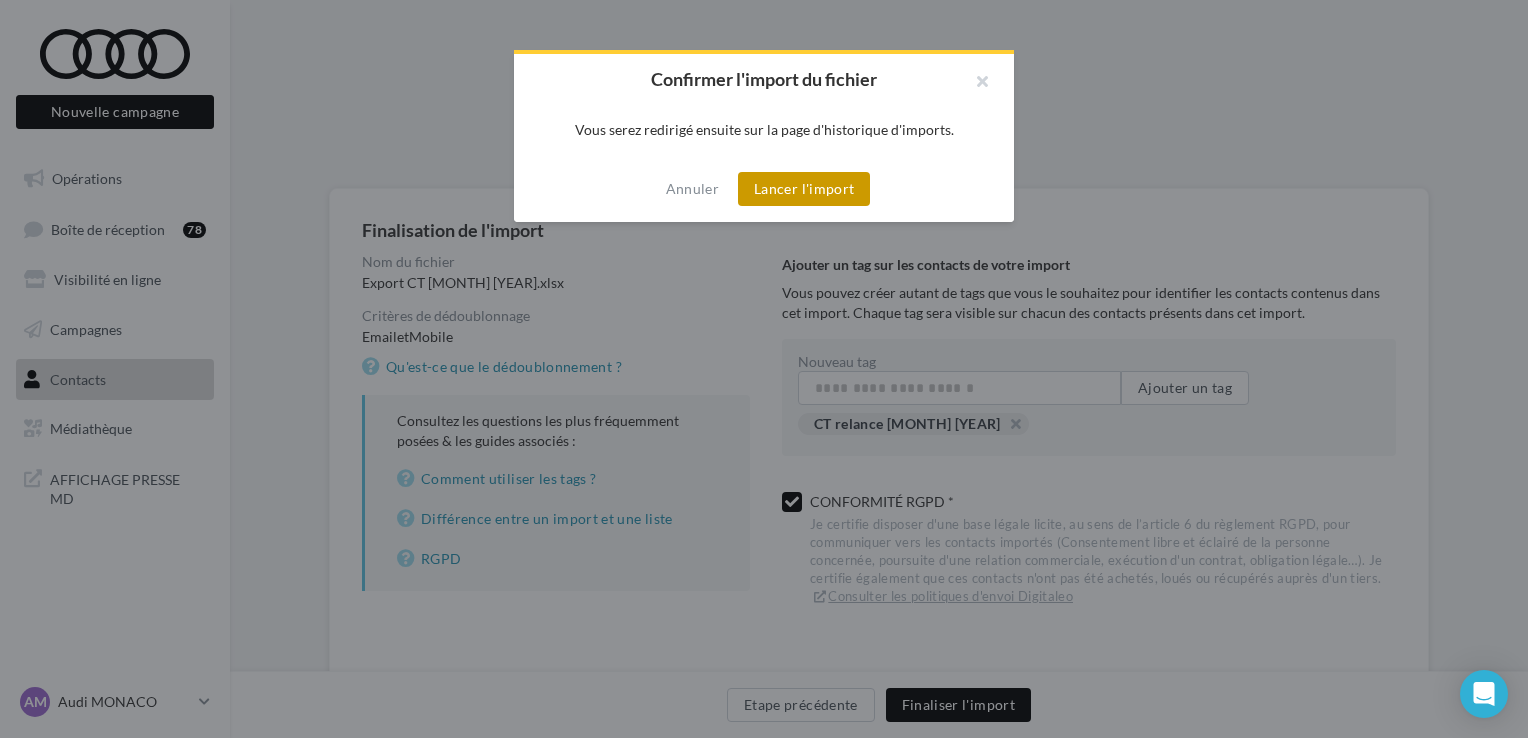 click on "Lancer l'import" at bounding box center [804, 189] 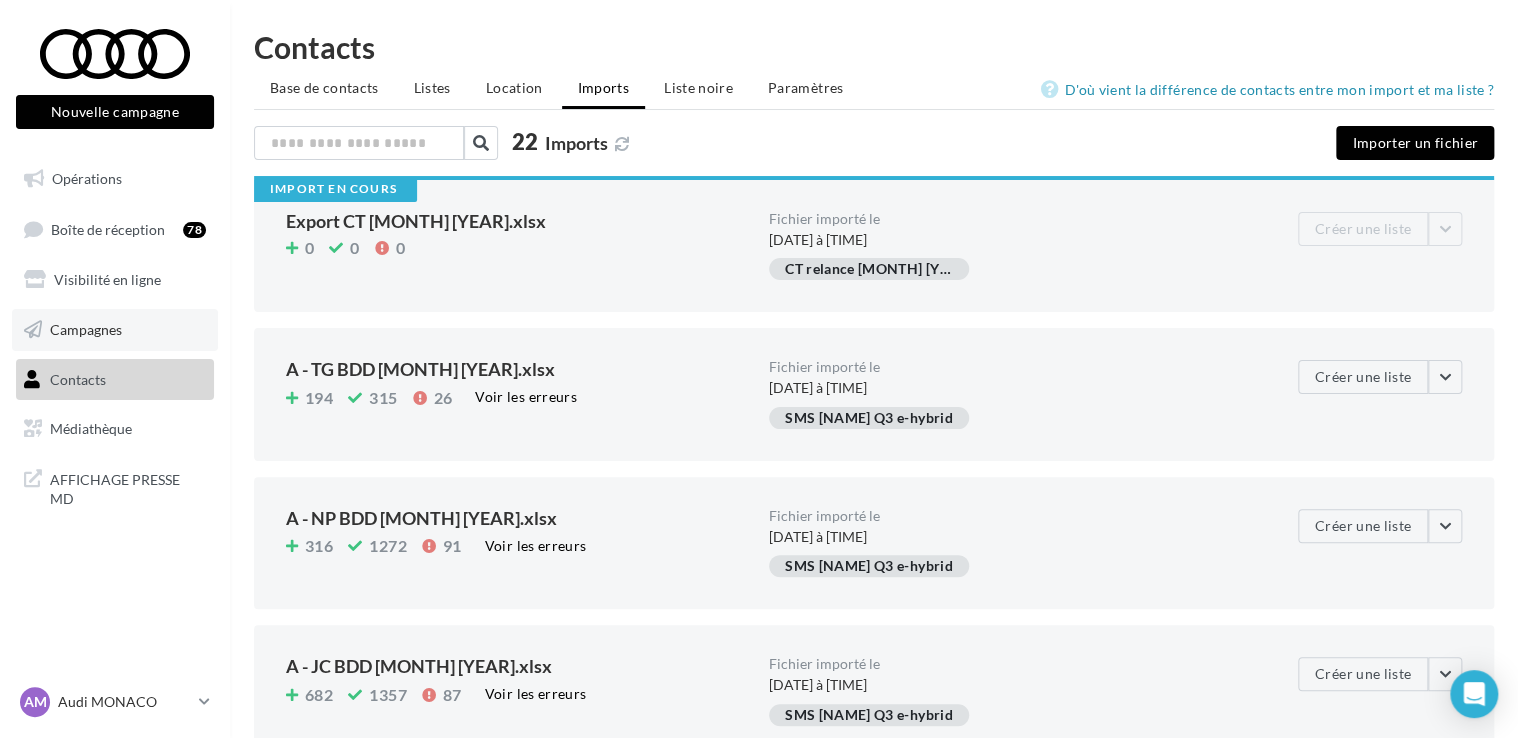 click on "Campagnes" at bounding box center (86, 329) 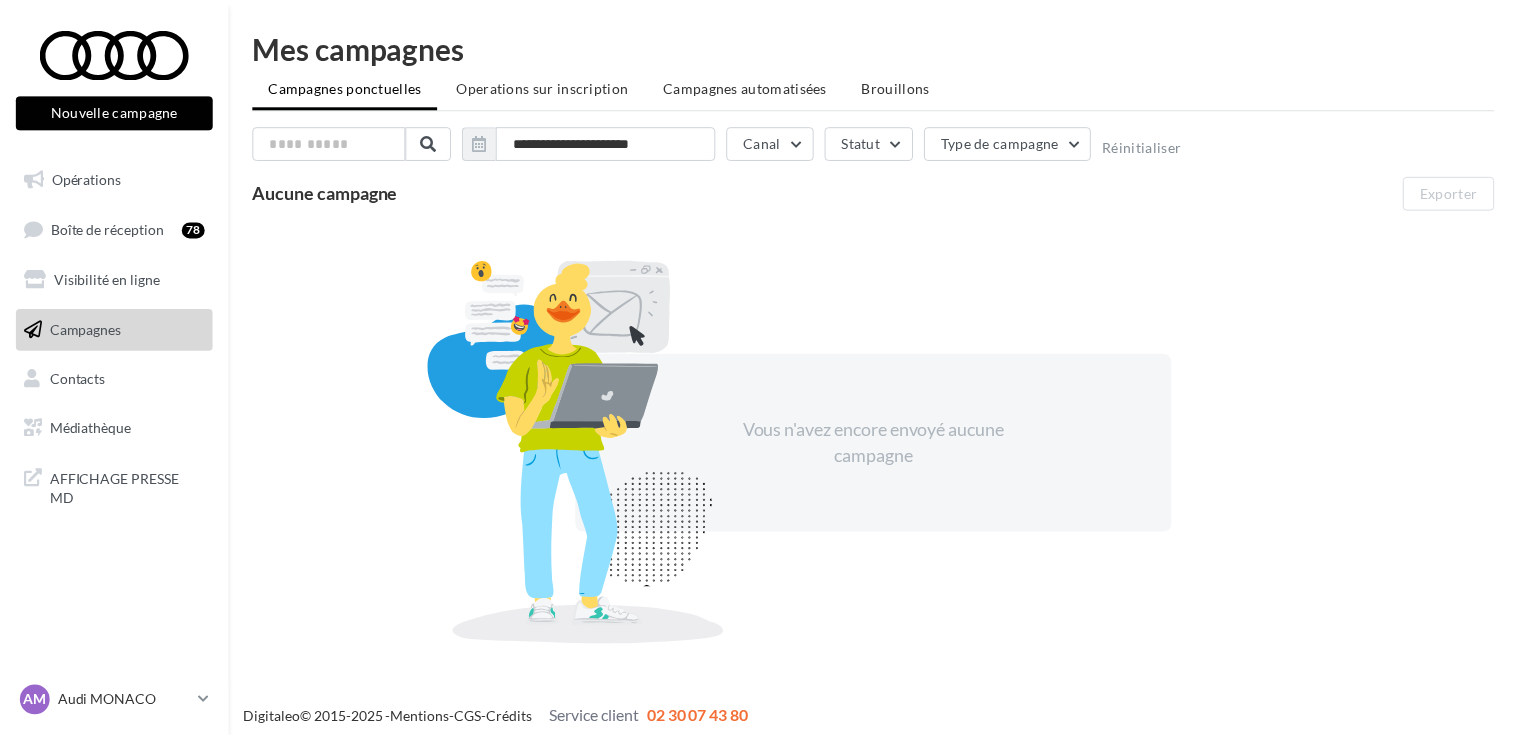 scroll, scrollTop: 0, scrollLeft: 0, axis: both 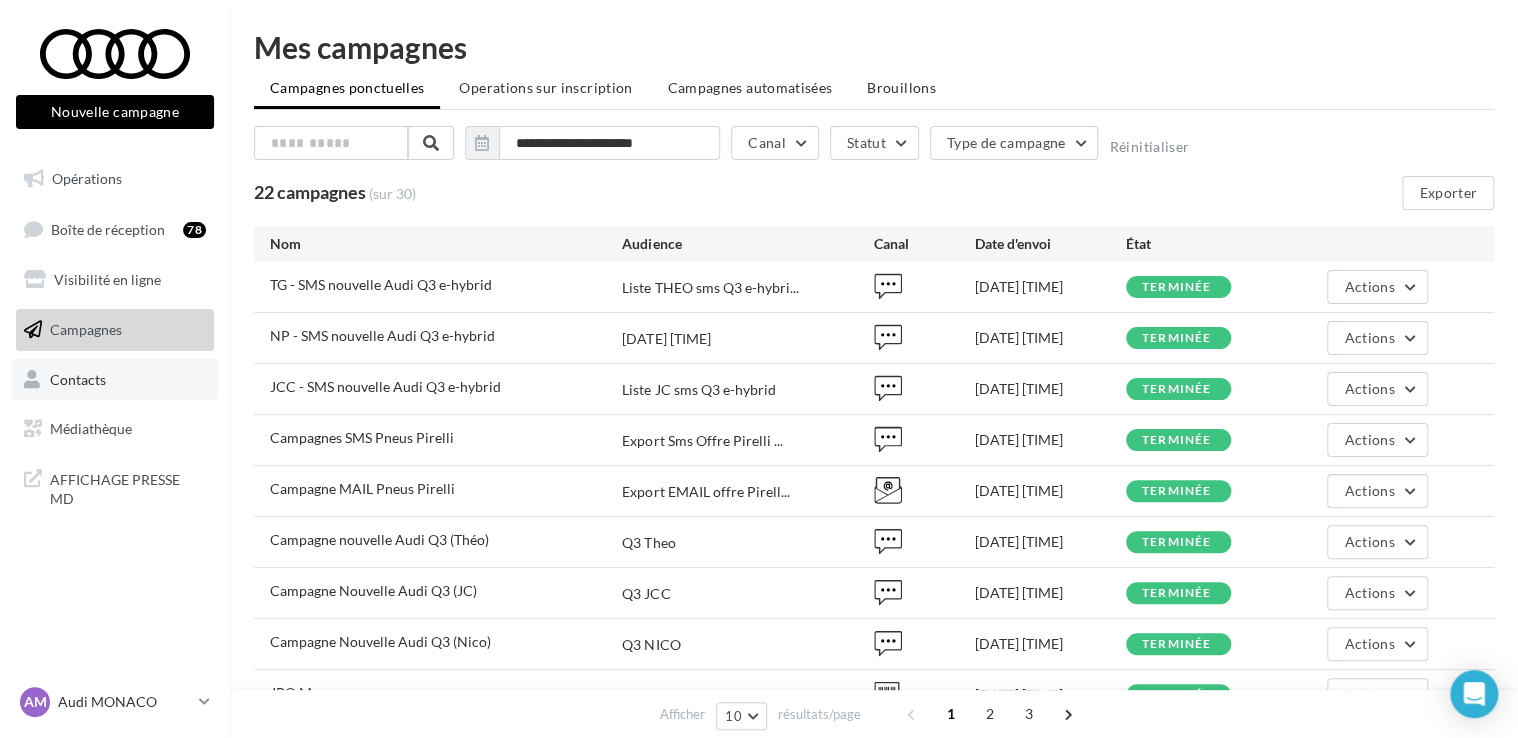 click on "Contacts" at bounding box center (78, 378) 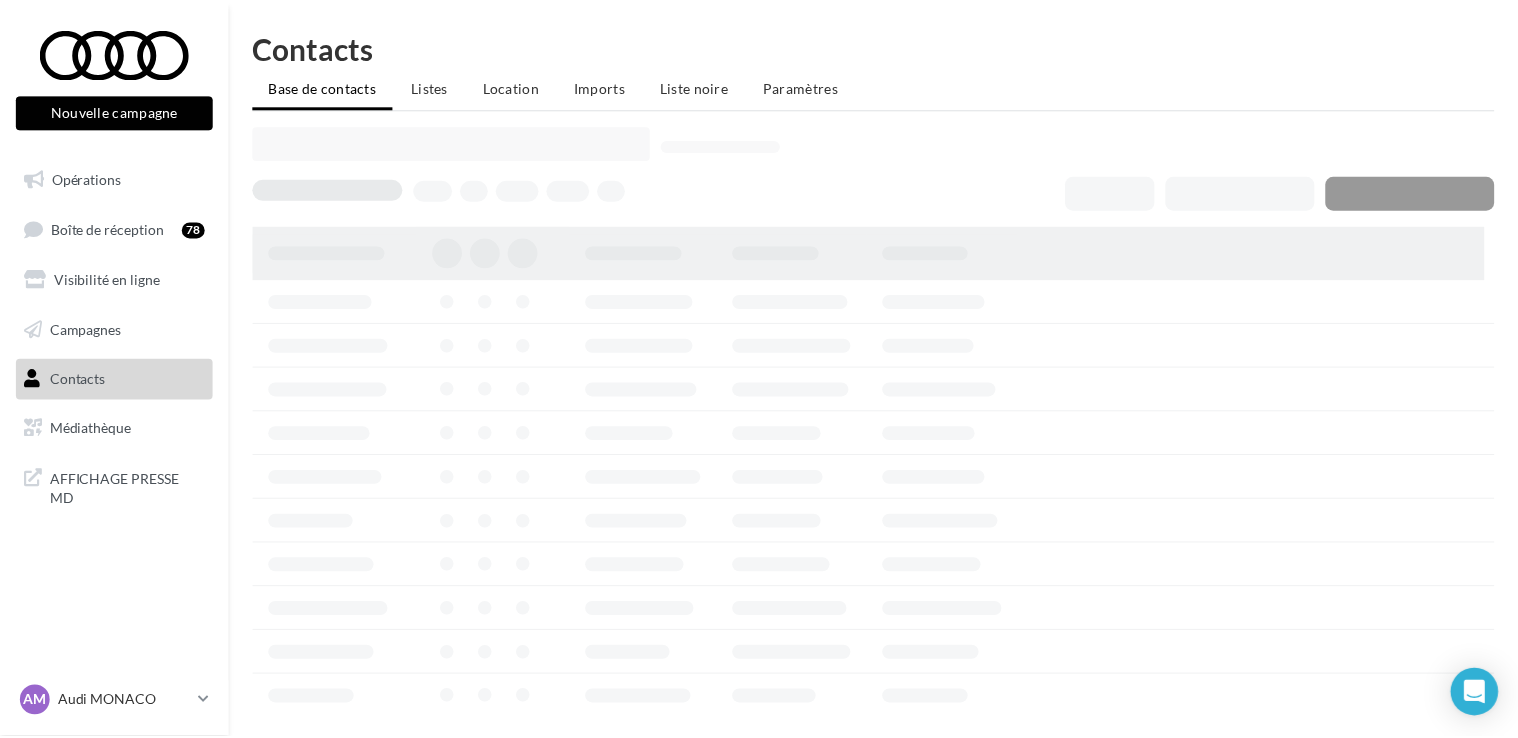 scroll, scrollTop: 0, scrollLeft: 0, axis: both 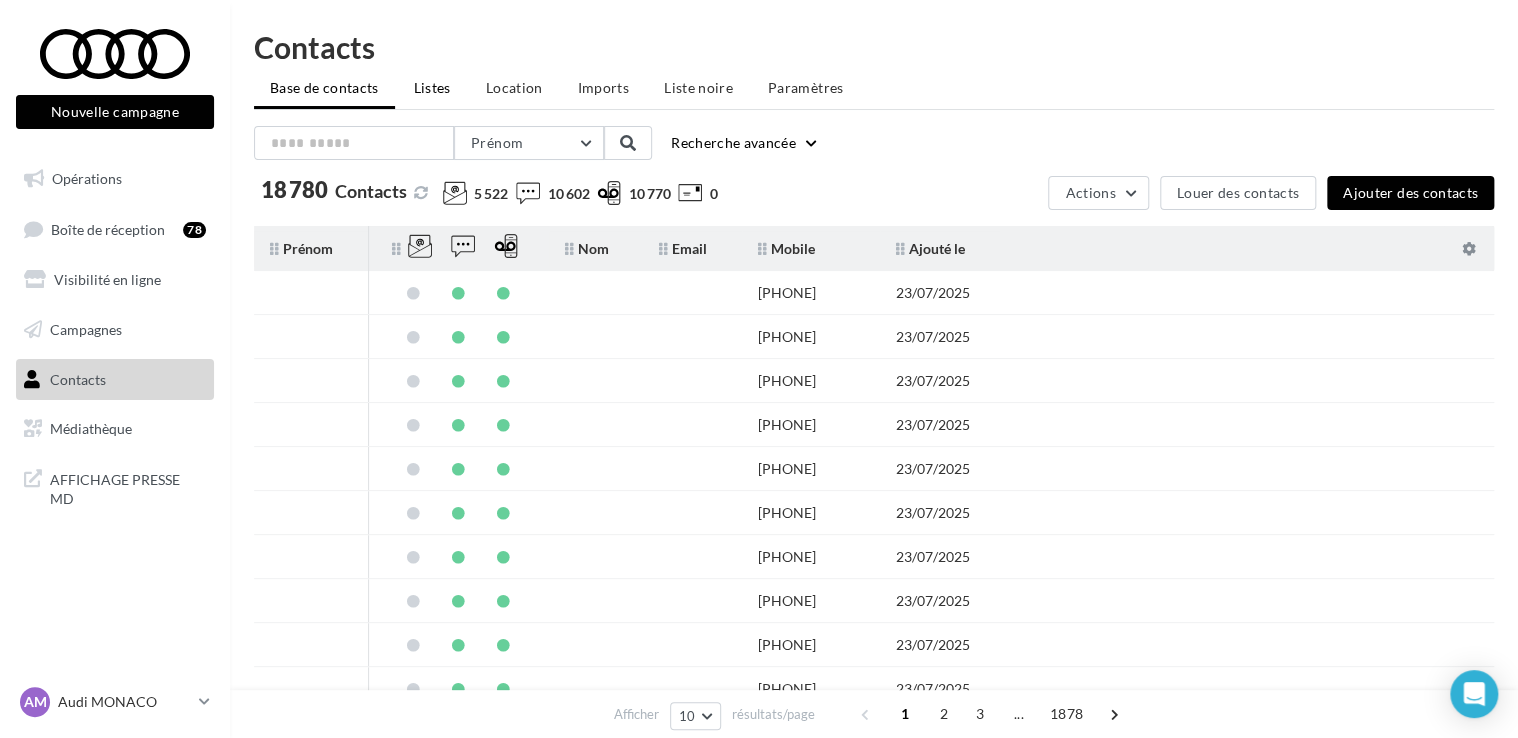 click on "Listes" at bounding box center [432, 88] 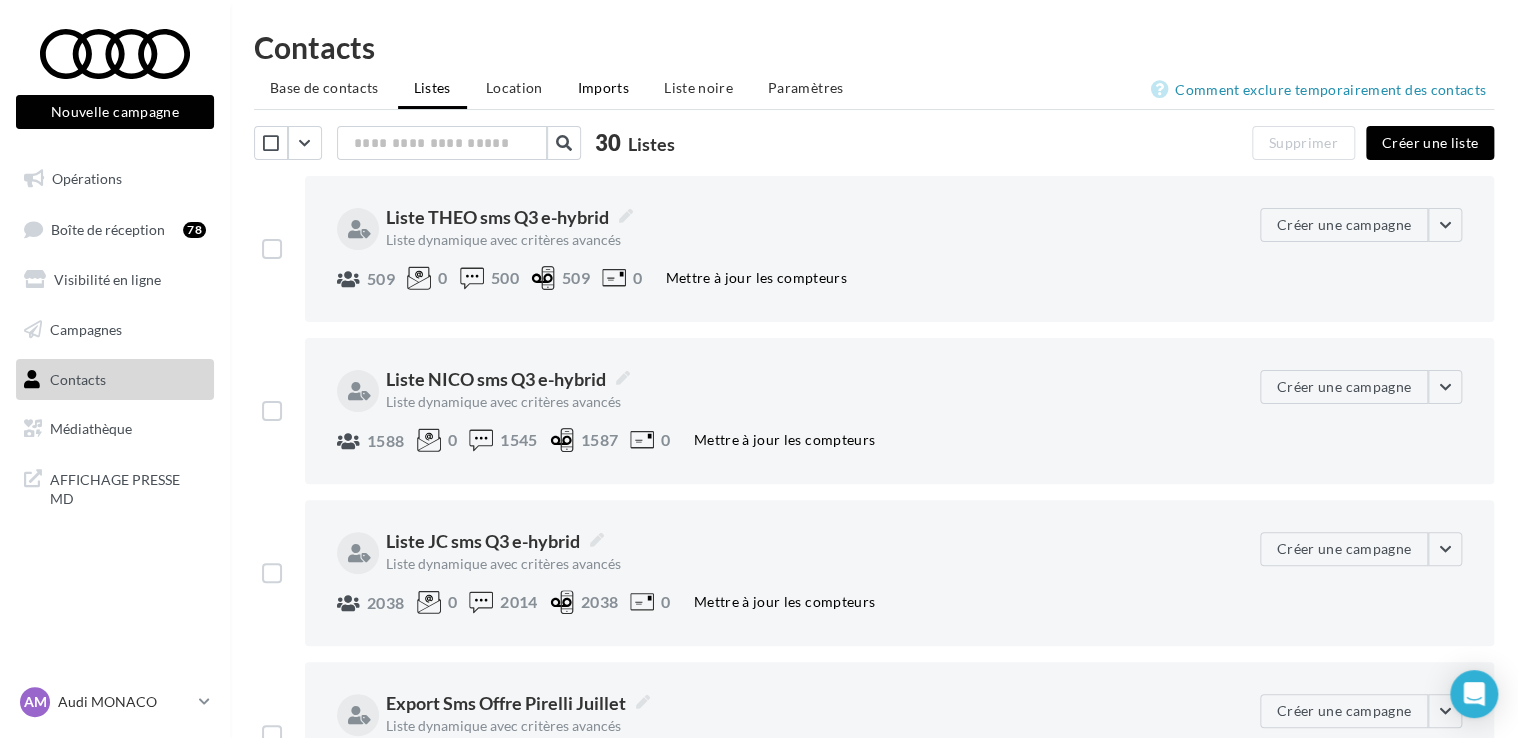 click on "Imports" at bounding box center (603, 87) 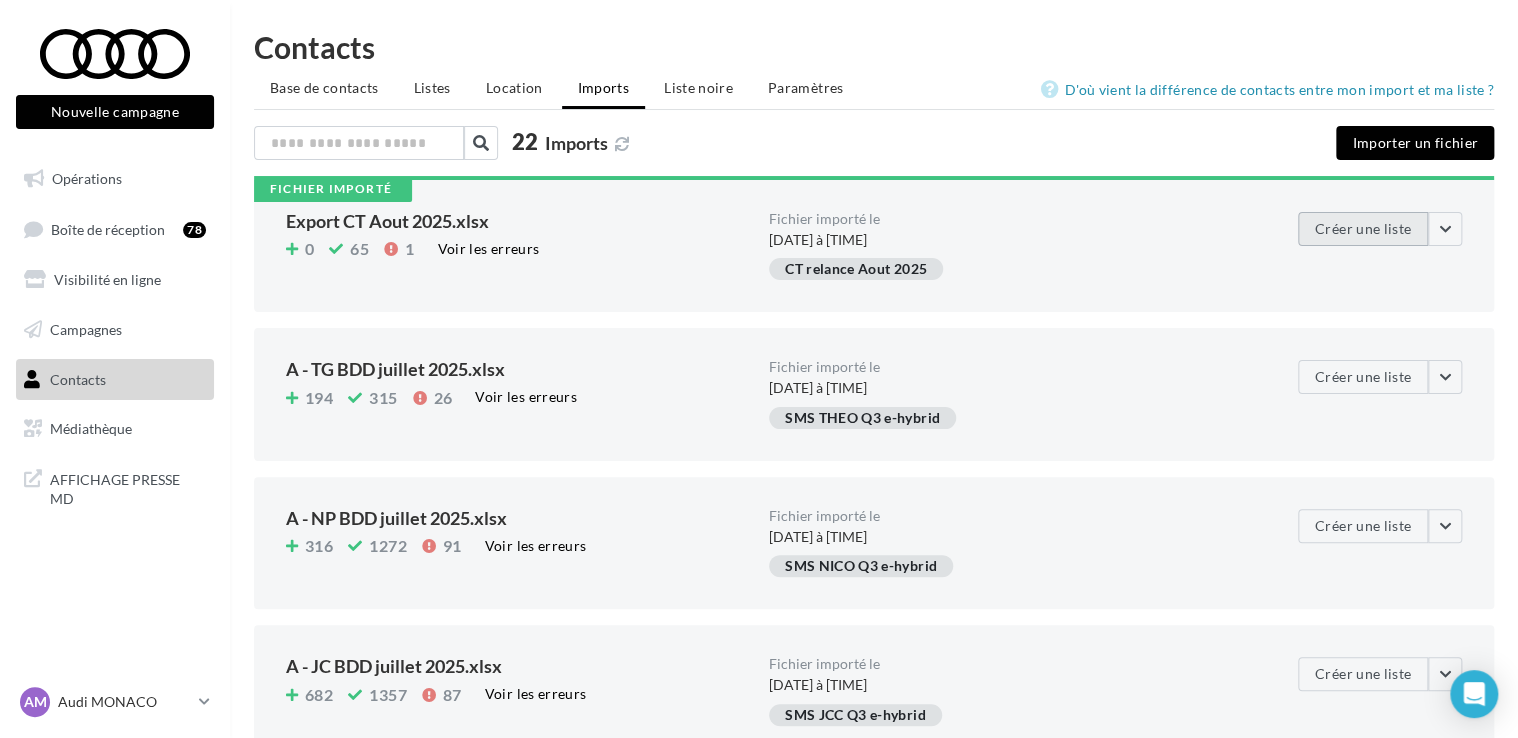 click on "Créer une liste" at bounding box center [1363, 229] 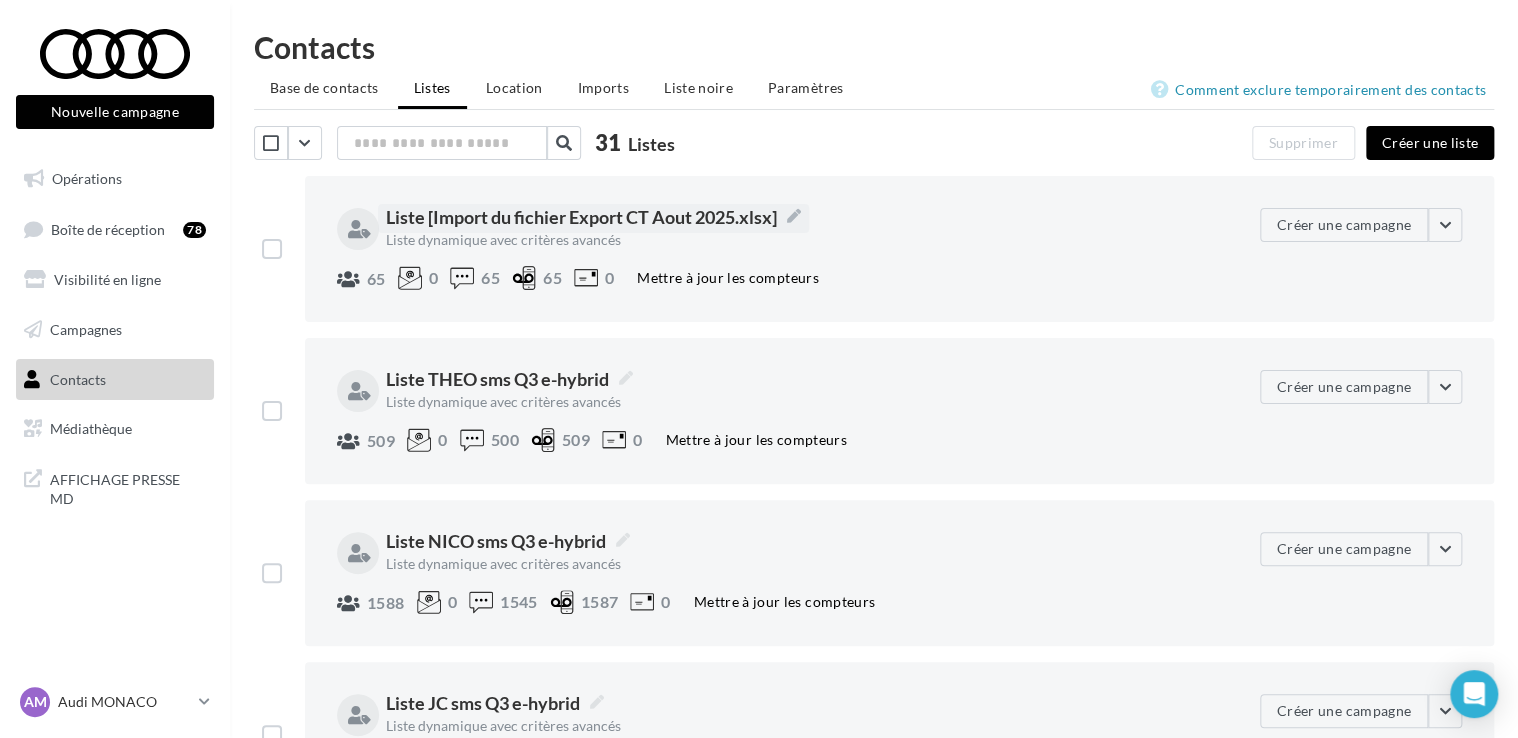 click on "Liste [Import du fichier Export CT Aout 2025.xlsx]" at bounding box center (593, 217) 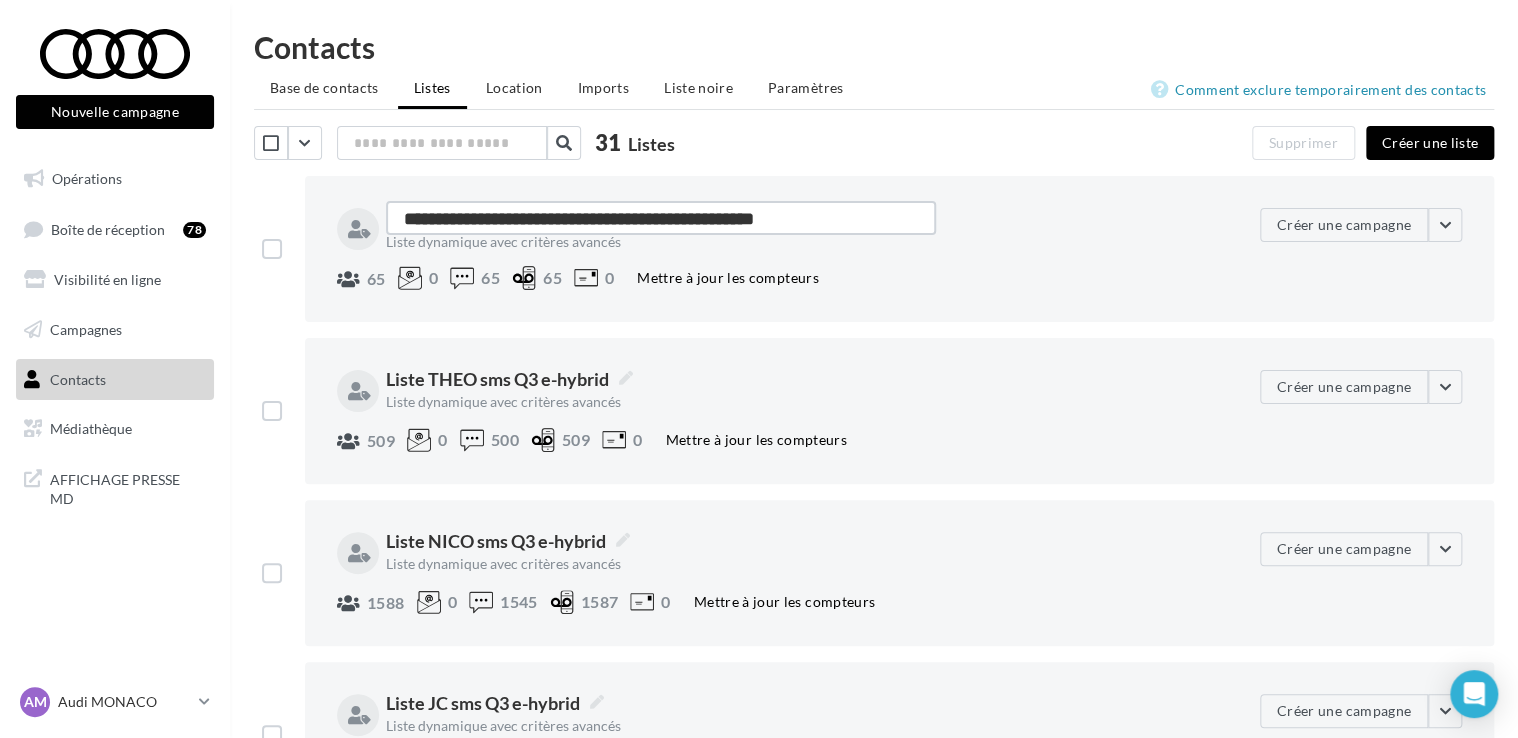 click on "**********" at bounding box center [661, 218] 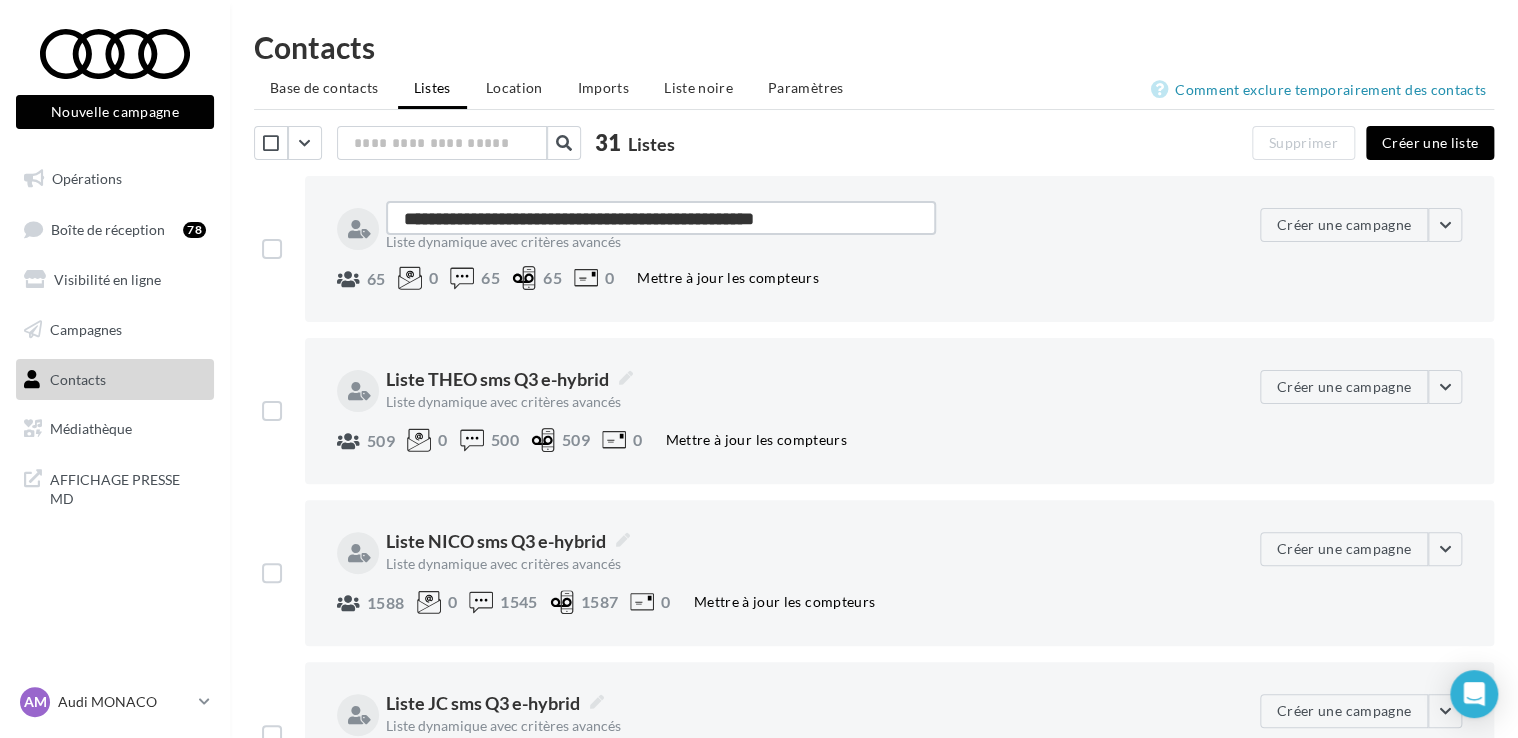 click on "**********" at bounding box center (639, 227) 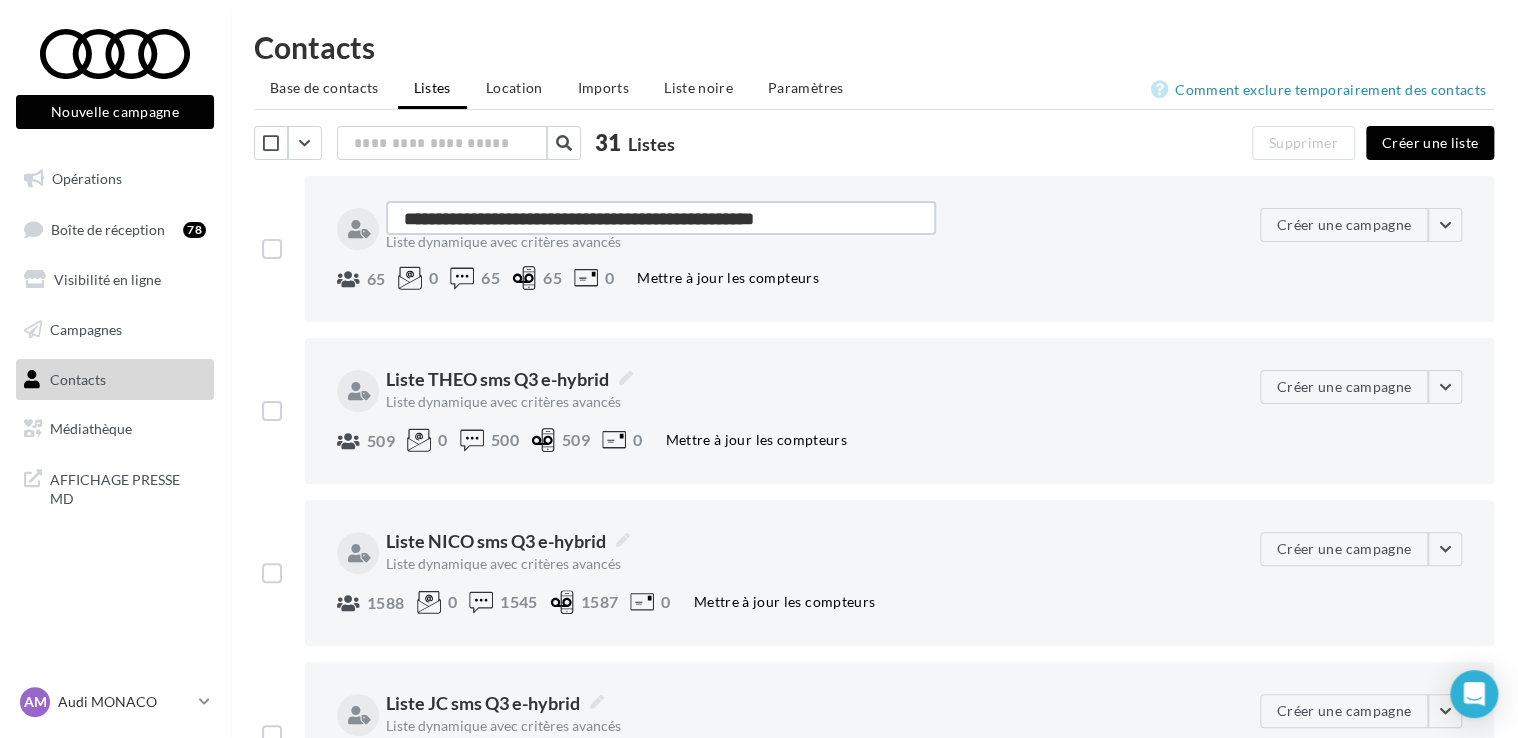 type on "**********" 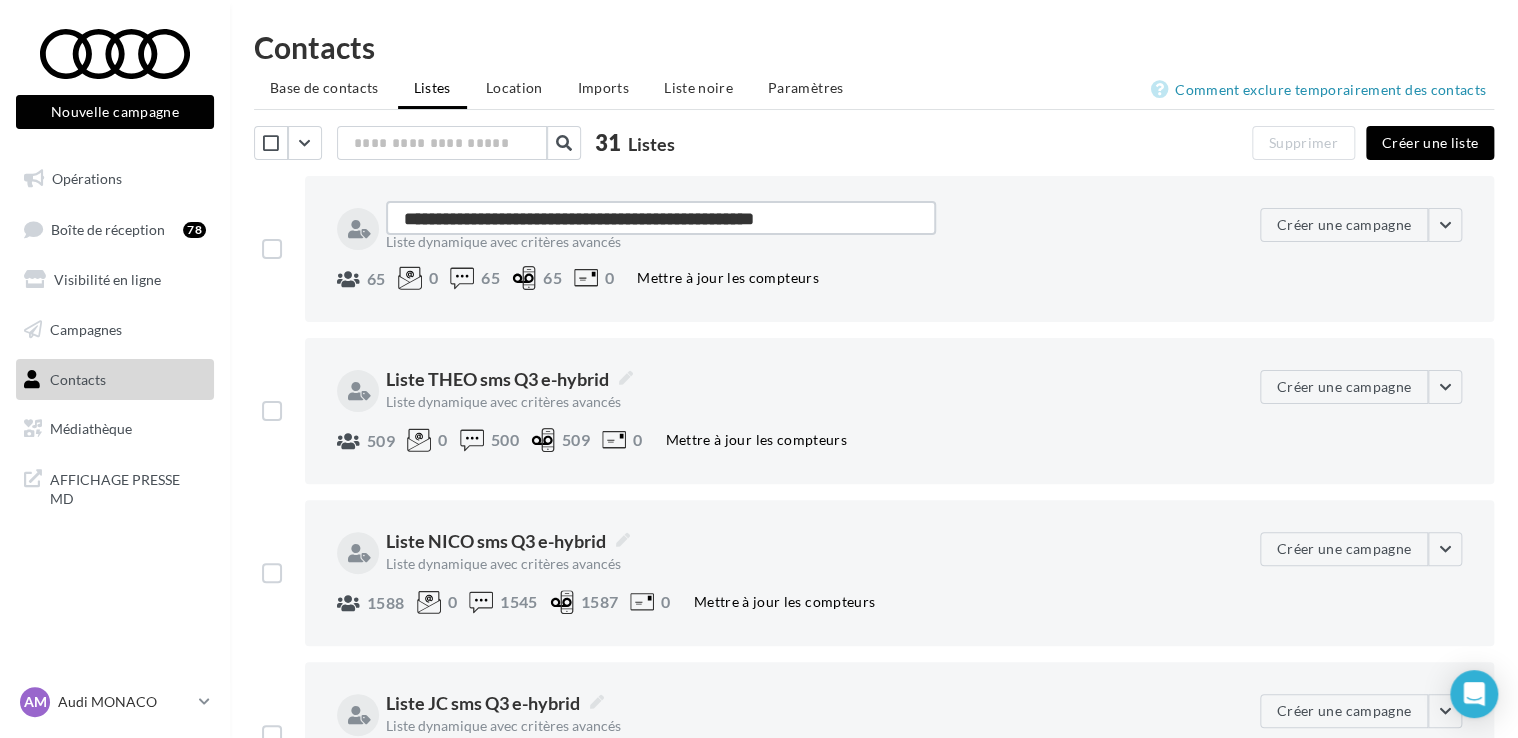 type on "**********" 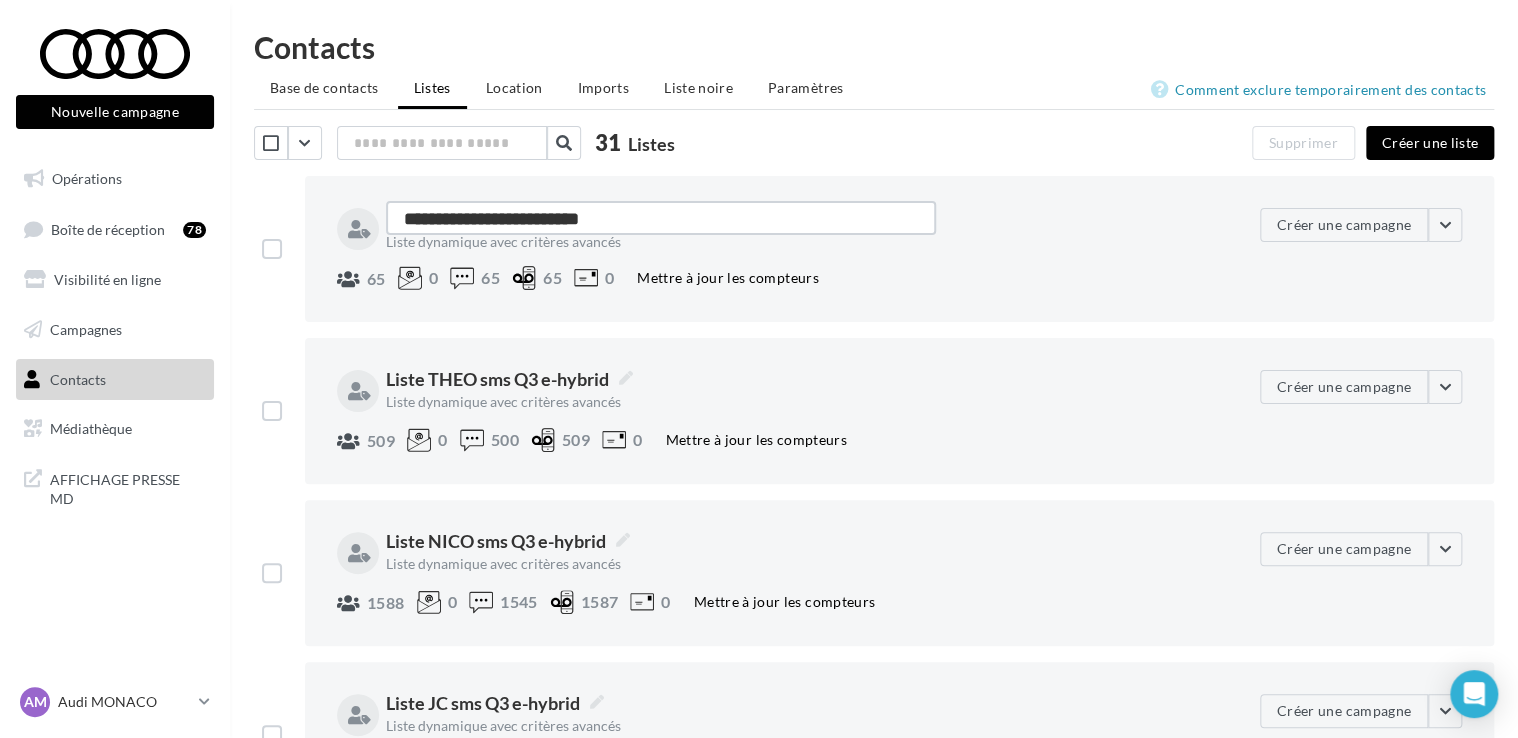 drag, startPoint x: 622, startPoint y: 214, endPoint x: 577, endPoint y: 214, distance: 45 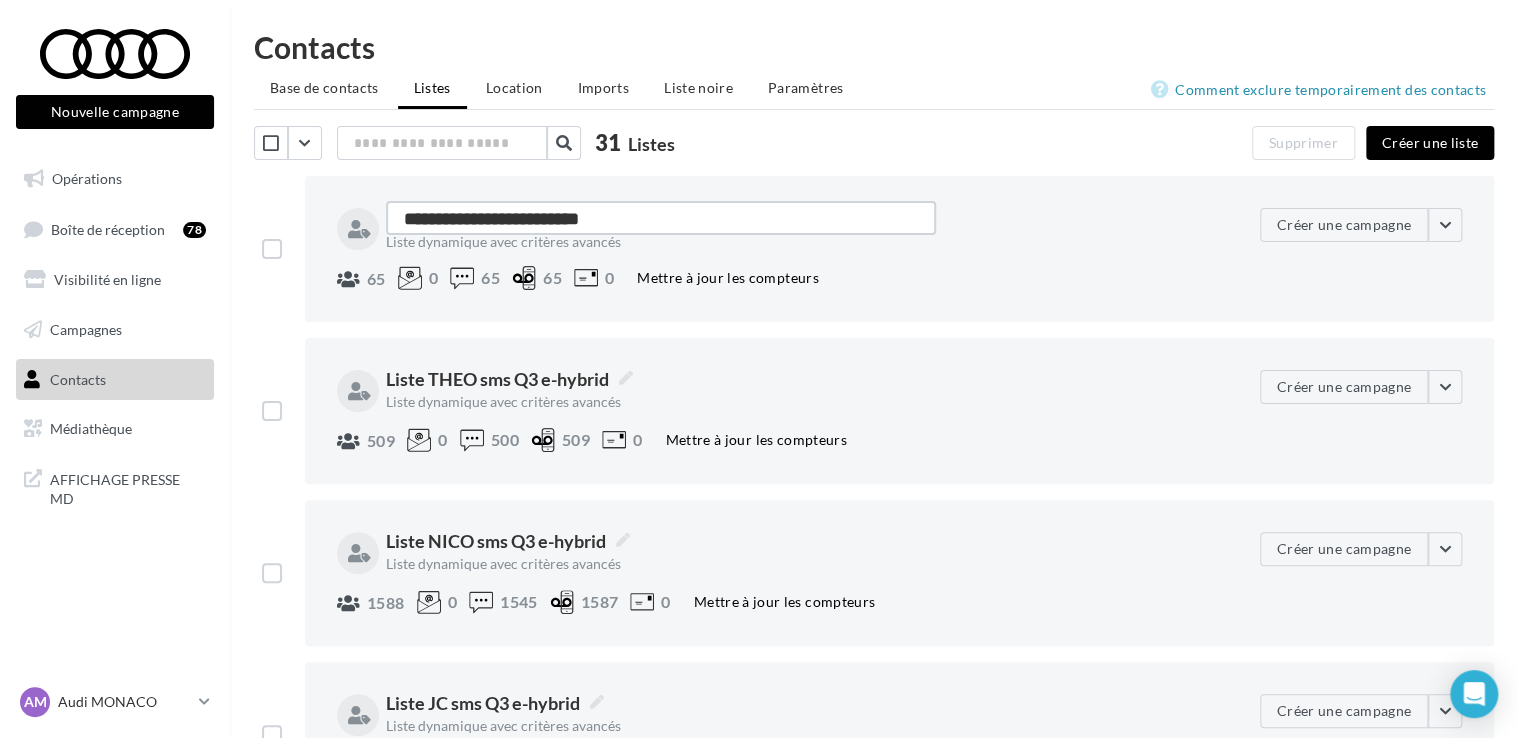 type on "**********" 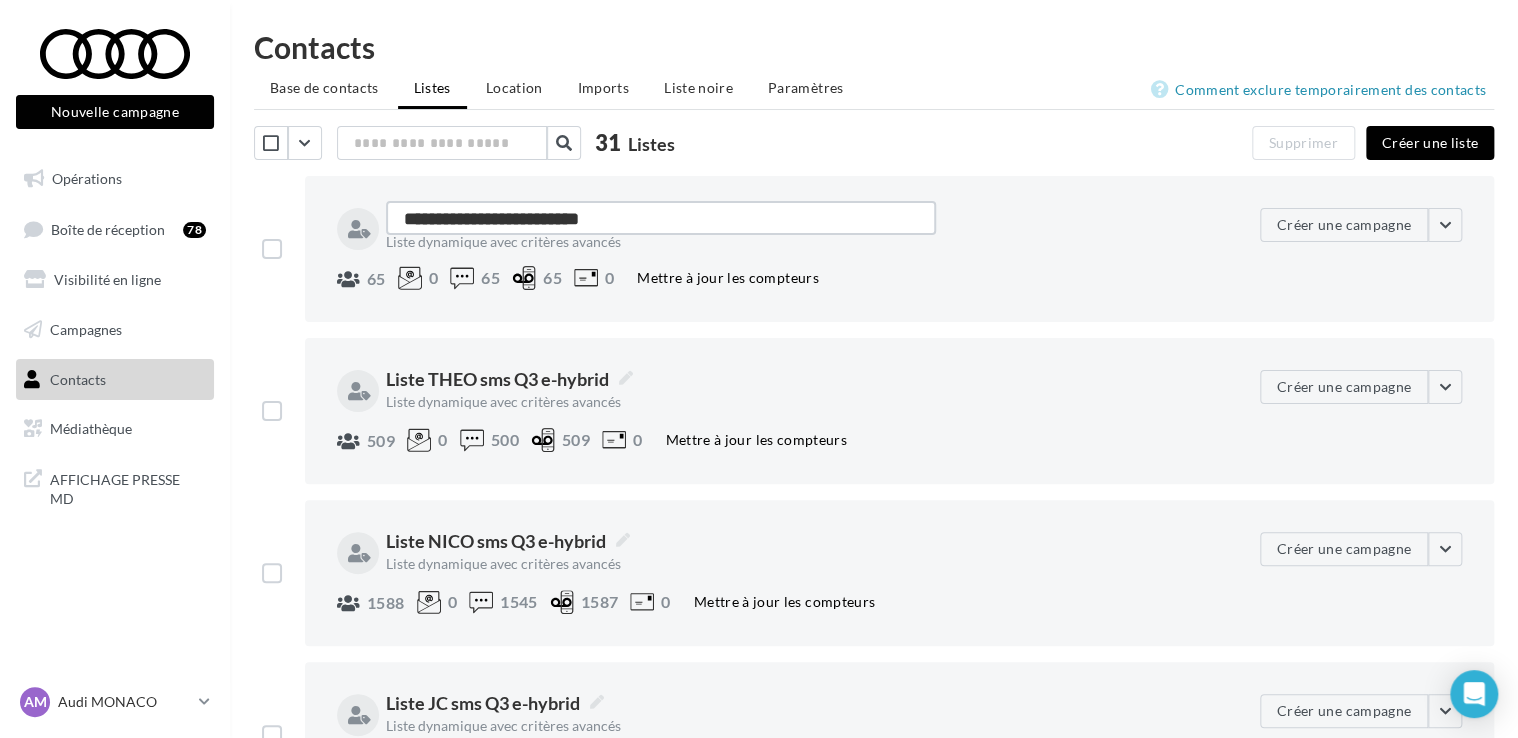 type on "**********" 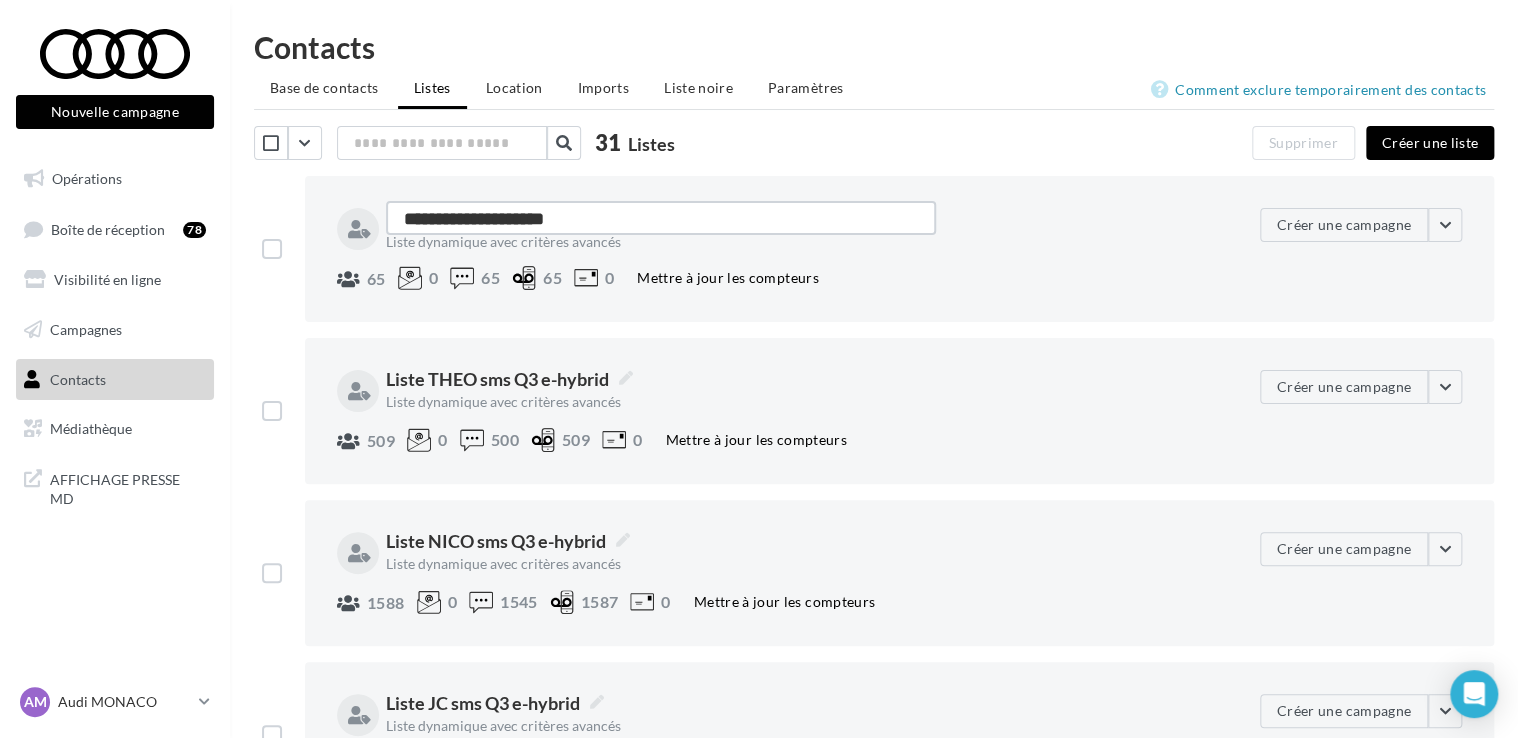 type on "**********" 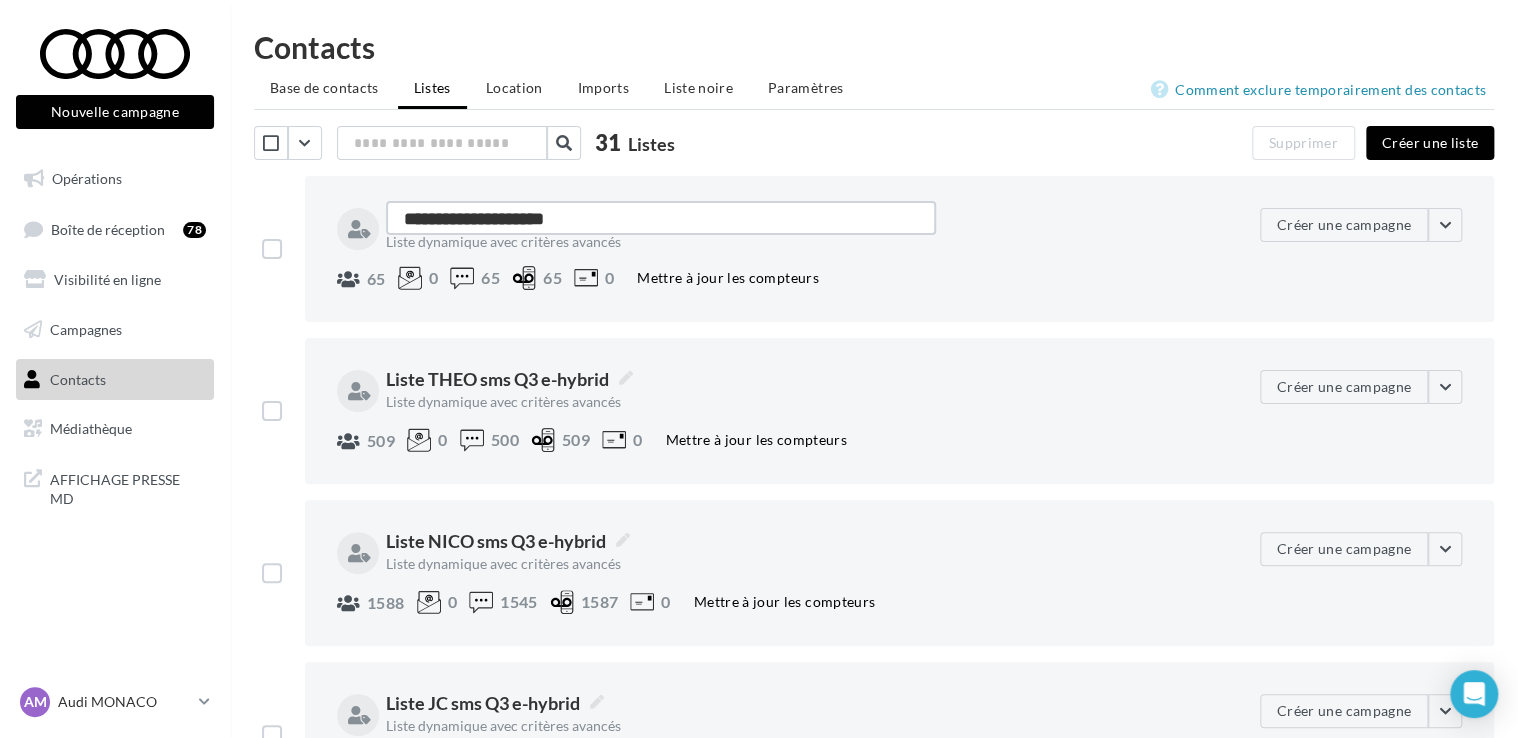 type on "**********" 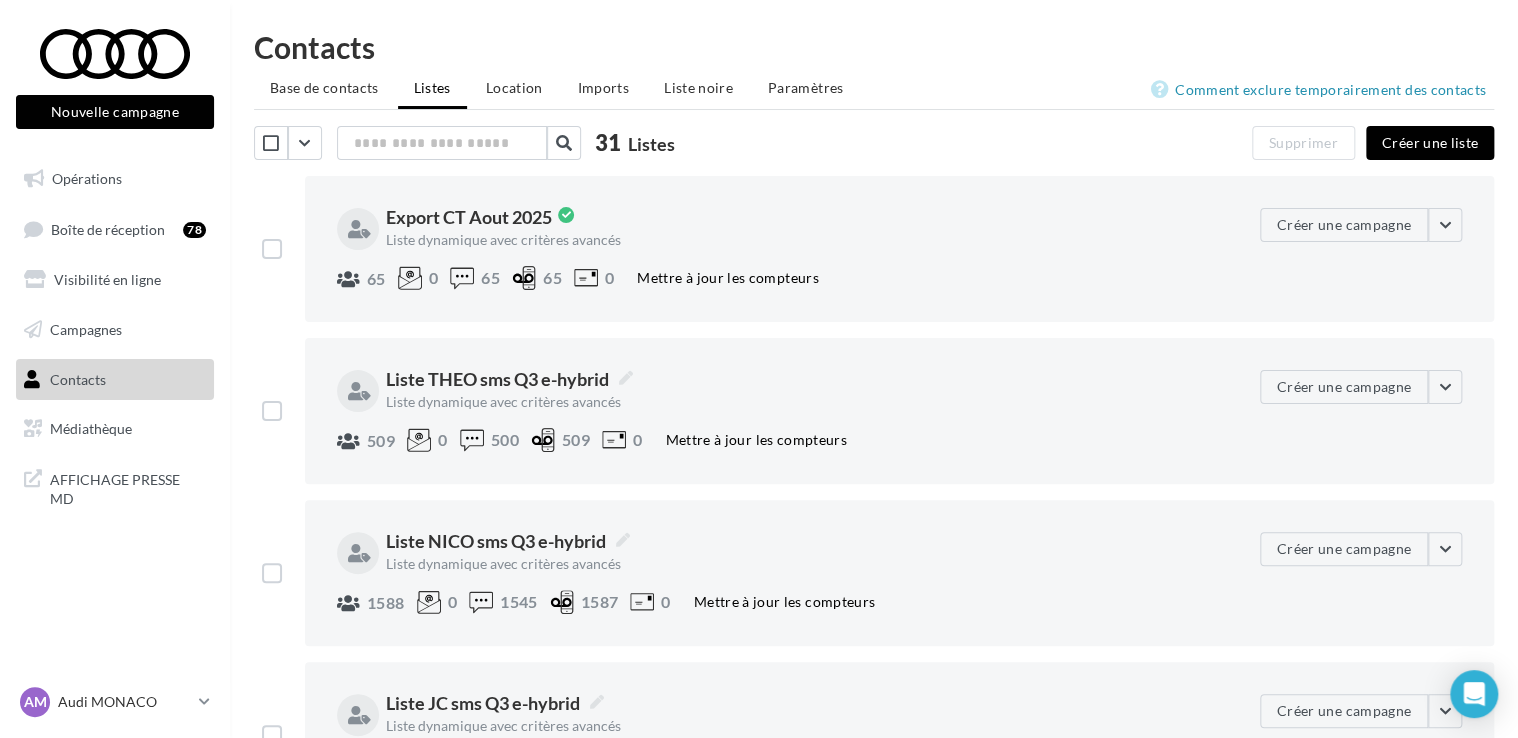 click on "**********" at bounding box center (798, 249) 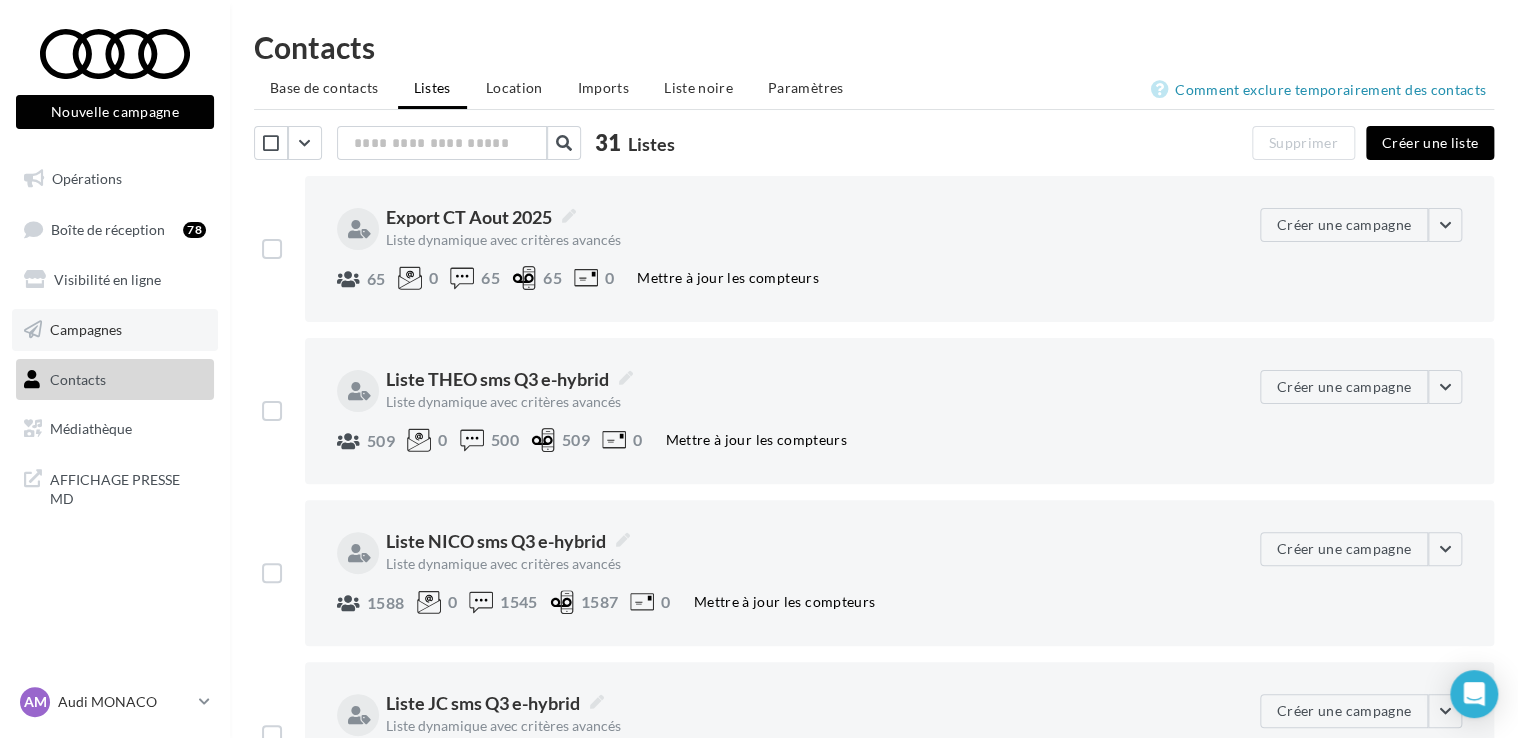 click on "Campagnes" at bounding box center (86, 329) 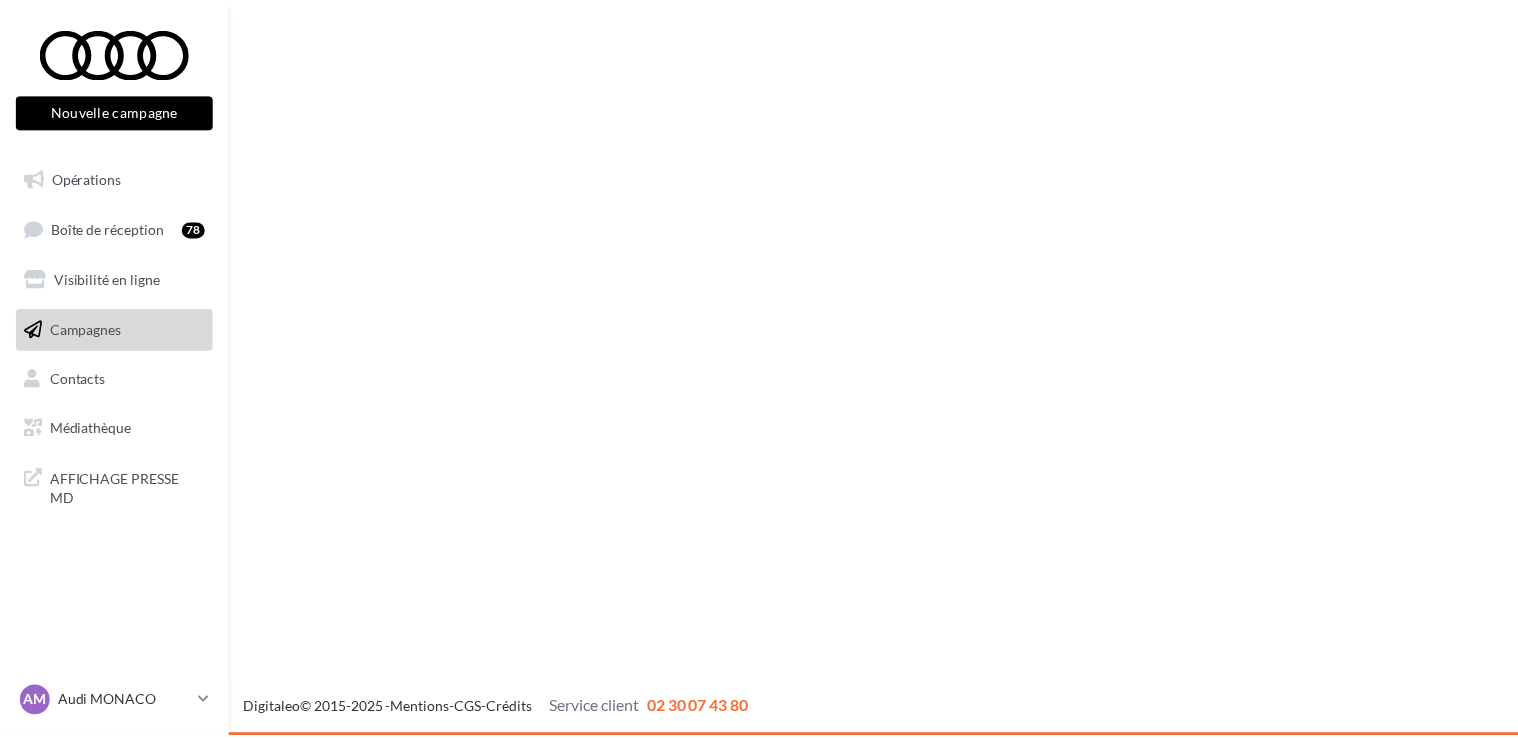 scroll, scrollTop: 0, scrollLeft: 0, axis: both 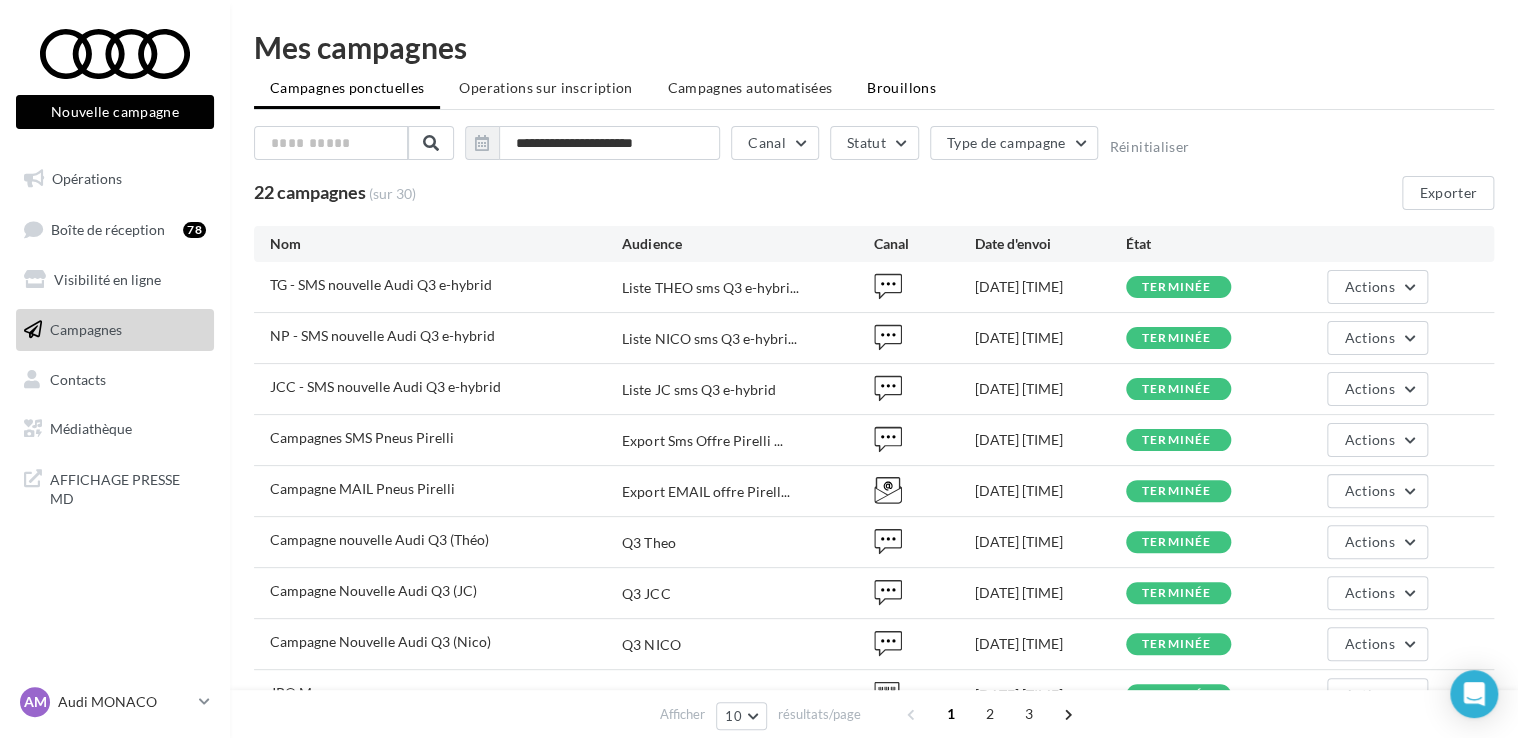 click on "Brouillons" at bounding box center [901, 87] 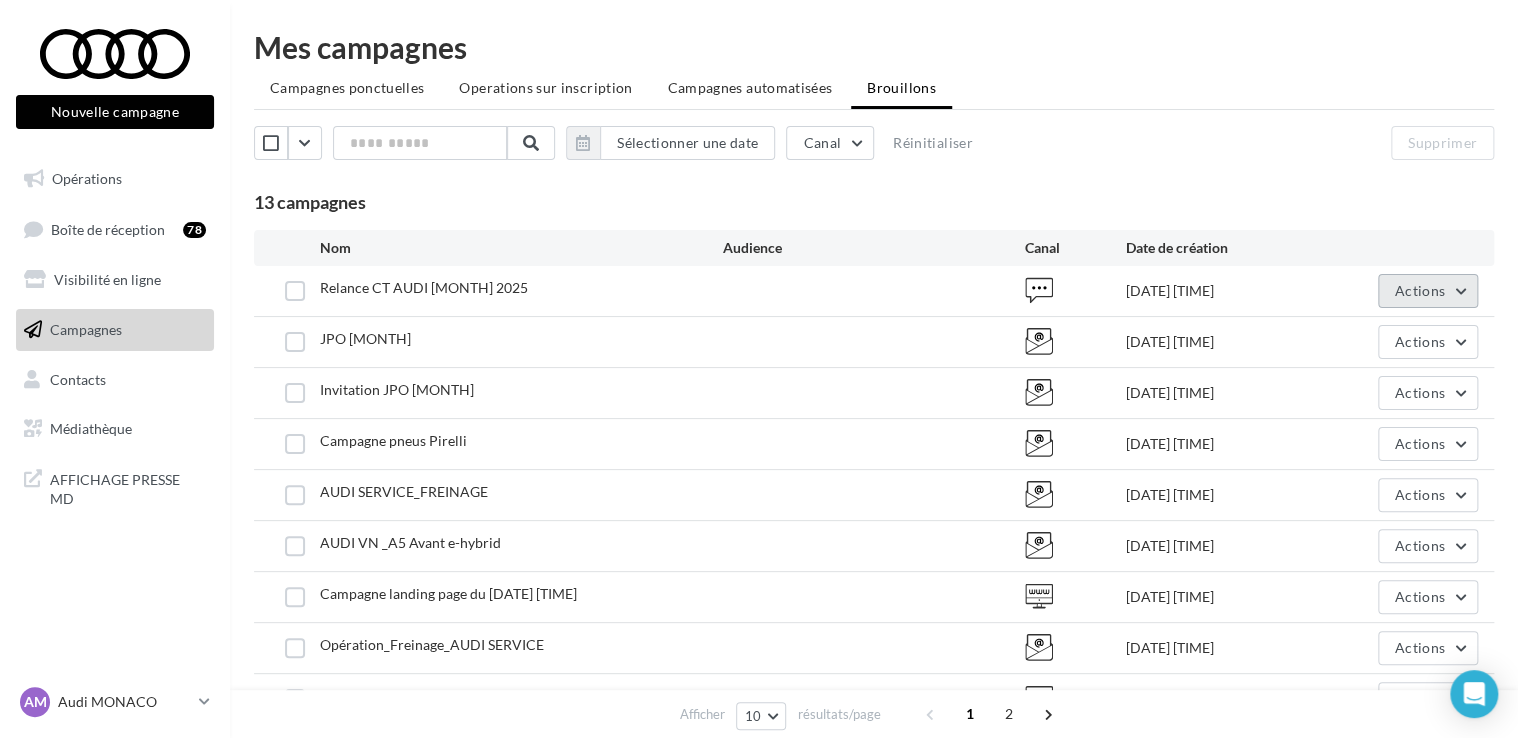click on "Actions" at bounding box center [1428, 291] 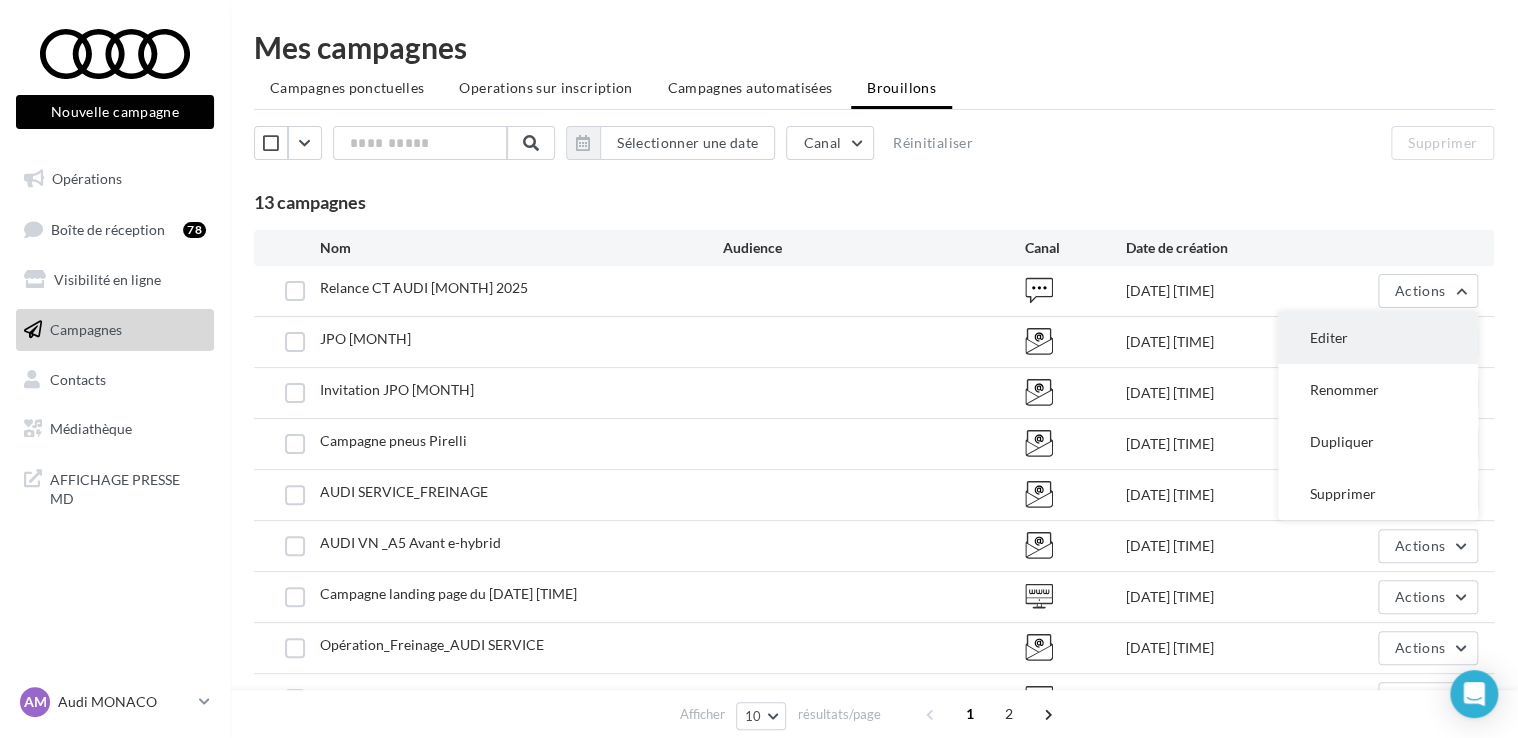 click on "Editer" at bounding box center [1378, 338] 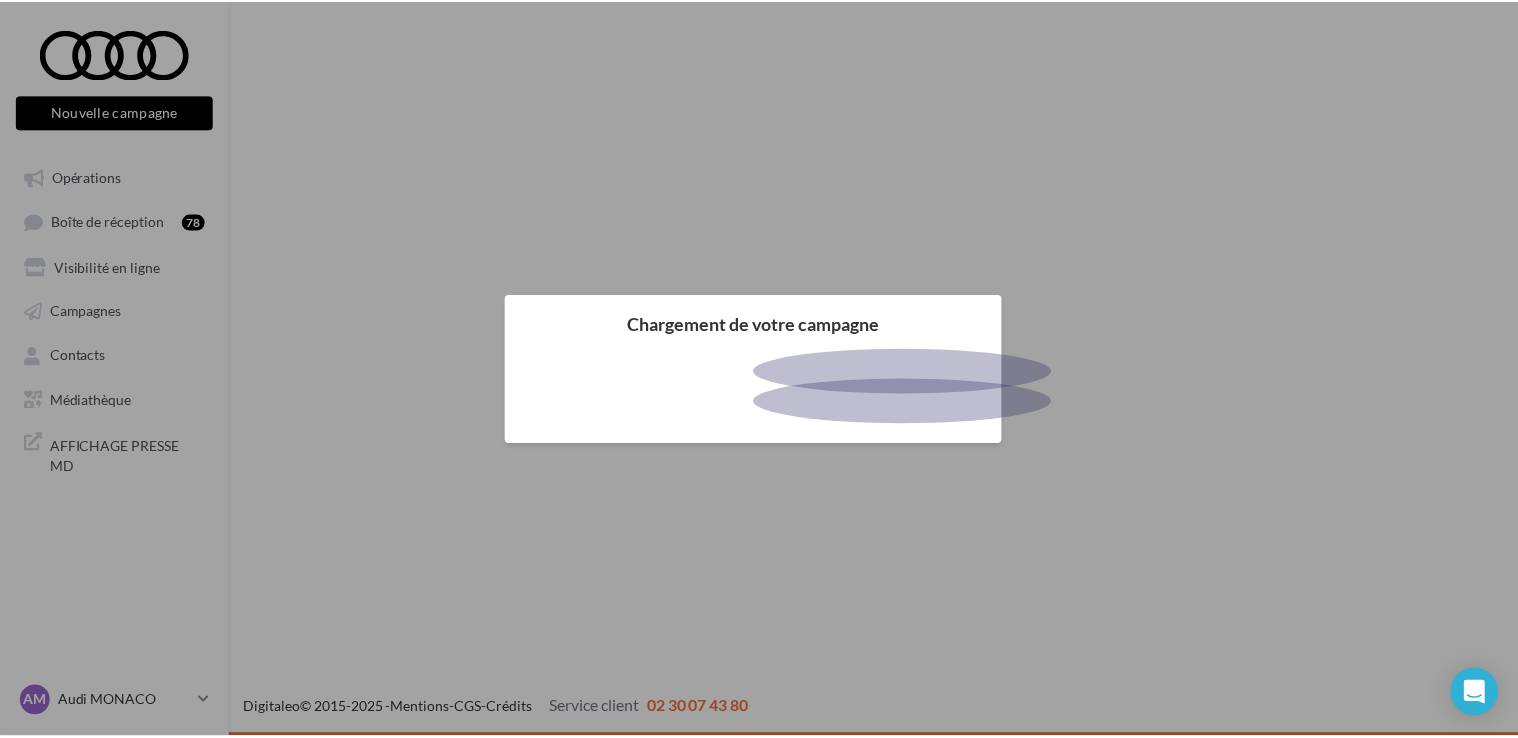 scroll, scrollTop: 0, scrollLeft: 0, axis: both 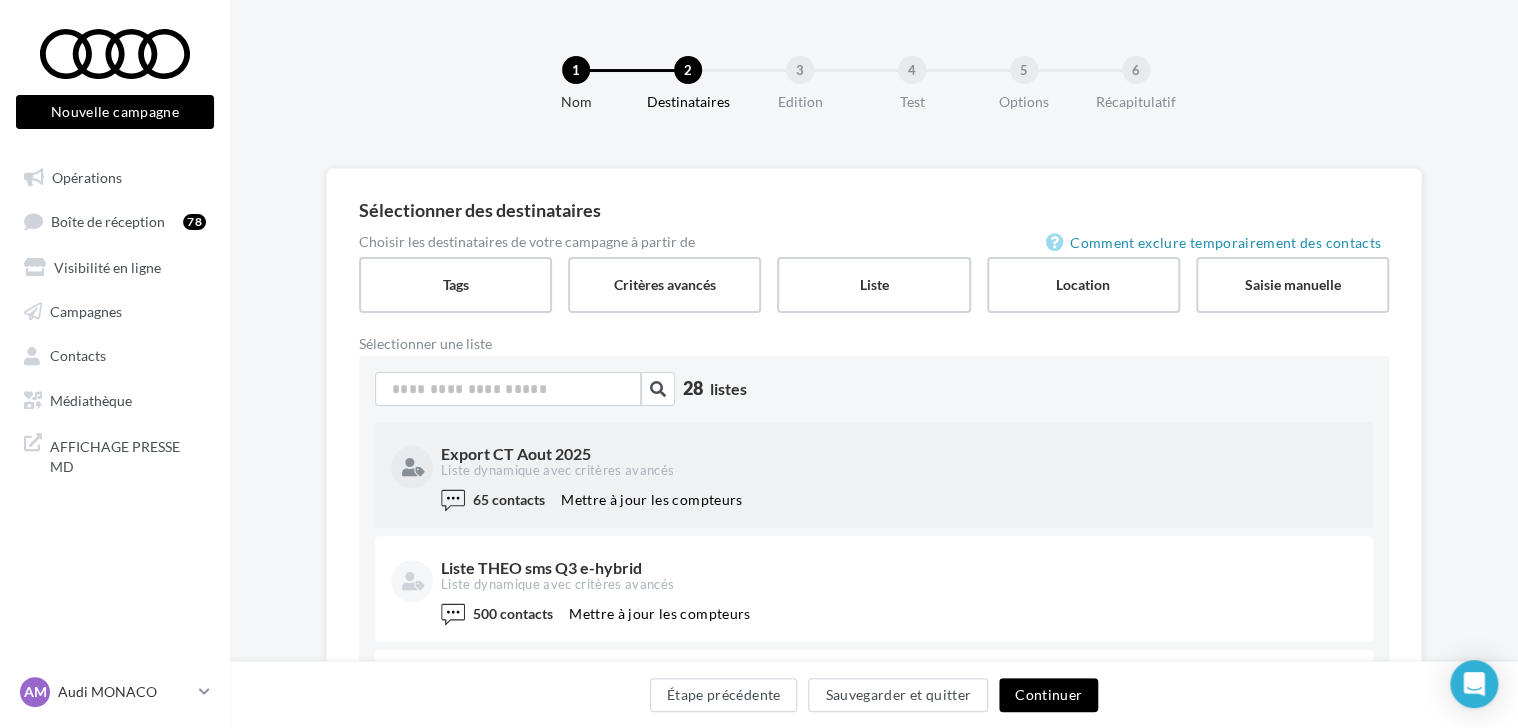 click on "Liste dynamique avec critères avancés" at bounding box center (897, 471) 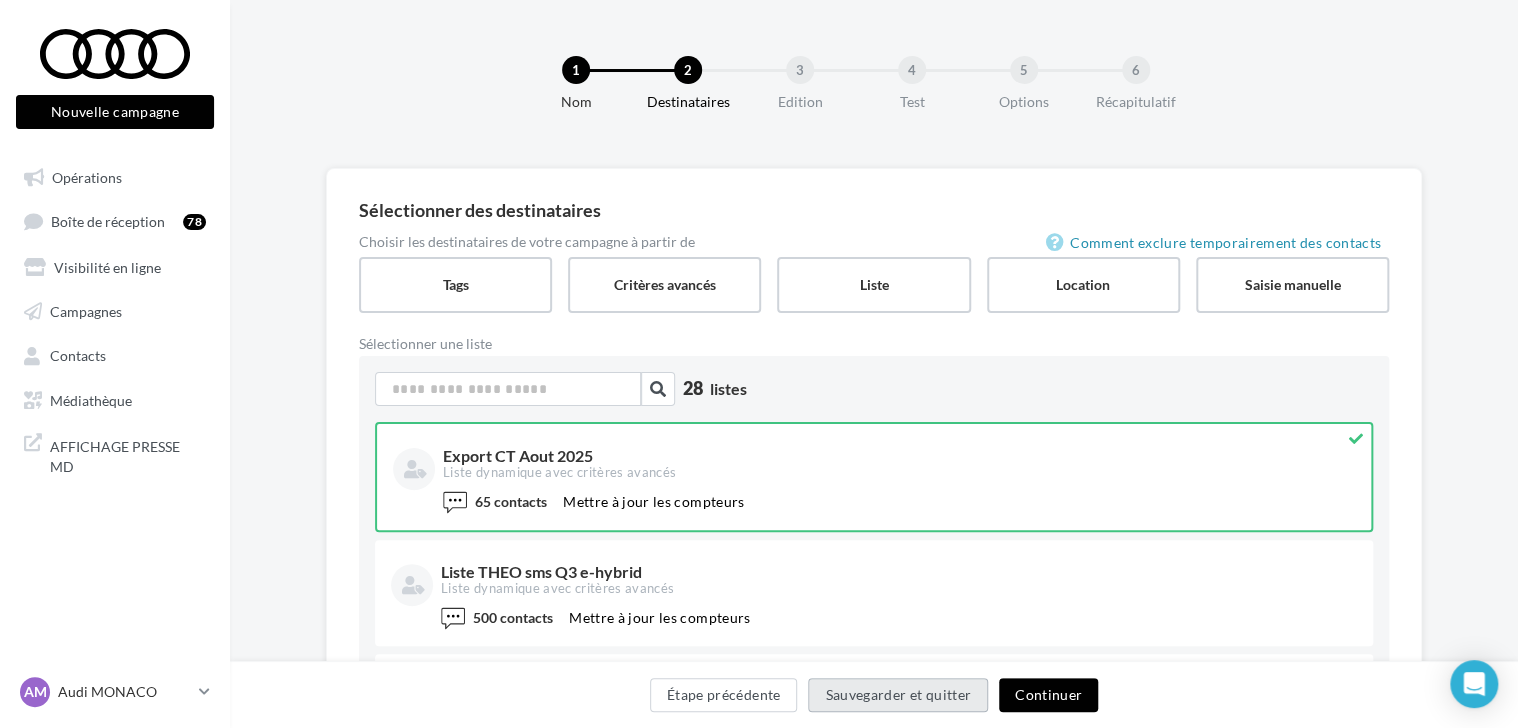 click on "Sauvegarder et quitter" at bounding box center [898, 695] 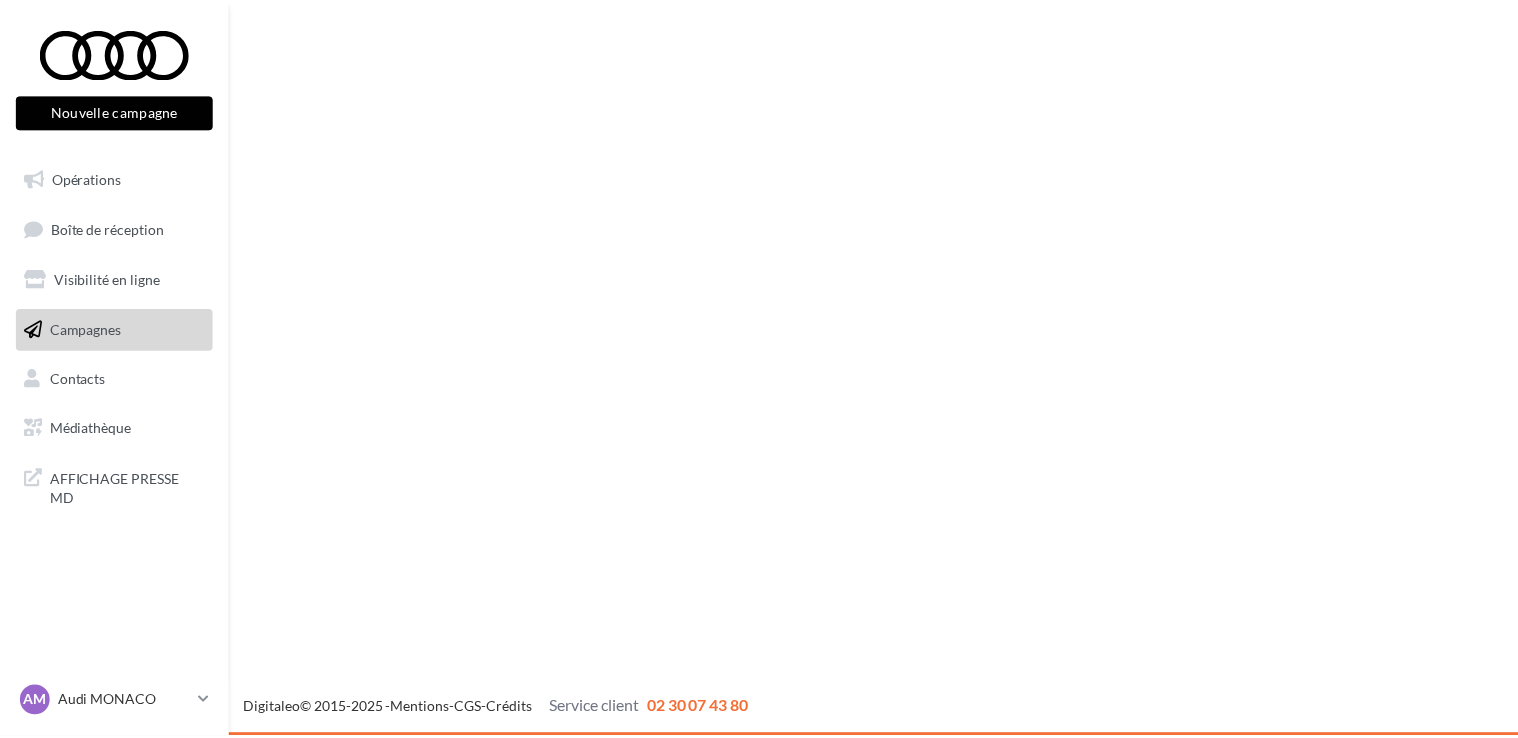 scroll, scrollTop: 0, scrollLeft: 0, axis: both 